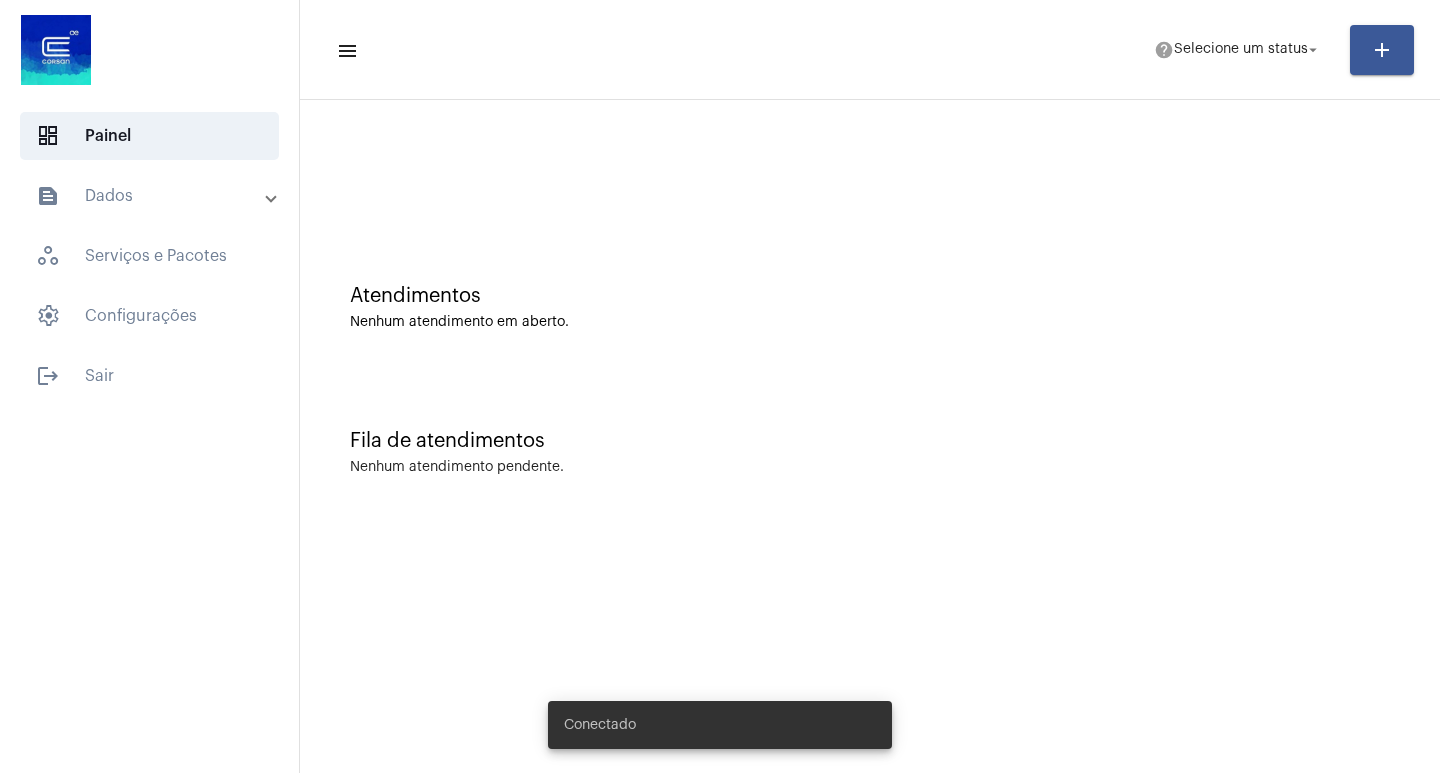 scroll, scrollTop: 0, scrollLeft: 0, axis: both 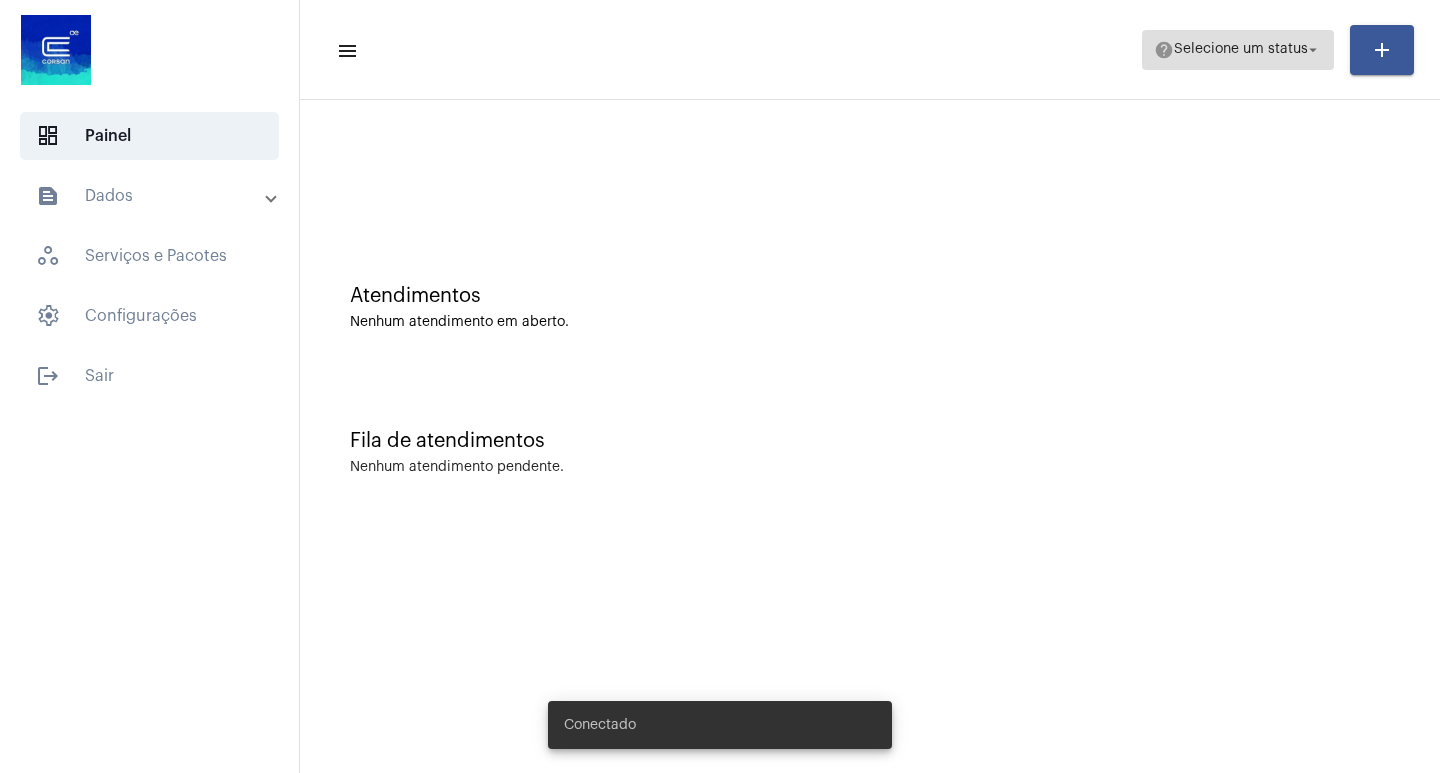 click on "Selecione um status" 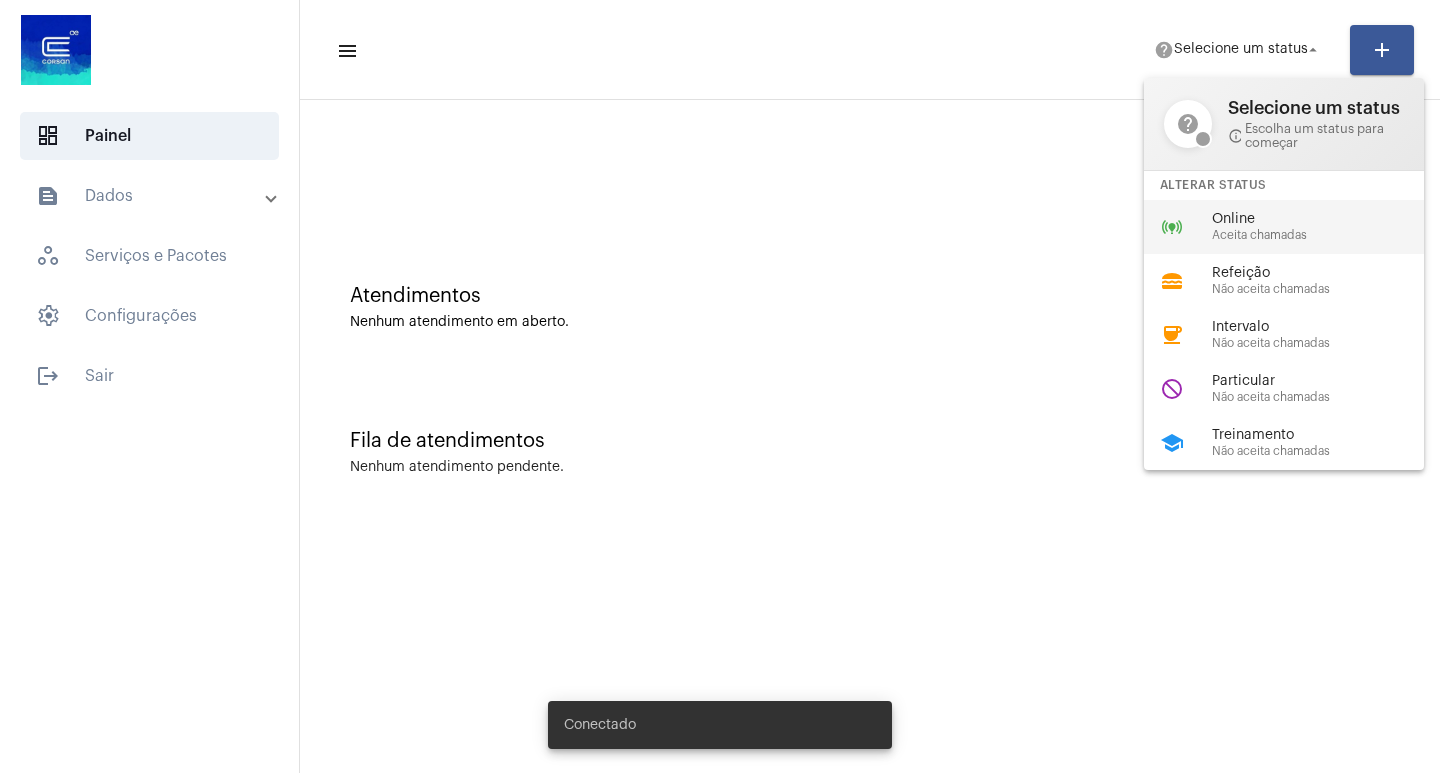 click on "online_prediction  Online Aceita chamadas" at bounding box center (1300, 227) 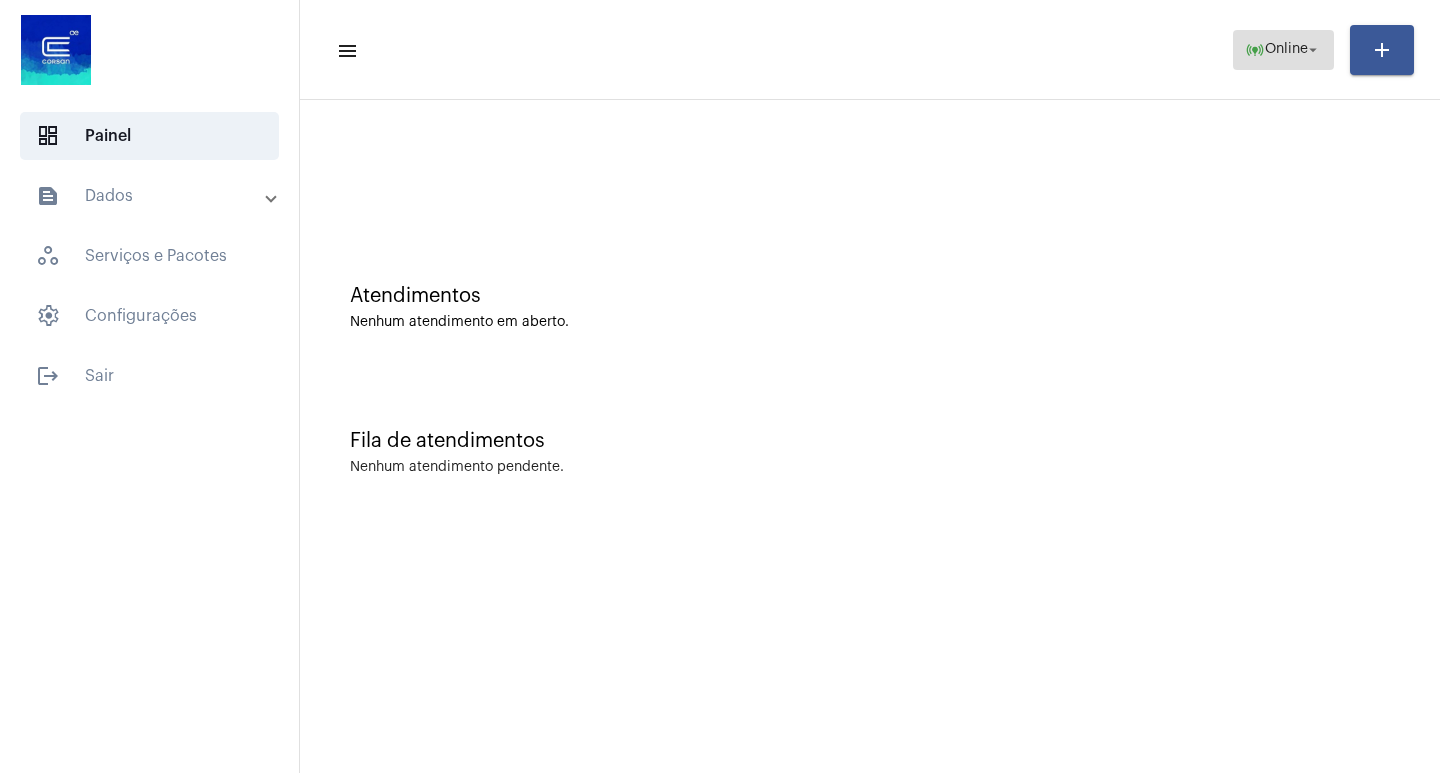 click on "Online" 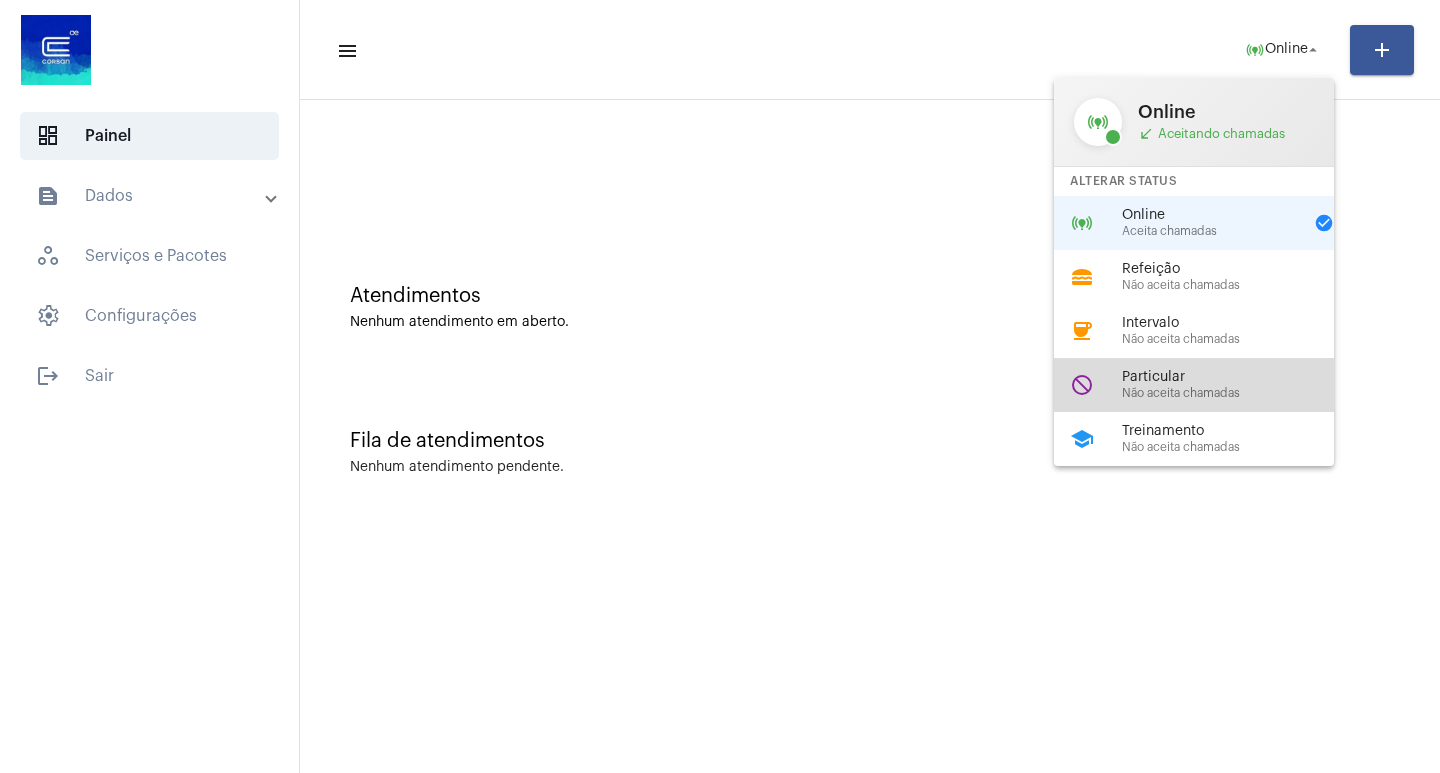 click on "Não aceita chamadas" at bounding box center (1236, 393) 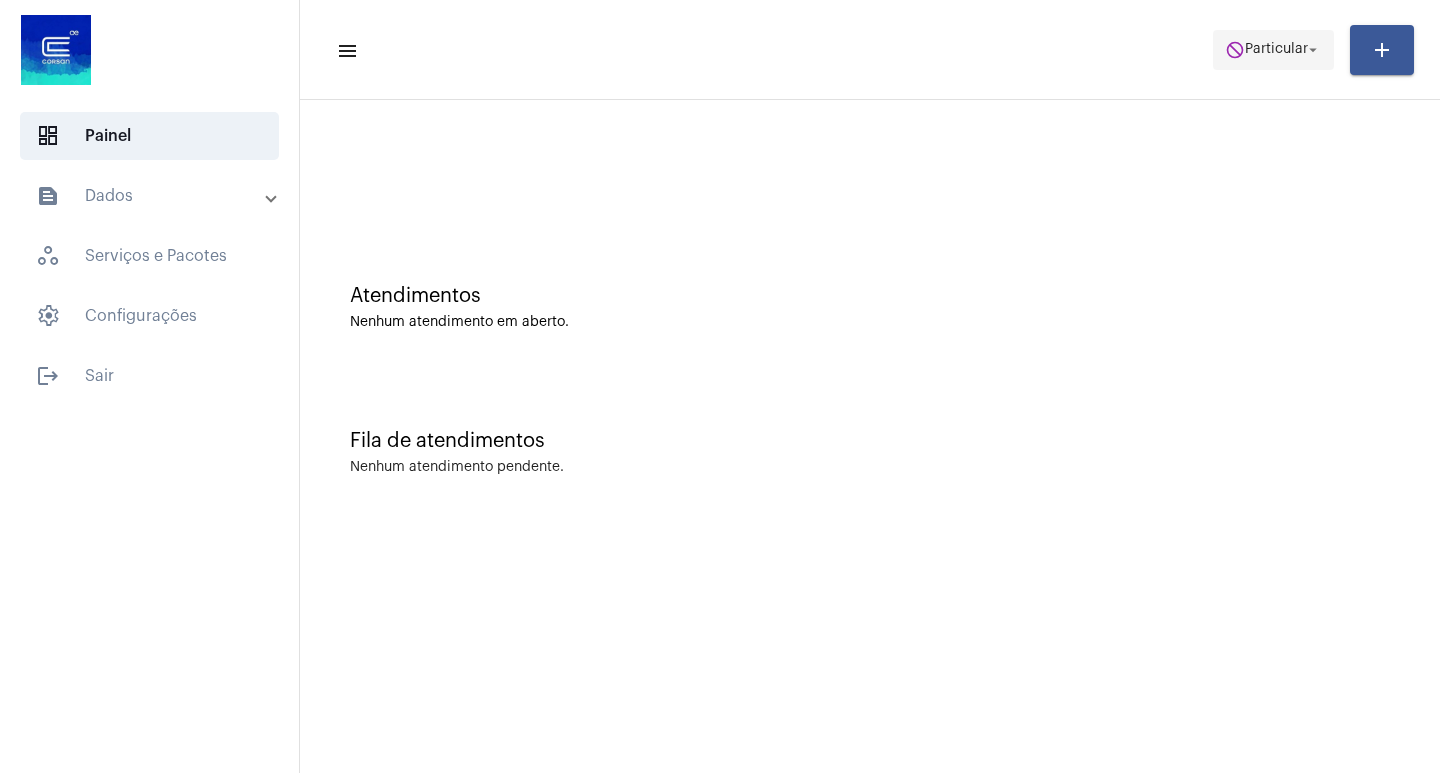 click on "Particular" 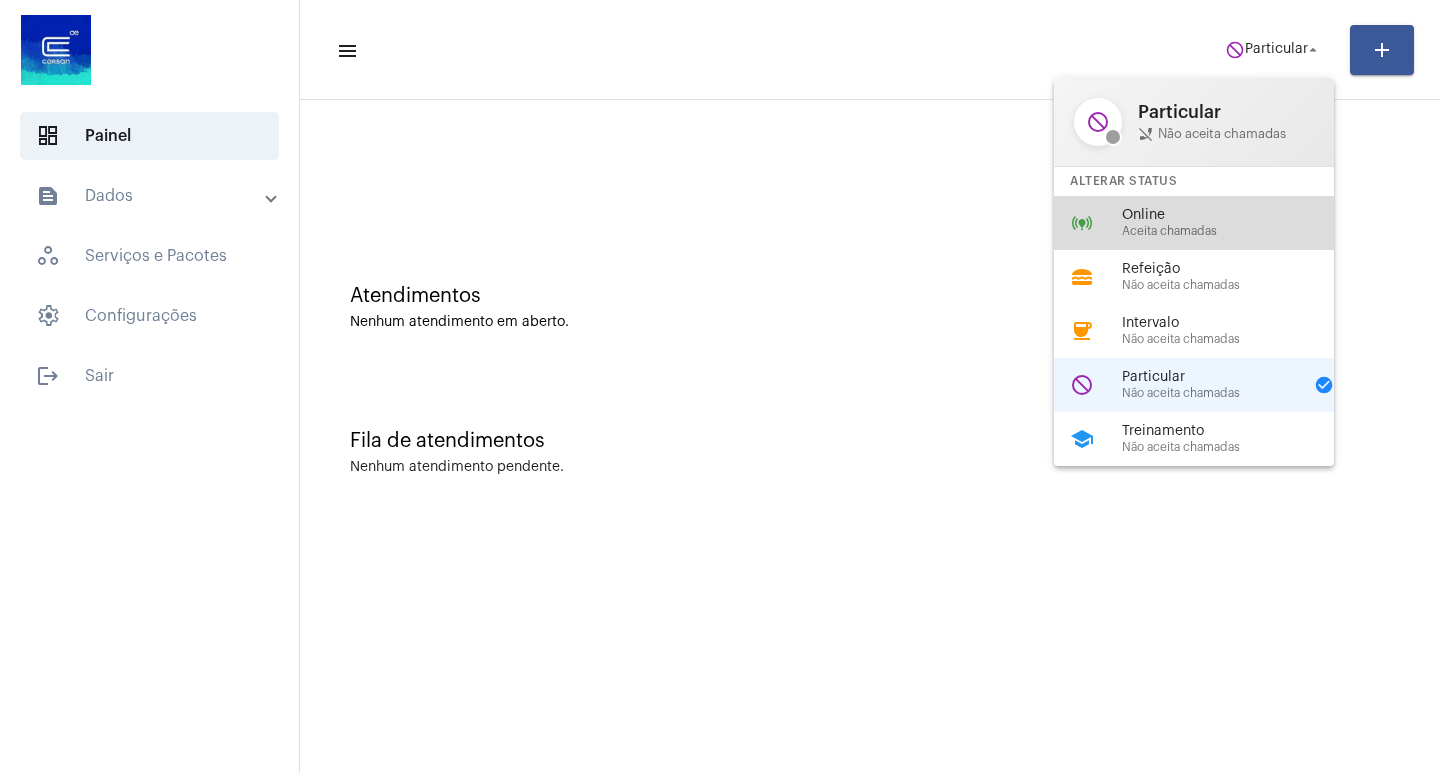 click on "Aceita chamadas" at bounding box center (1236, 231) 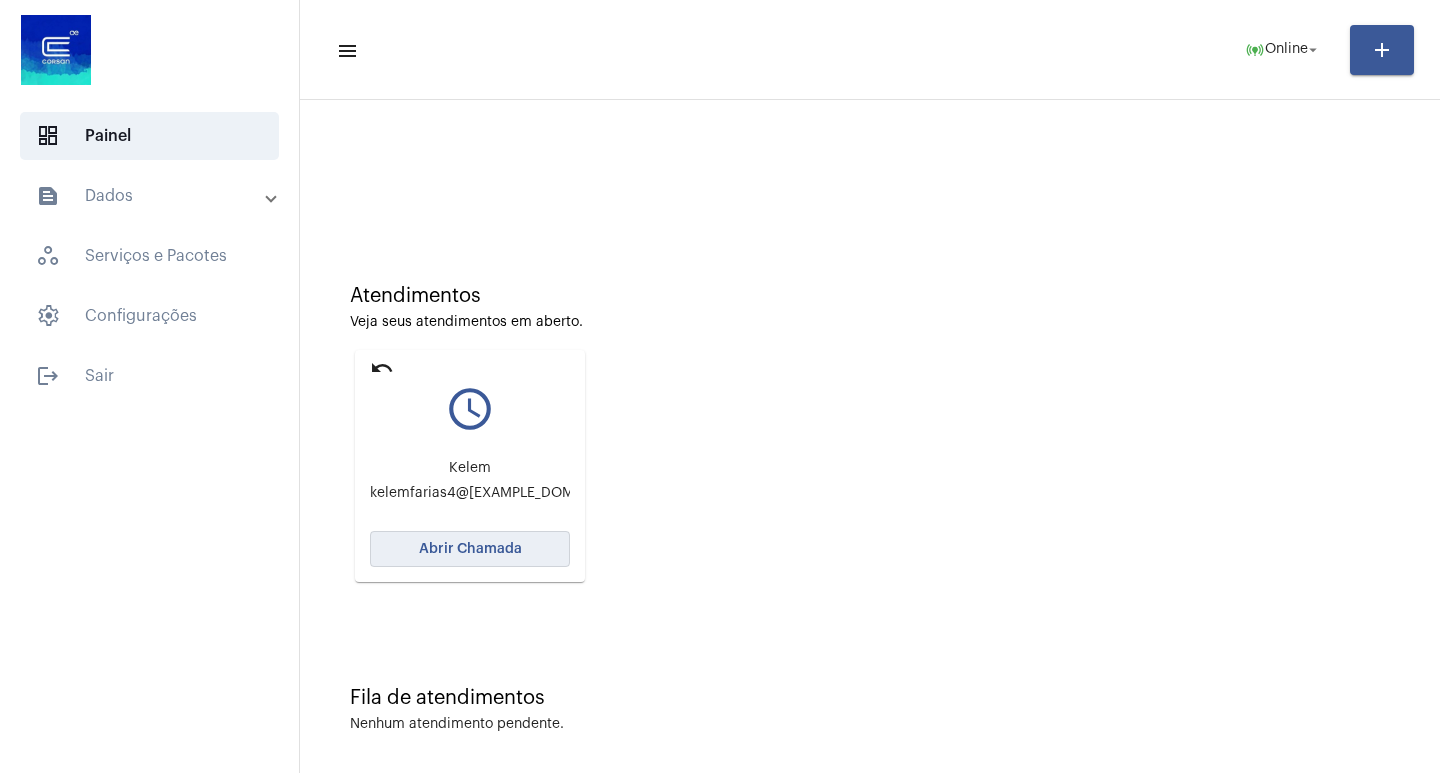 click on "Abrir Chamada" 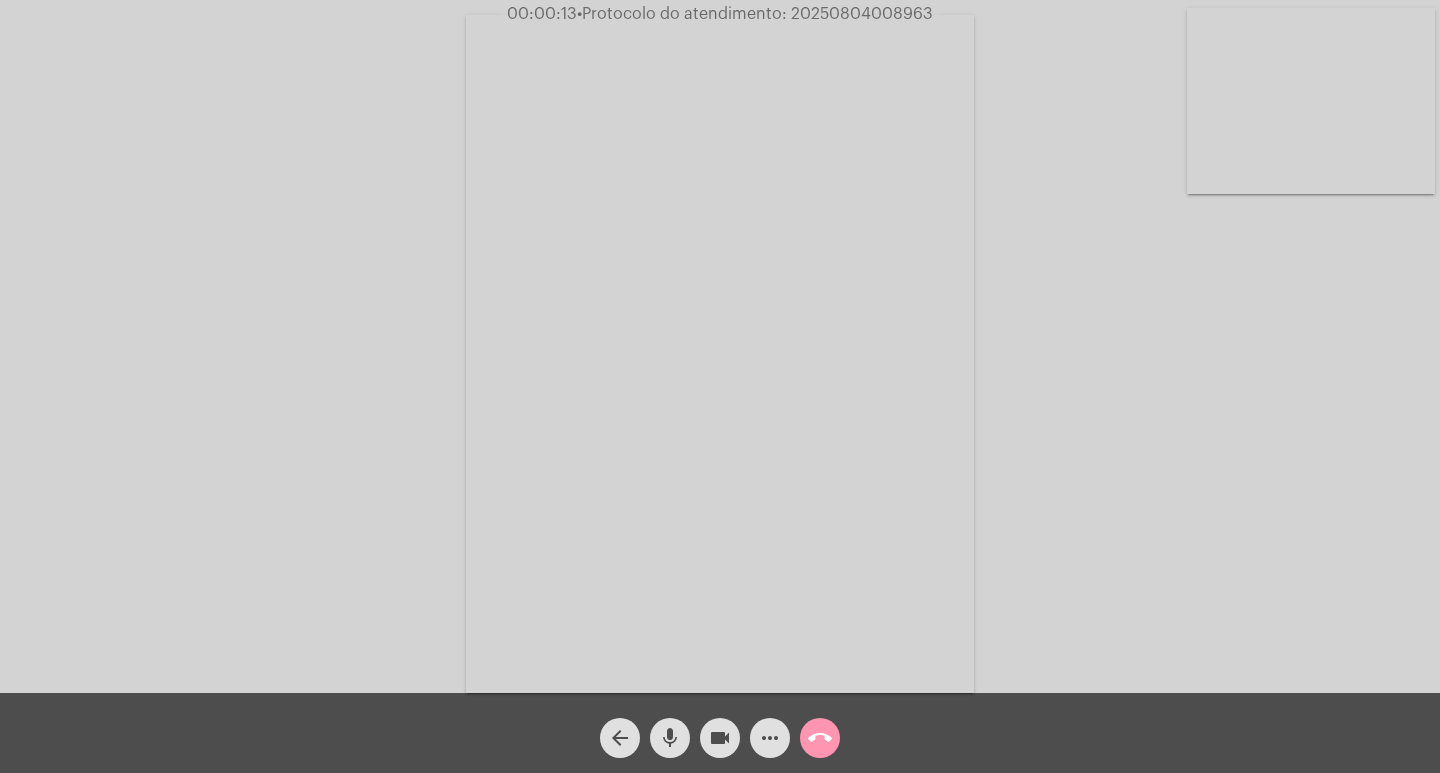 click on "Acessando Câmera e Microfone..." 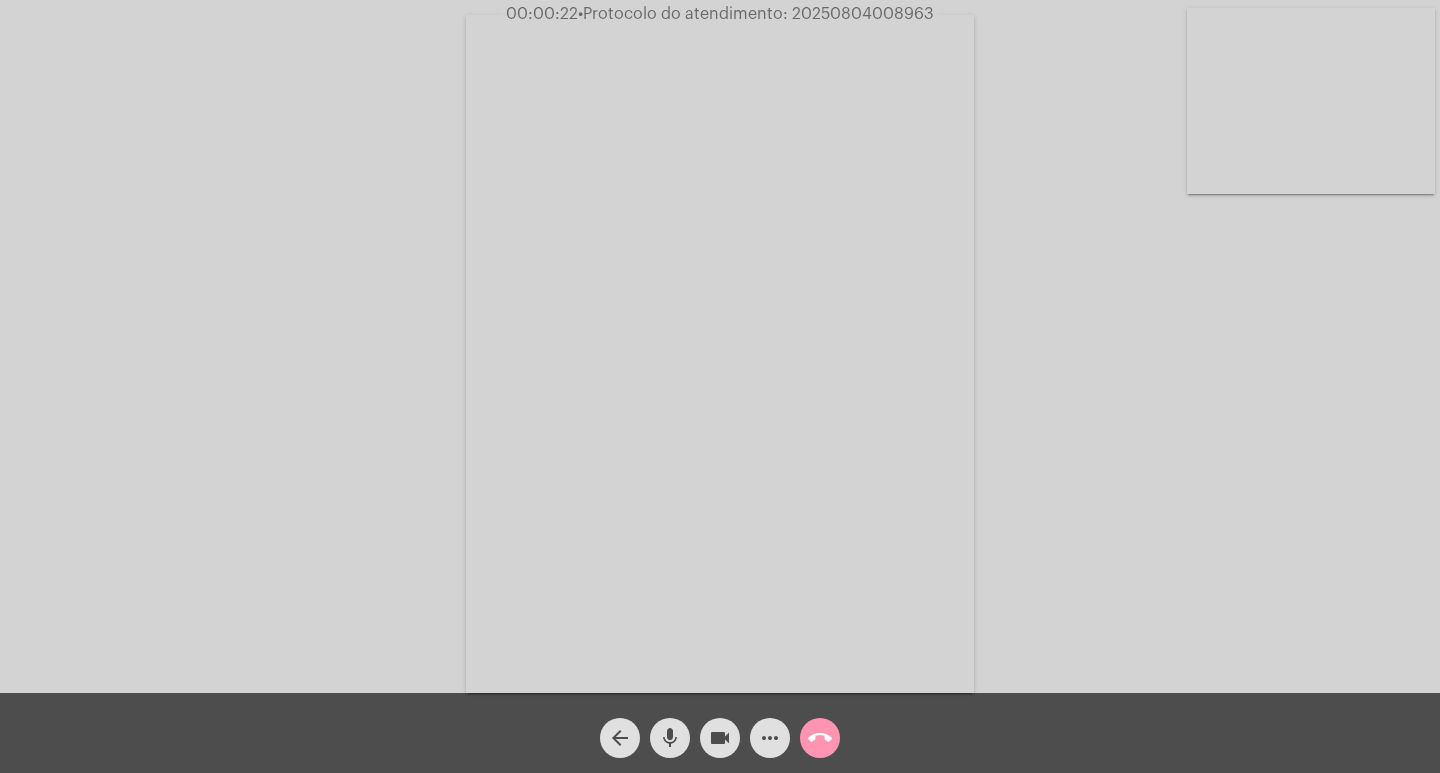 click on "Acessando Câmera e Microfone..." 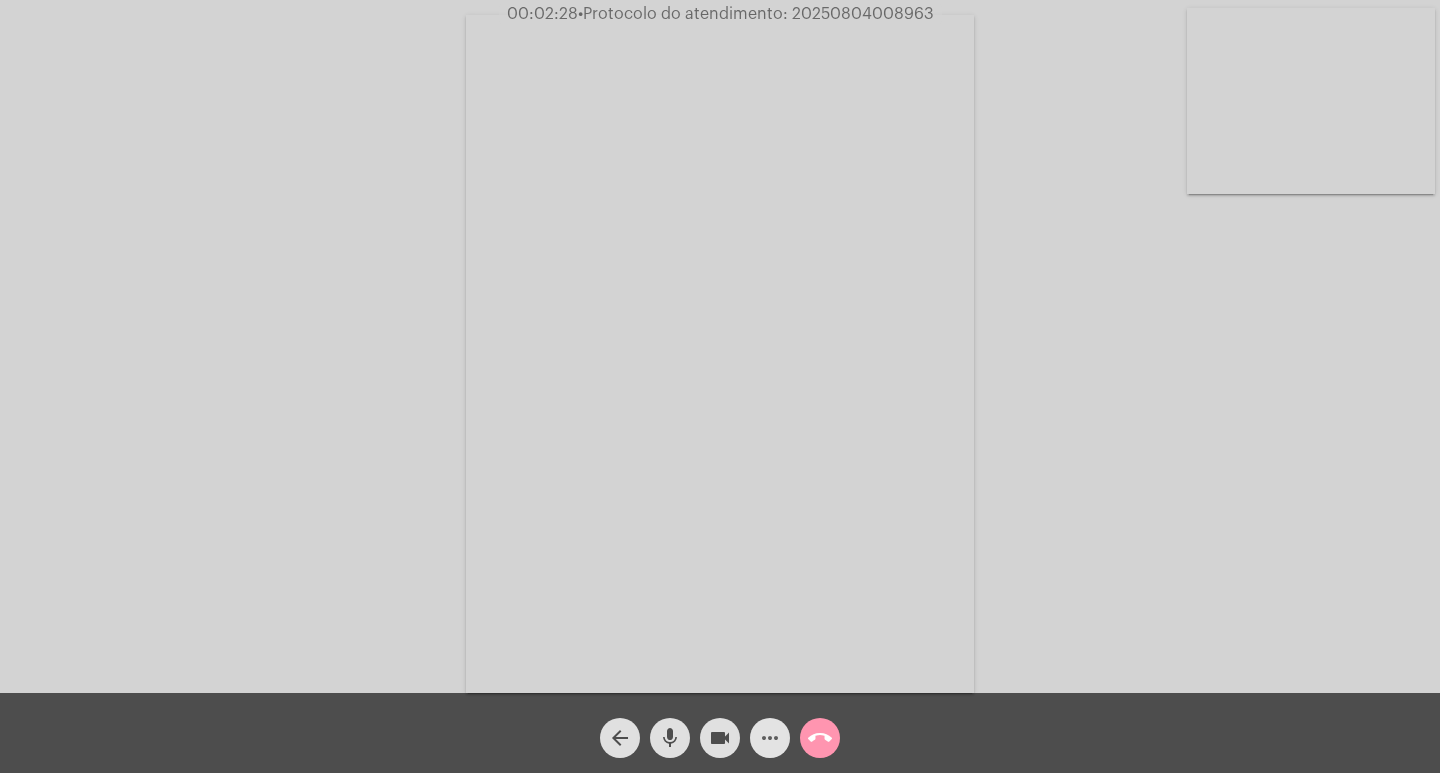 click on "more_horiz" 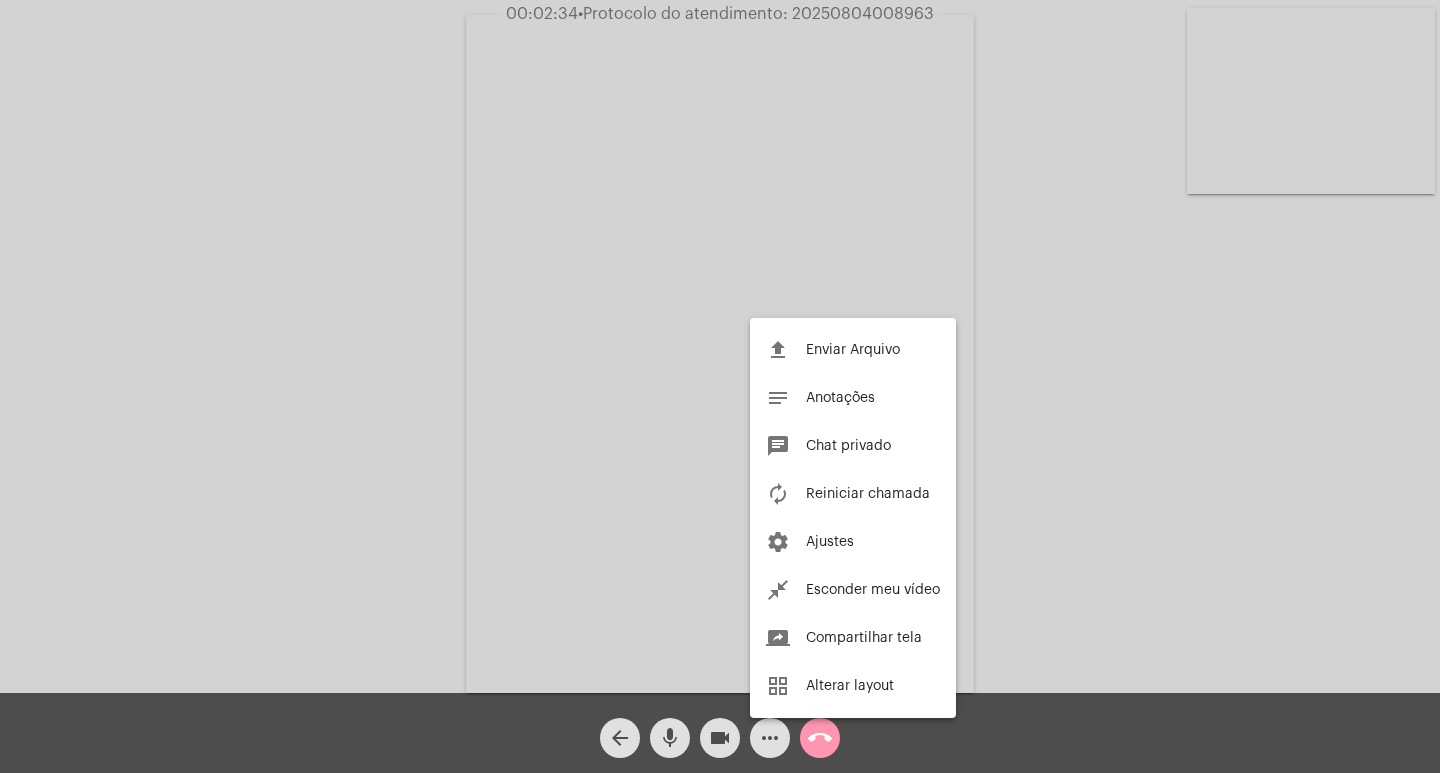 click at bounding box center (720, 386) 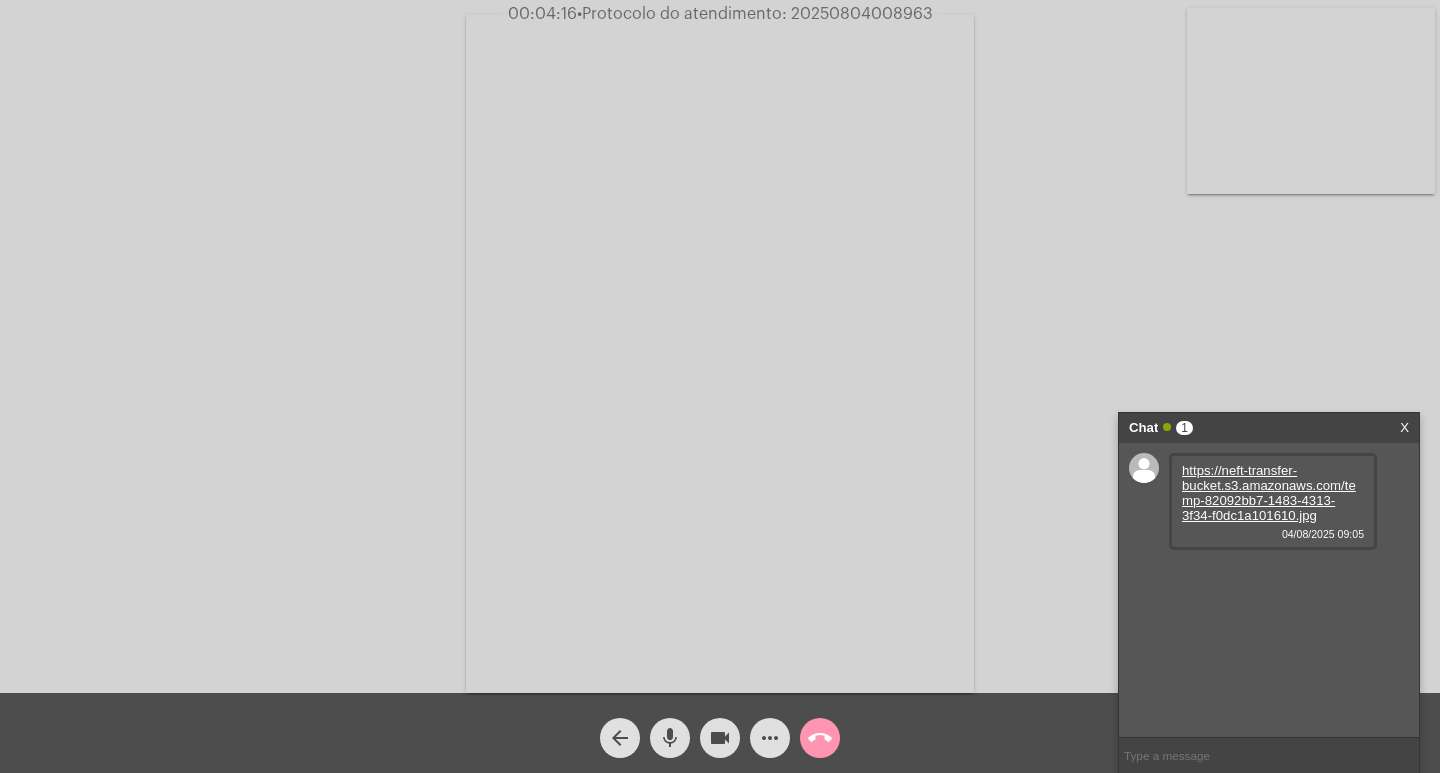 click on "https://neft-transfer-bucket.s3.amazonaws.com/temp-82092bb7-1483-4313-3f34-f0dc1a101610.jpg" at bounding box center (1269, 493) 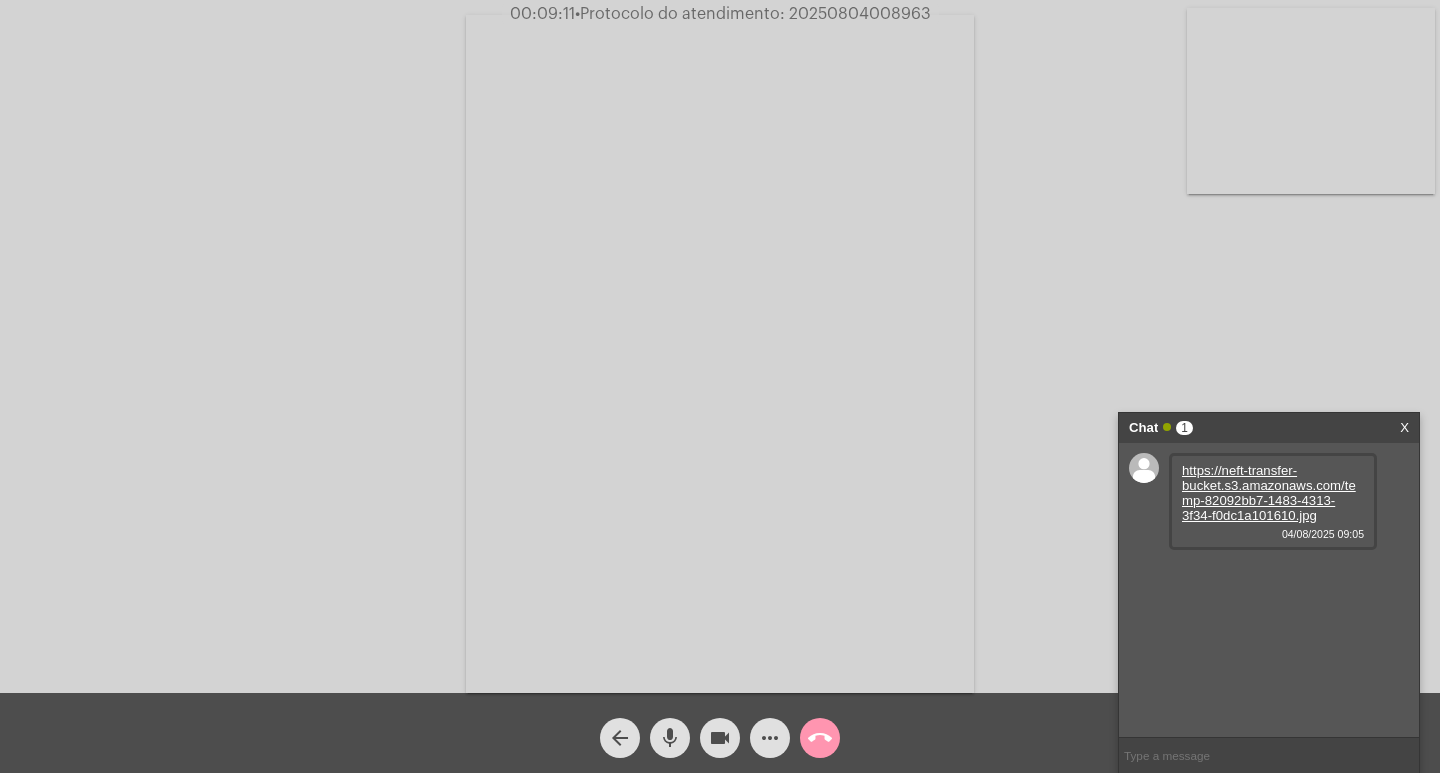 click on "Chat  1" at bounding box center [1248, 428] 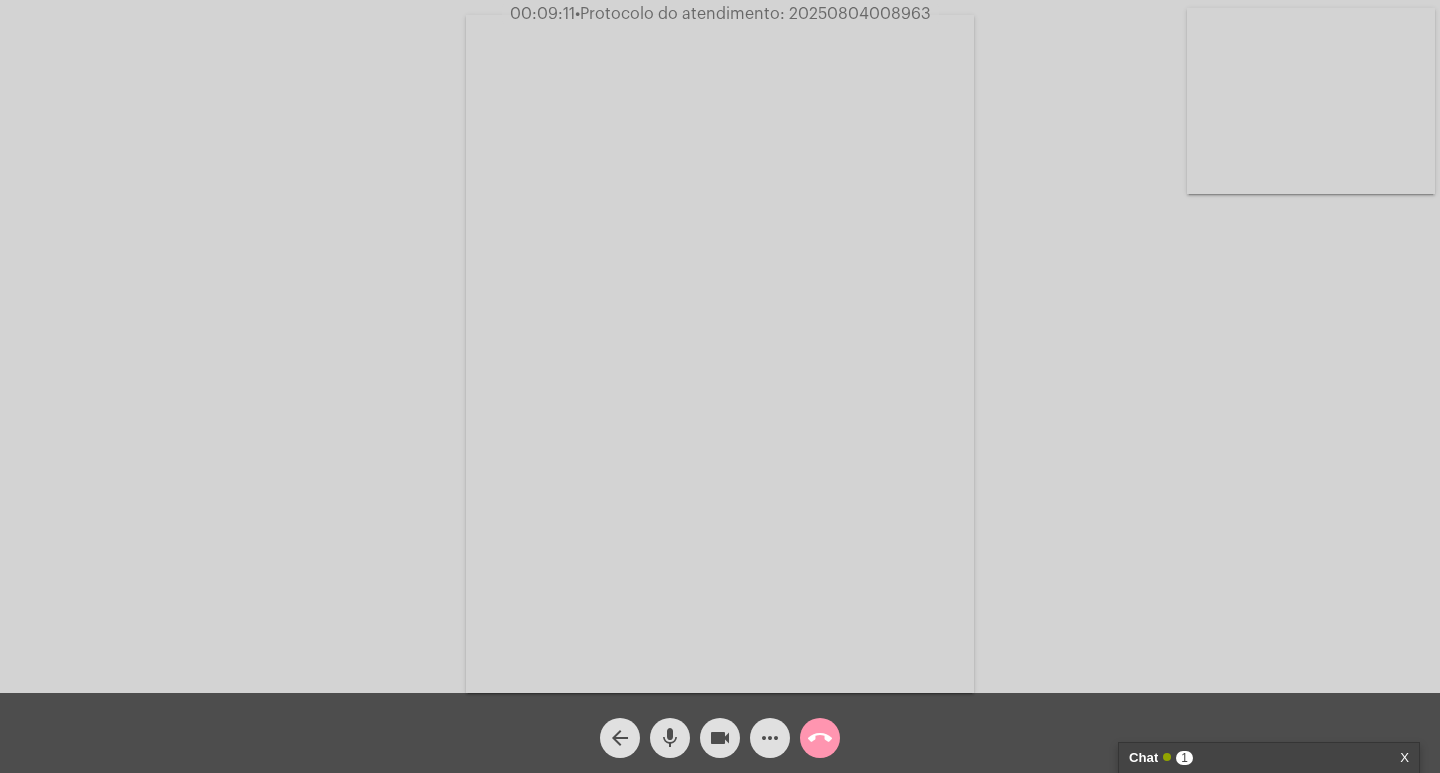 click on "Acessando Câmera e Microfone..." 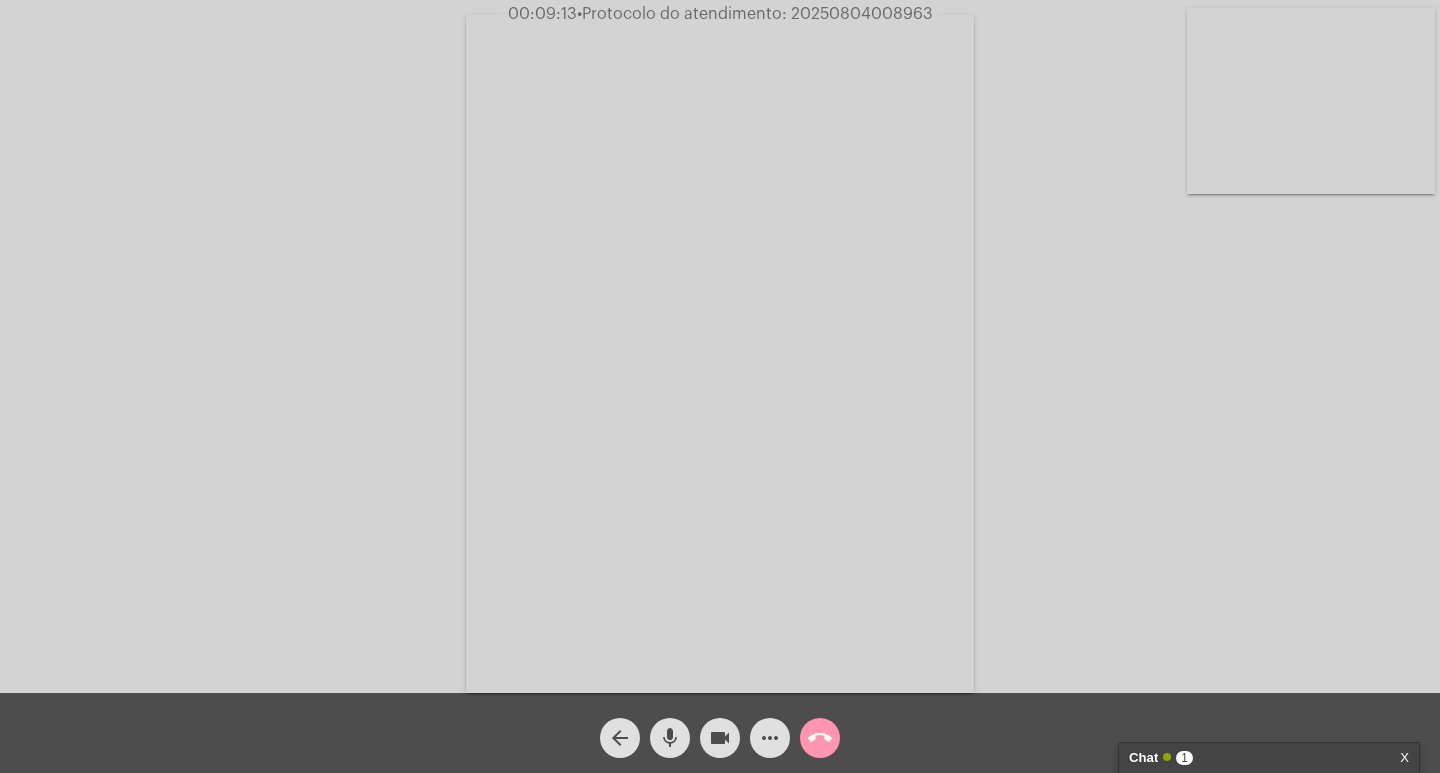 click on "Acessando Câmera e Microfone..." 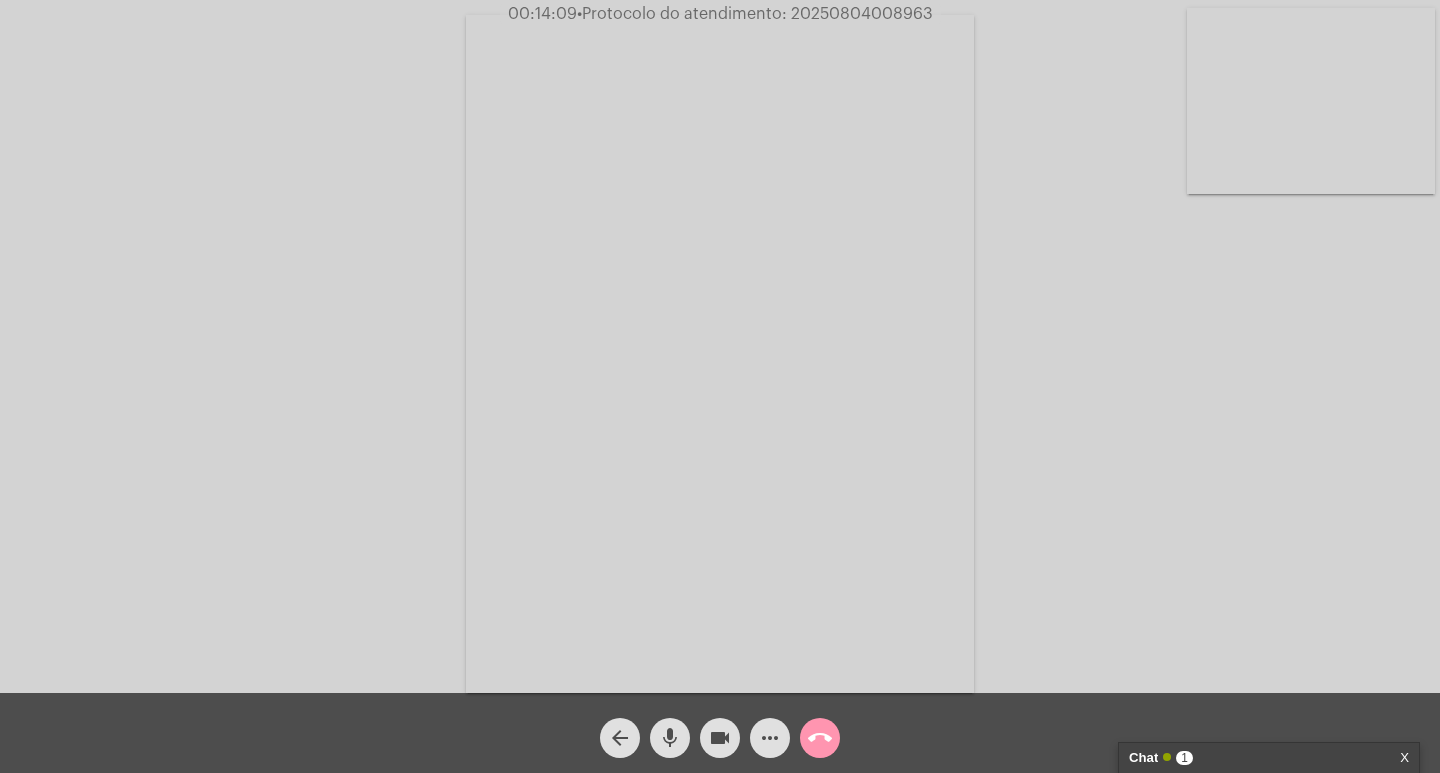 click on "Acessando Câmera e Microfone..." 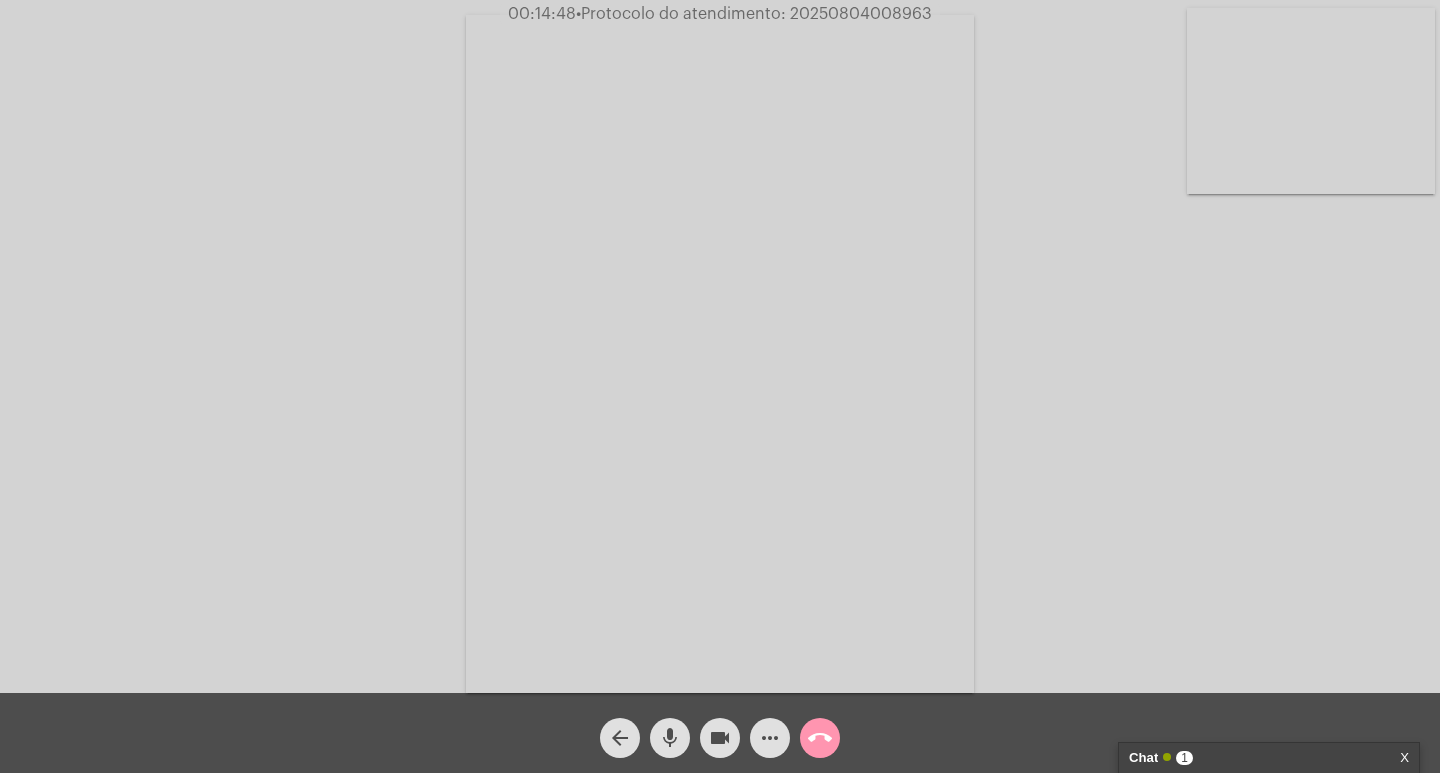 click on "Acessando Câmera e Microfone..." 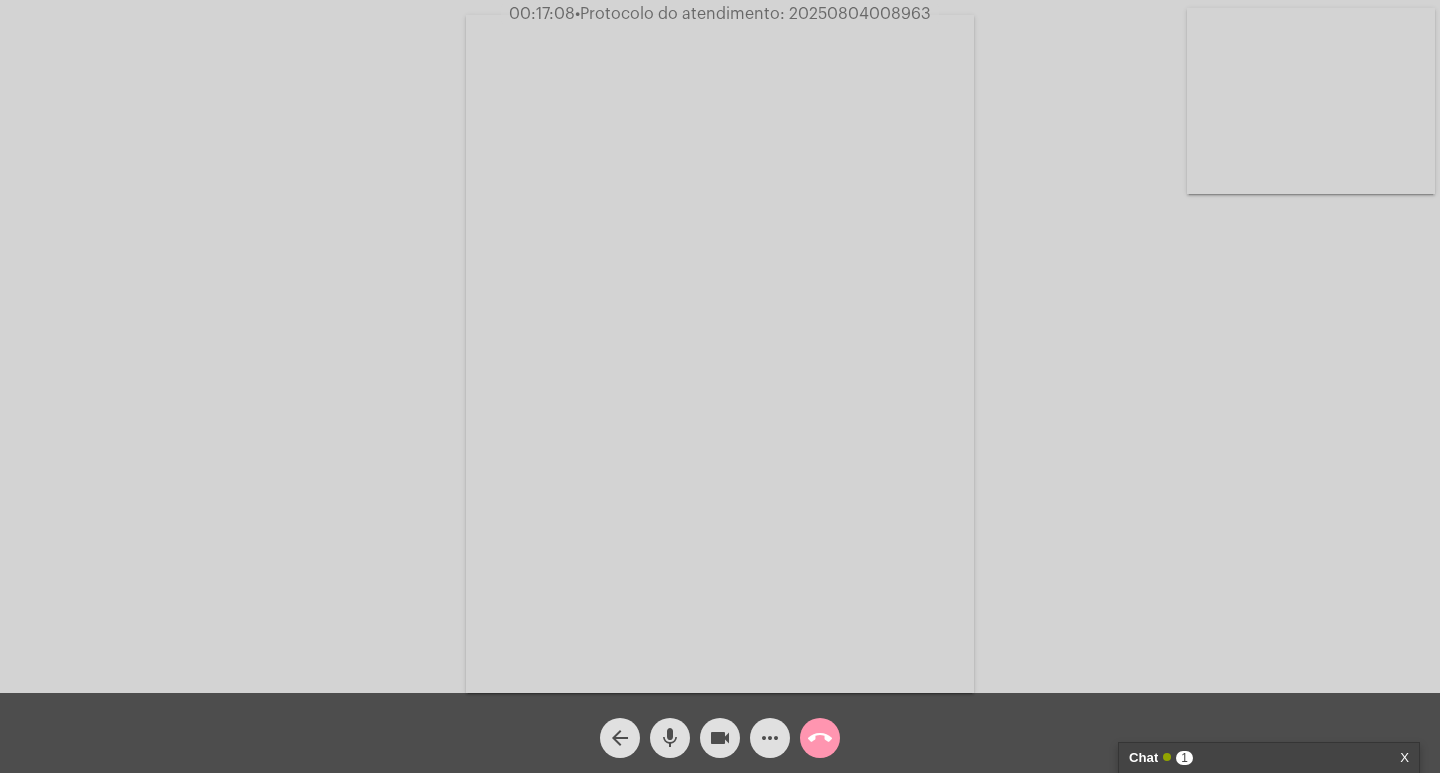 click on "videocam" 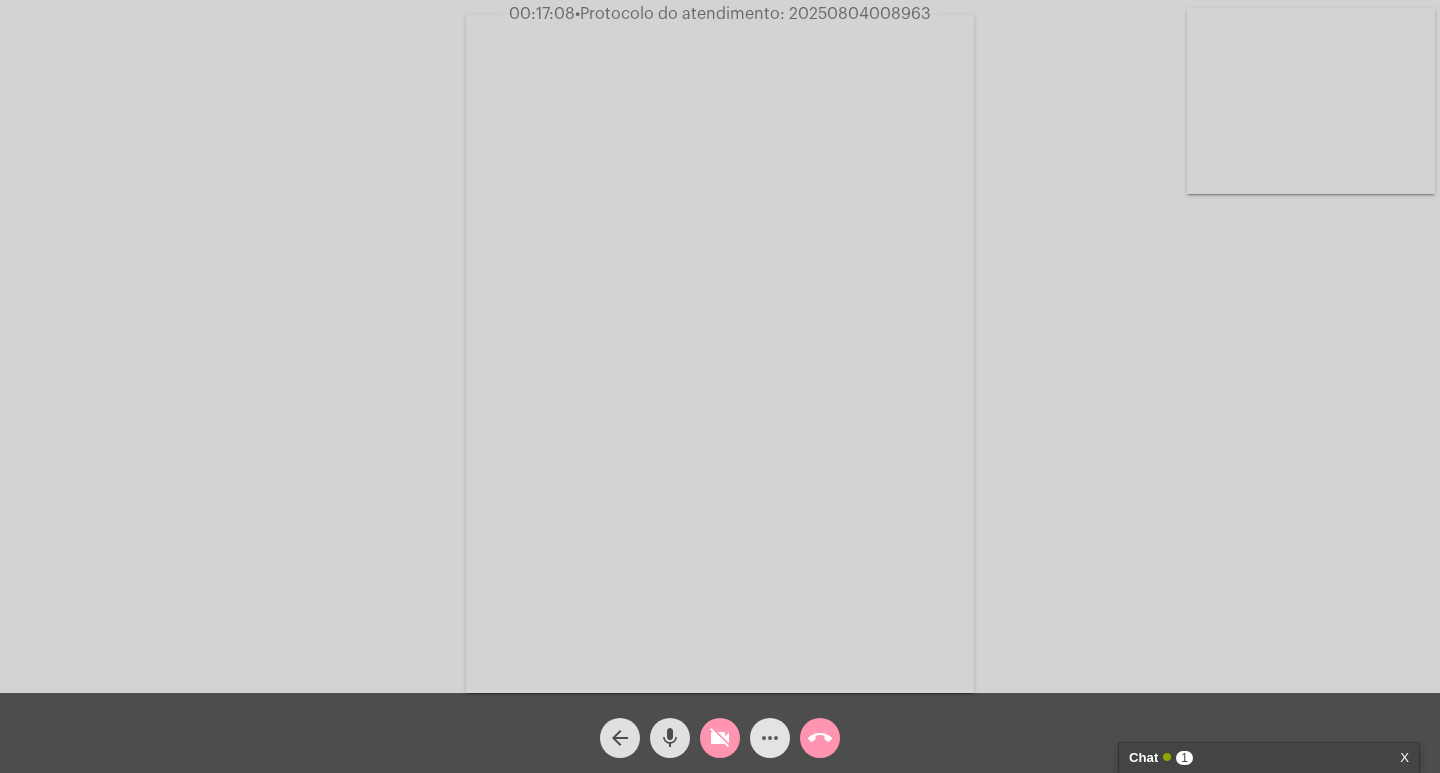 click on "more_horiz" 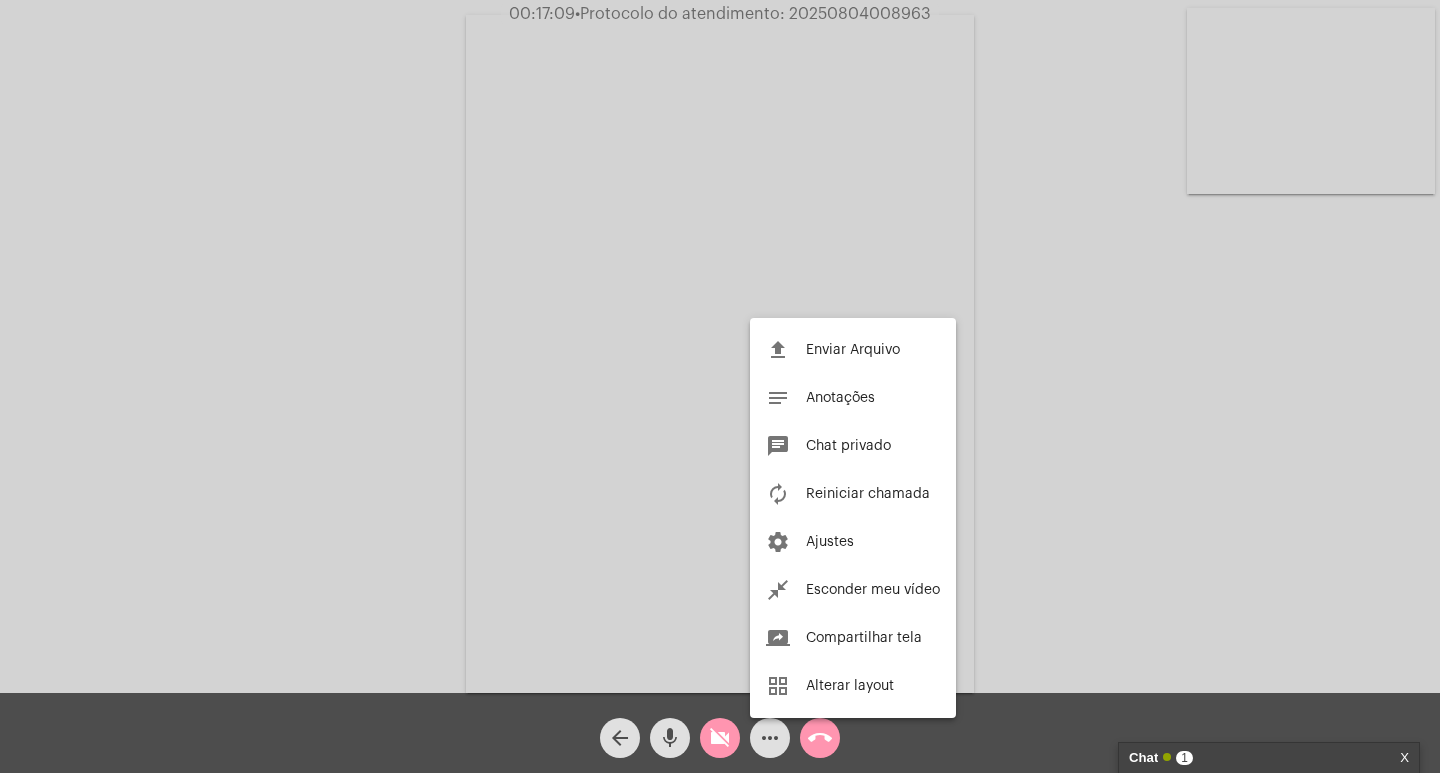 click at bounding box center [720, 386] 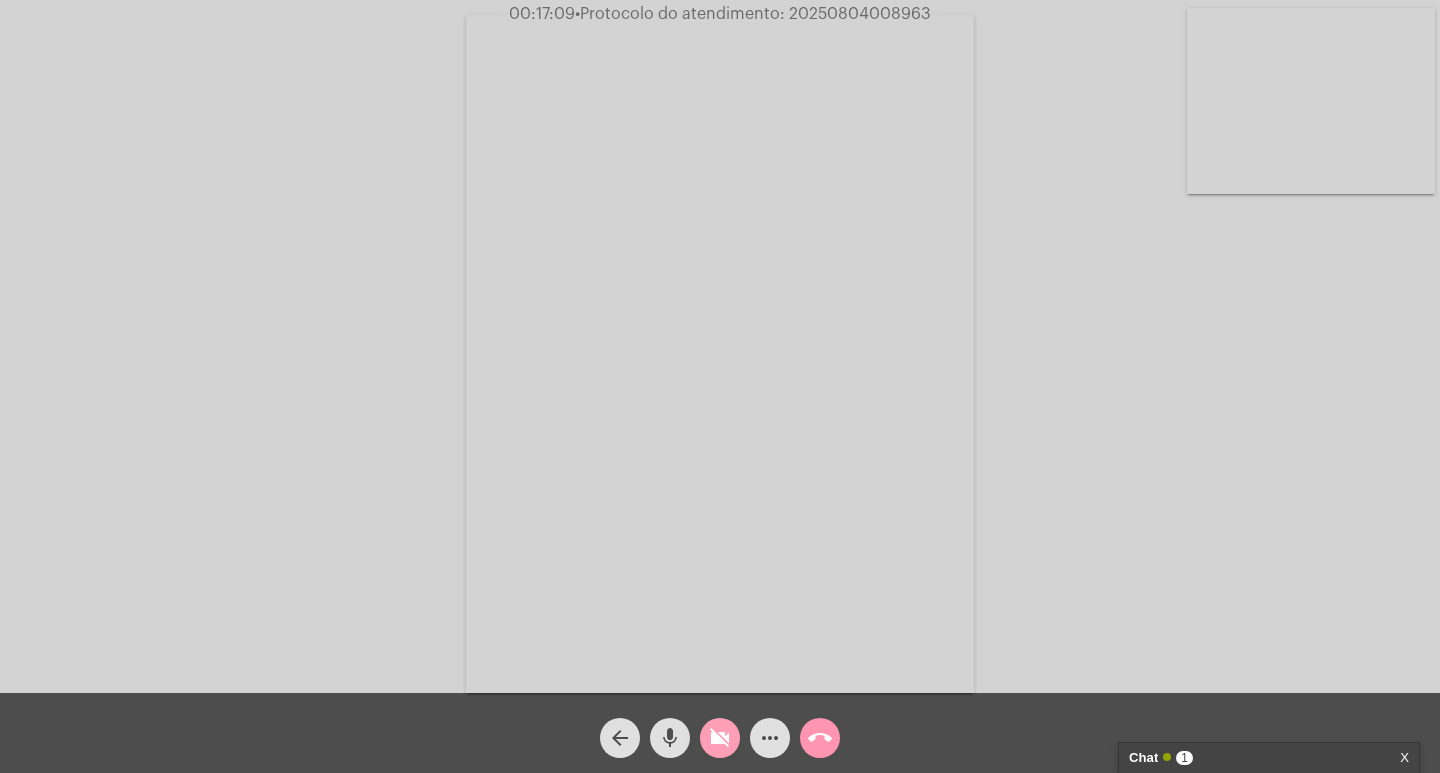 click on "videocam_off" 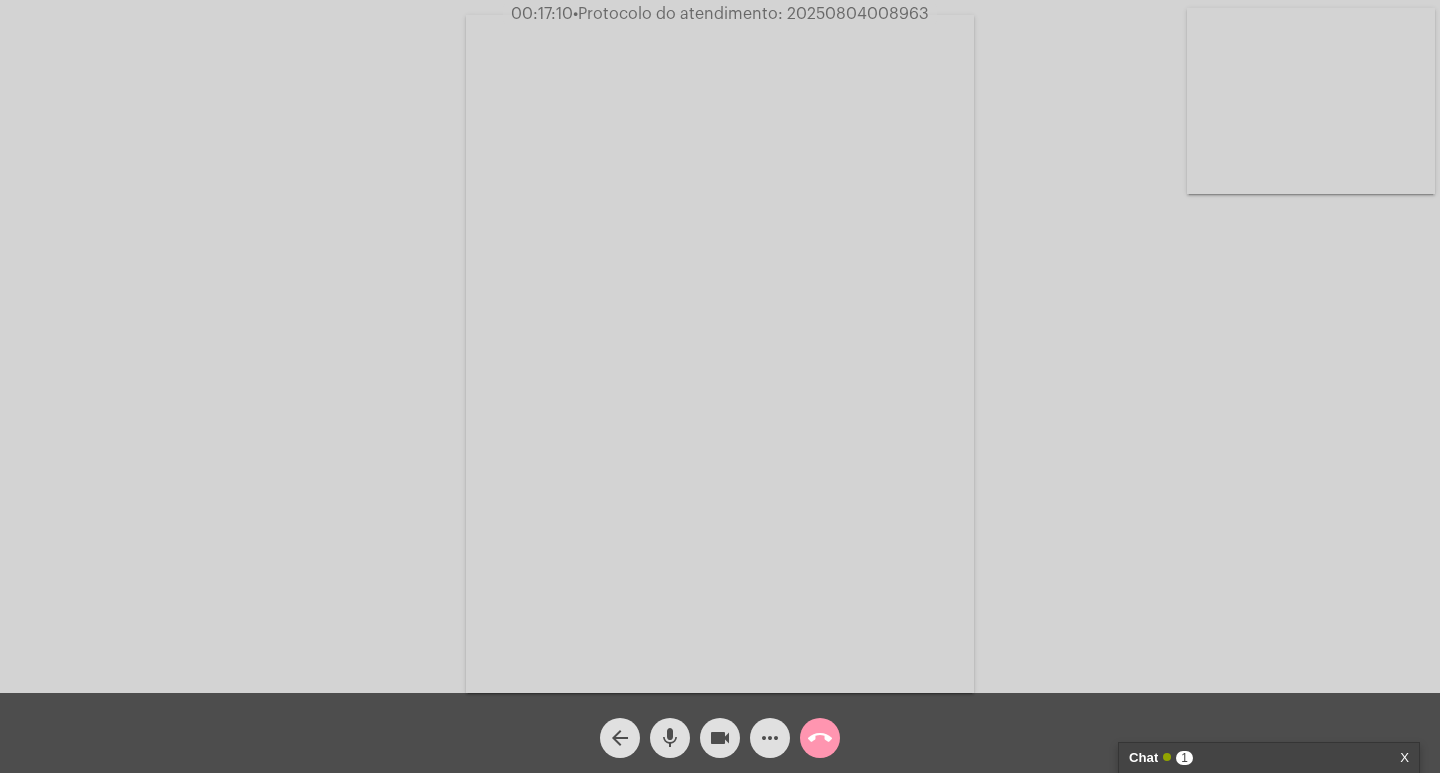 click on "more_horiz" 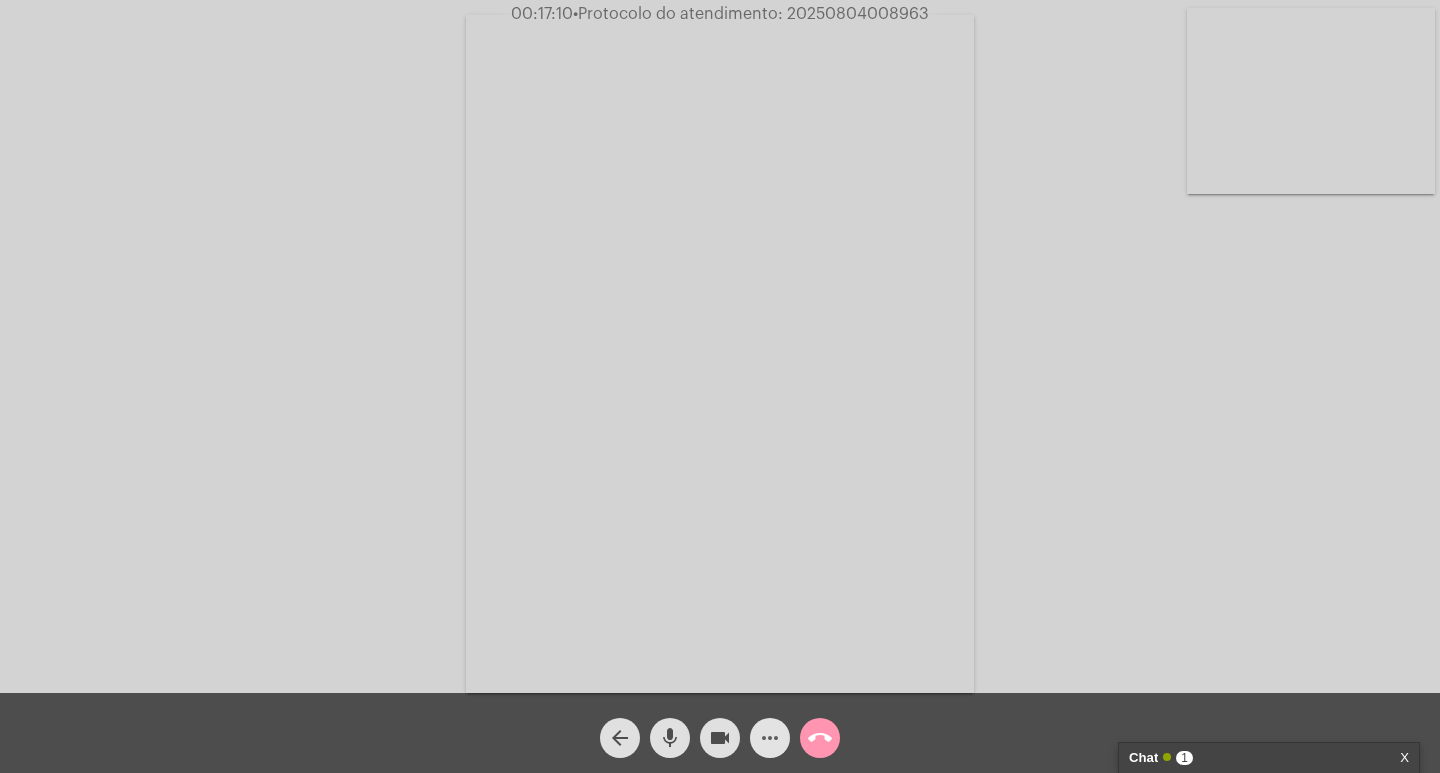 click on "more_horiz" 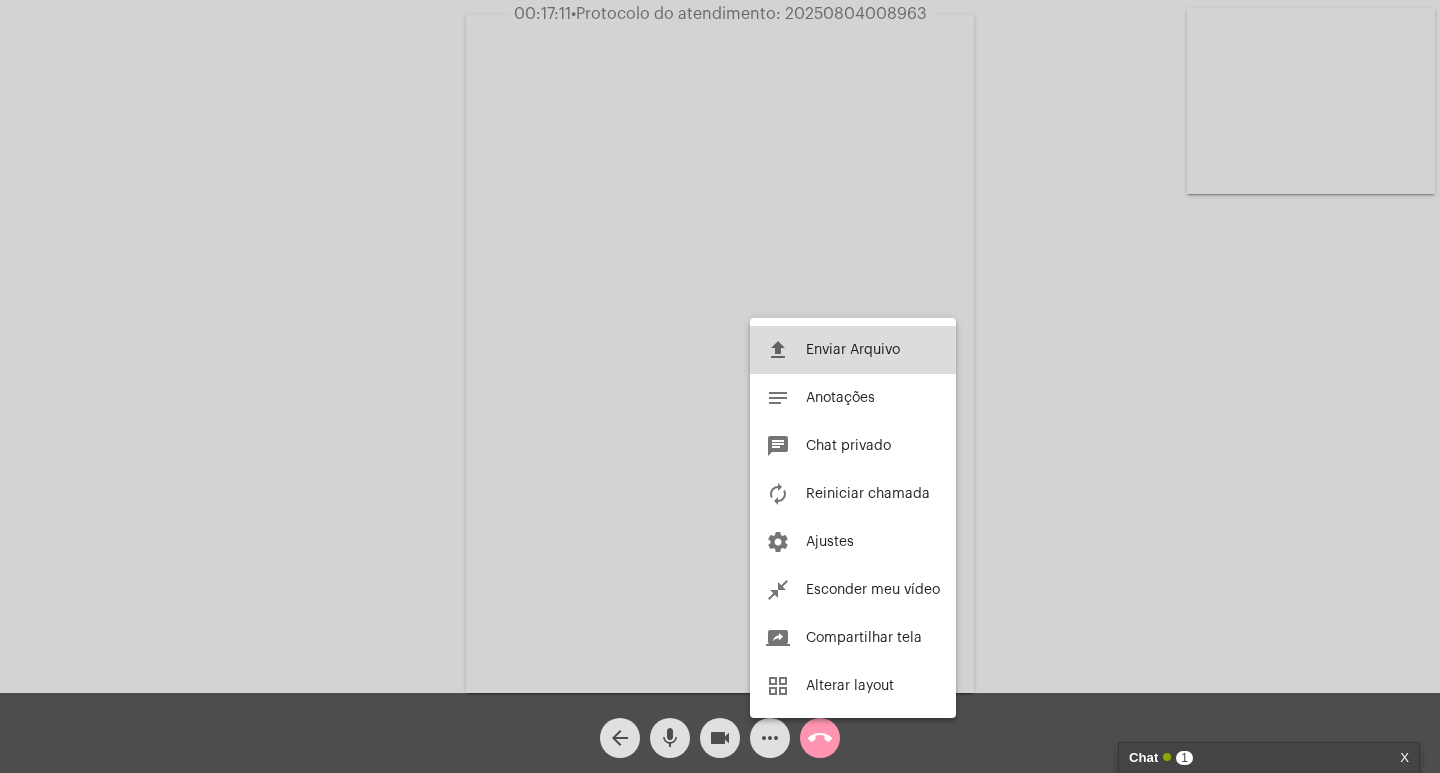 click on "Enviar Arquivo" at bounding box center [853, 350] 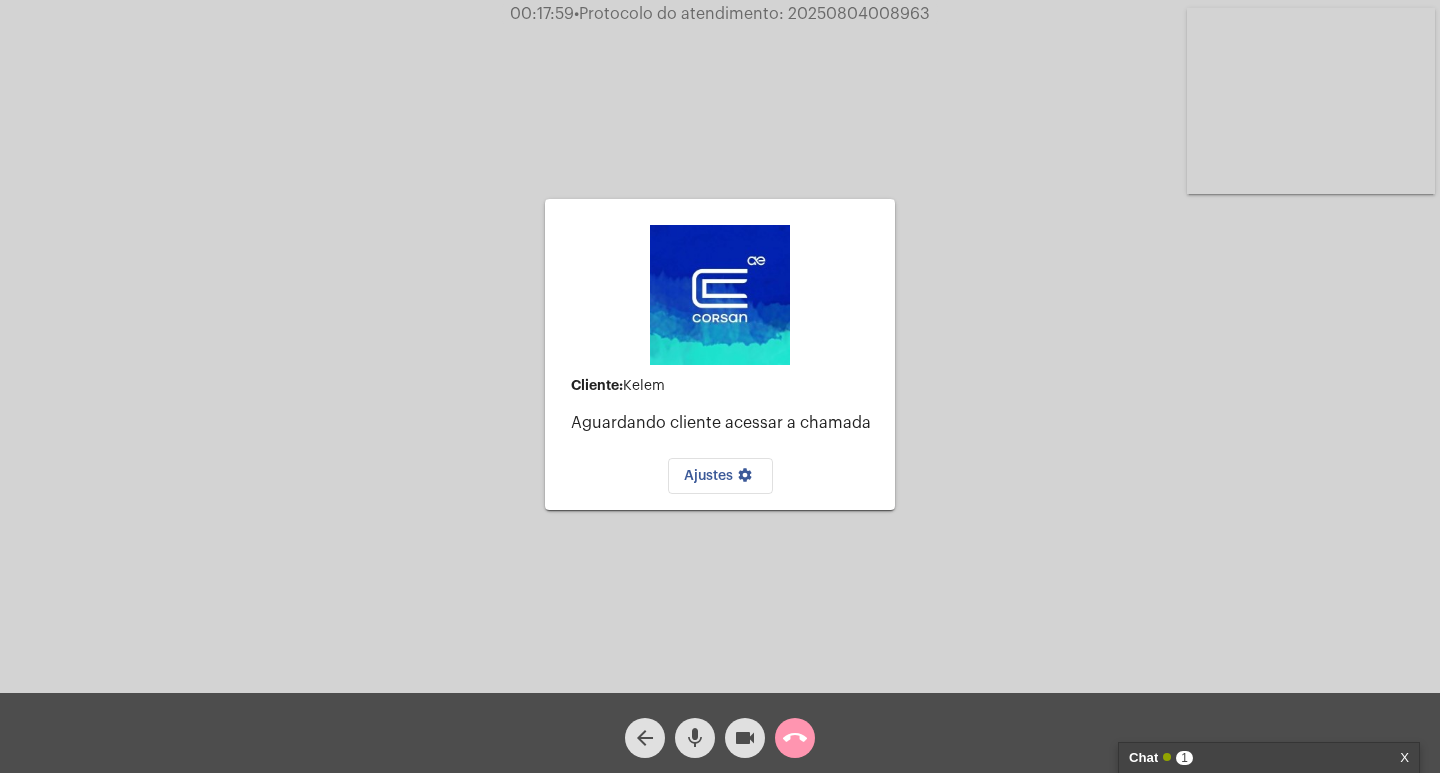click on "Chat  1" at bounding box center [1248, 758] 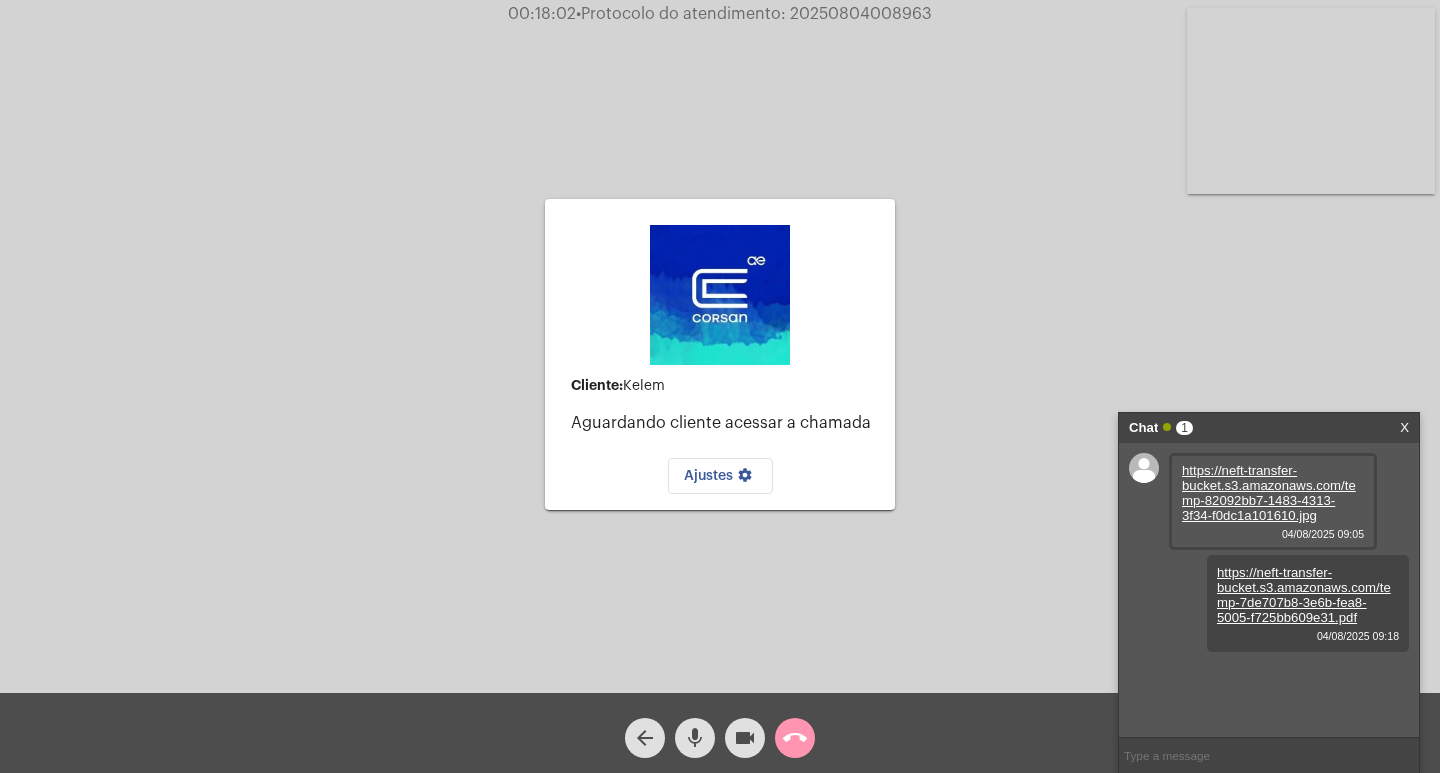 click on "https://neft-transfer-bucket.s3.amazonaws.com/temp-7de707b8-3e6b-fea8-5005-f725bb609e31.pdf" at bounding box center (1304, 595) 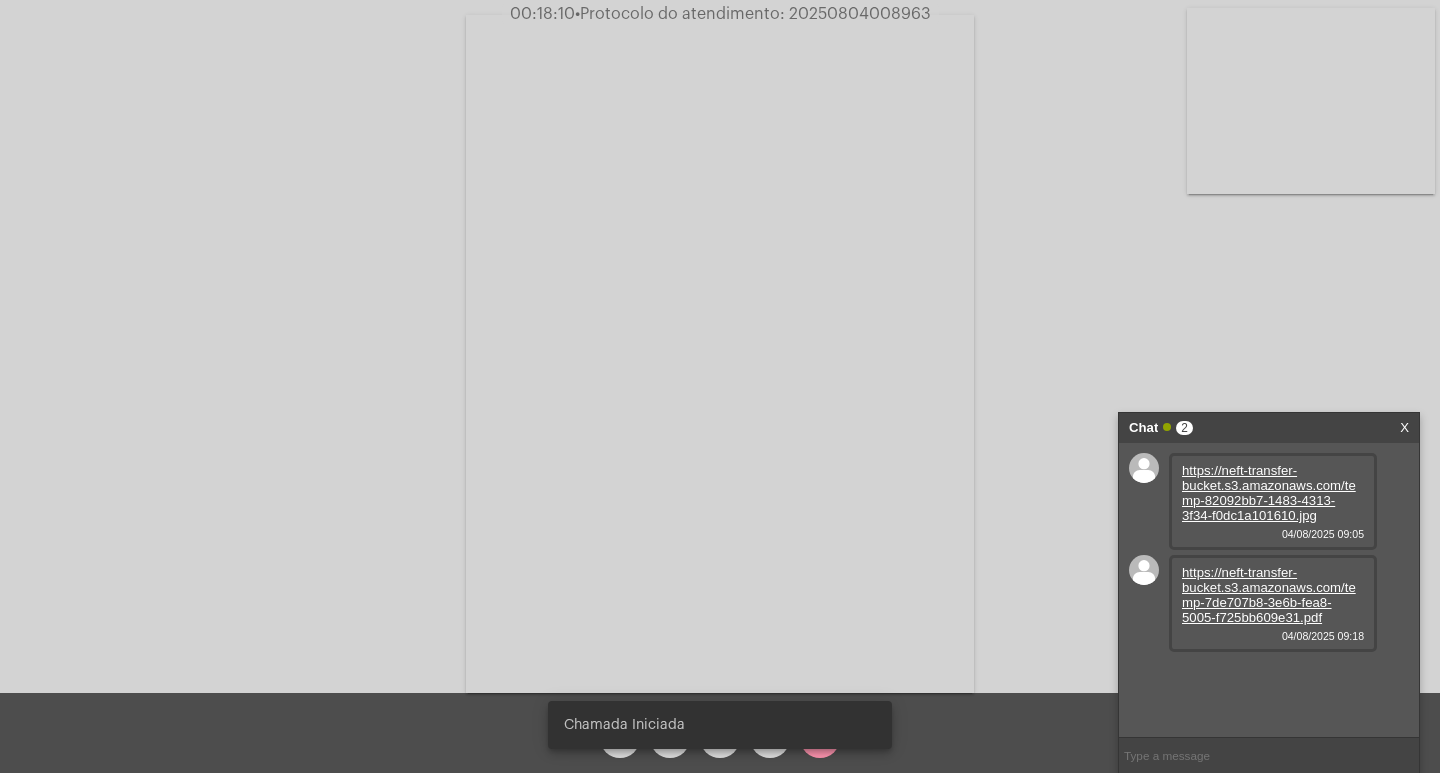 click on "Chamada Iniciada" at bounding box center (720, 725) 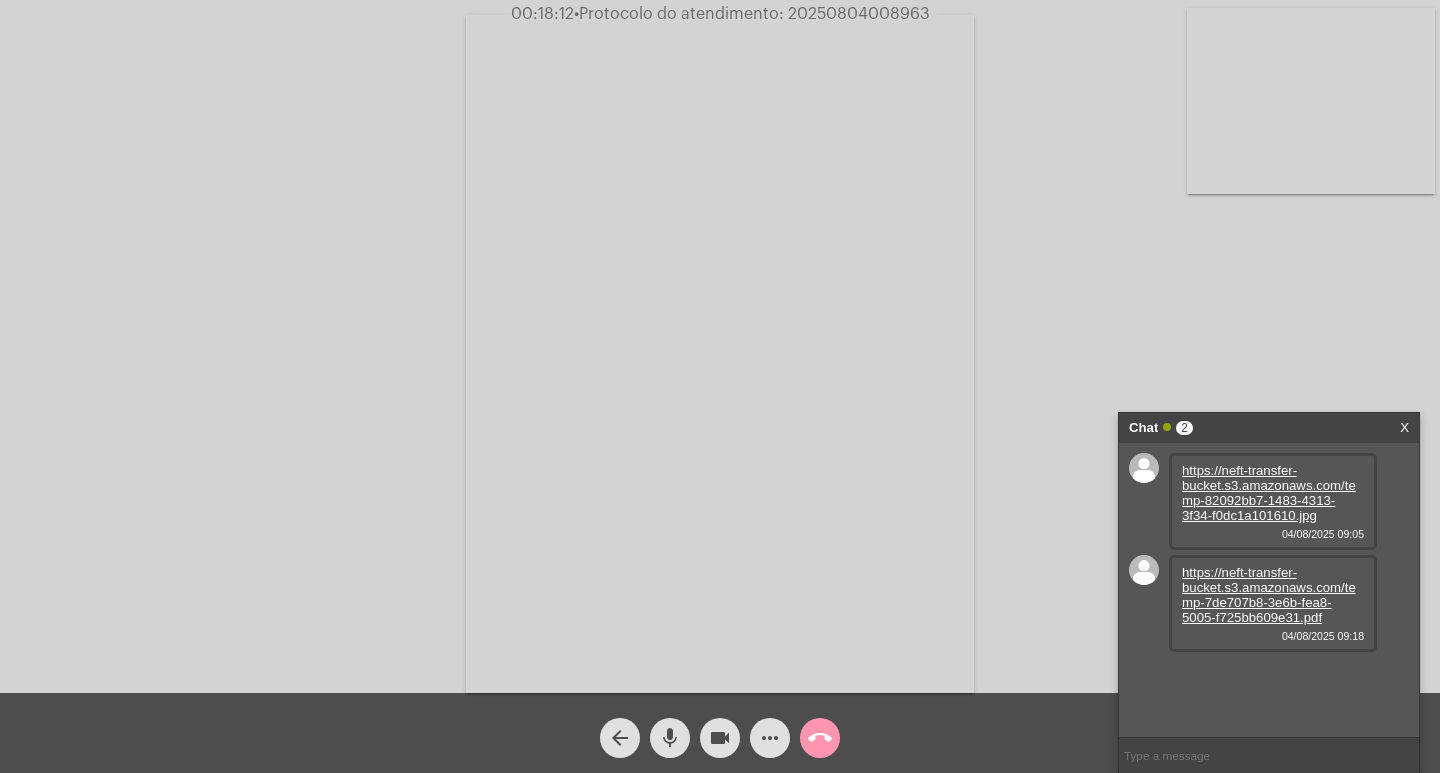 click on "arrow_back mic videocam more_horiz call_end" 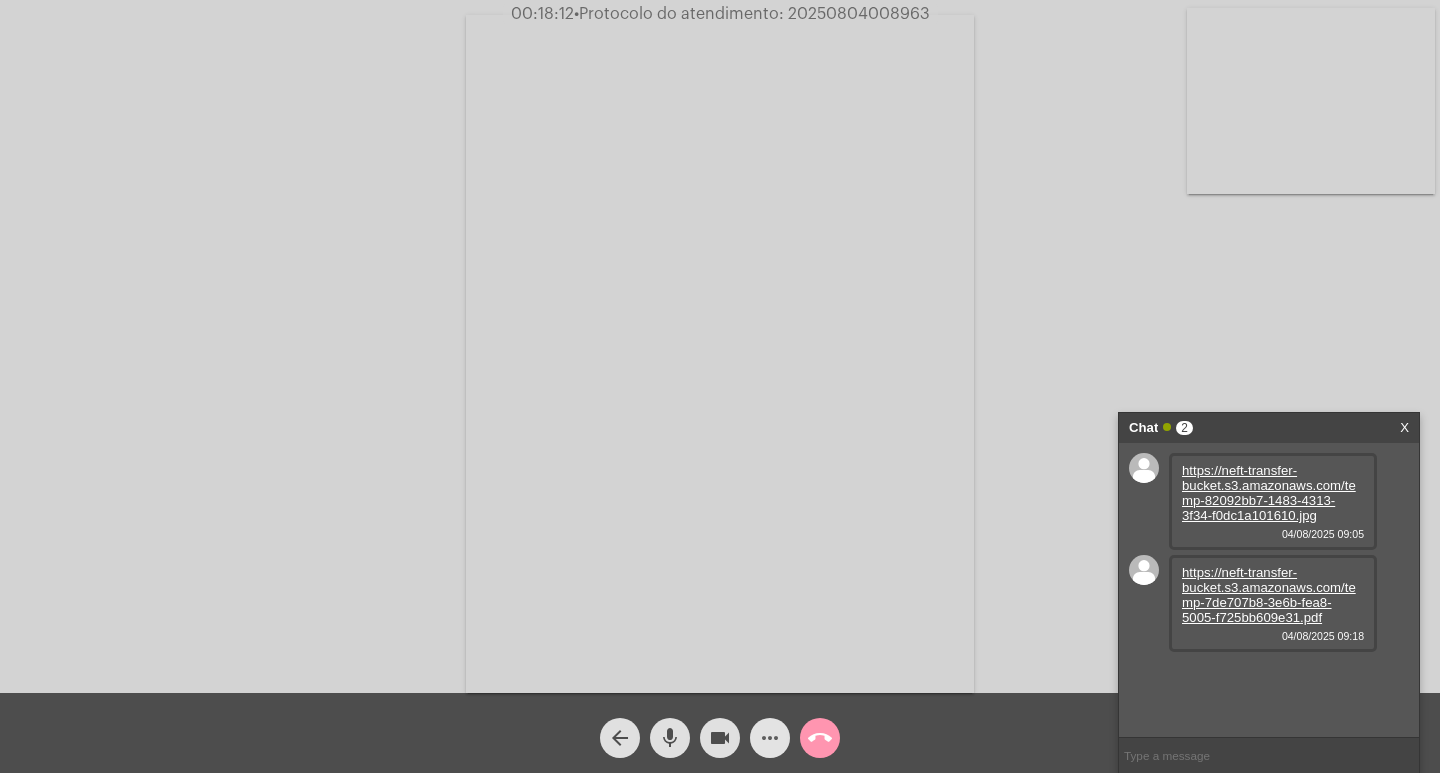 click on "more_horiz" 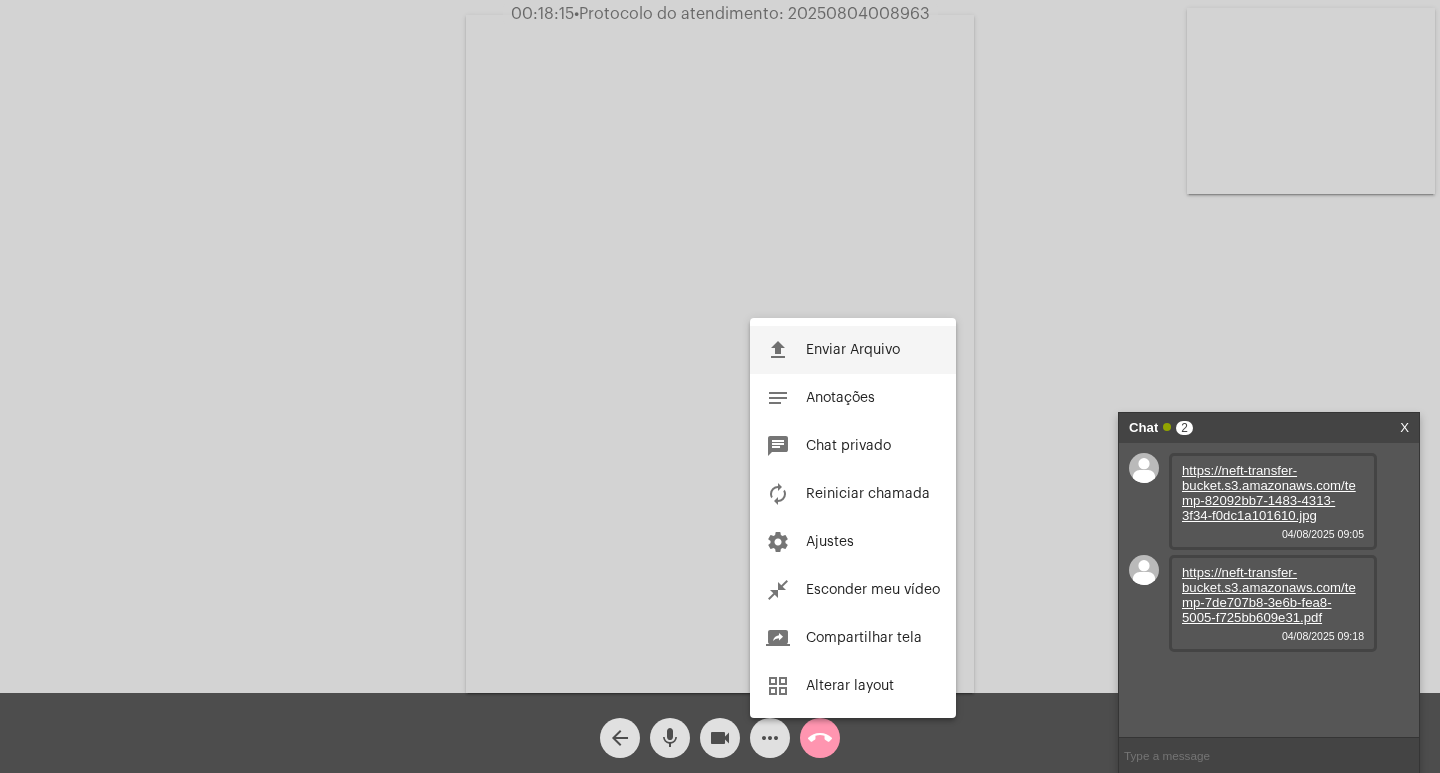 click on "Enviar Arquivo" at bounding box center (853, 350) 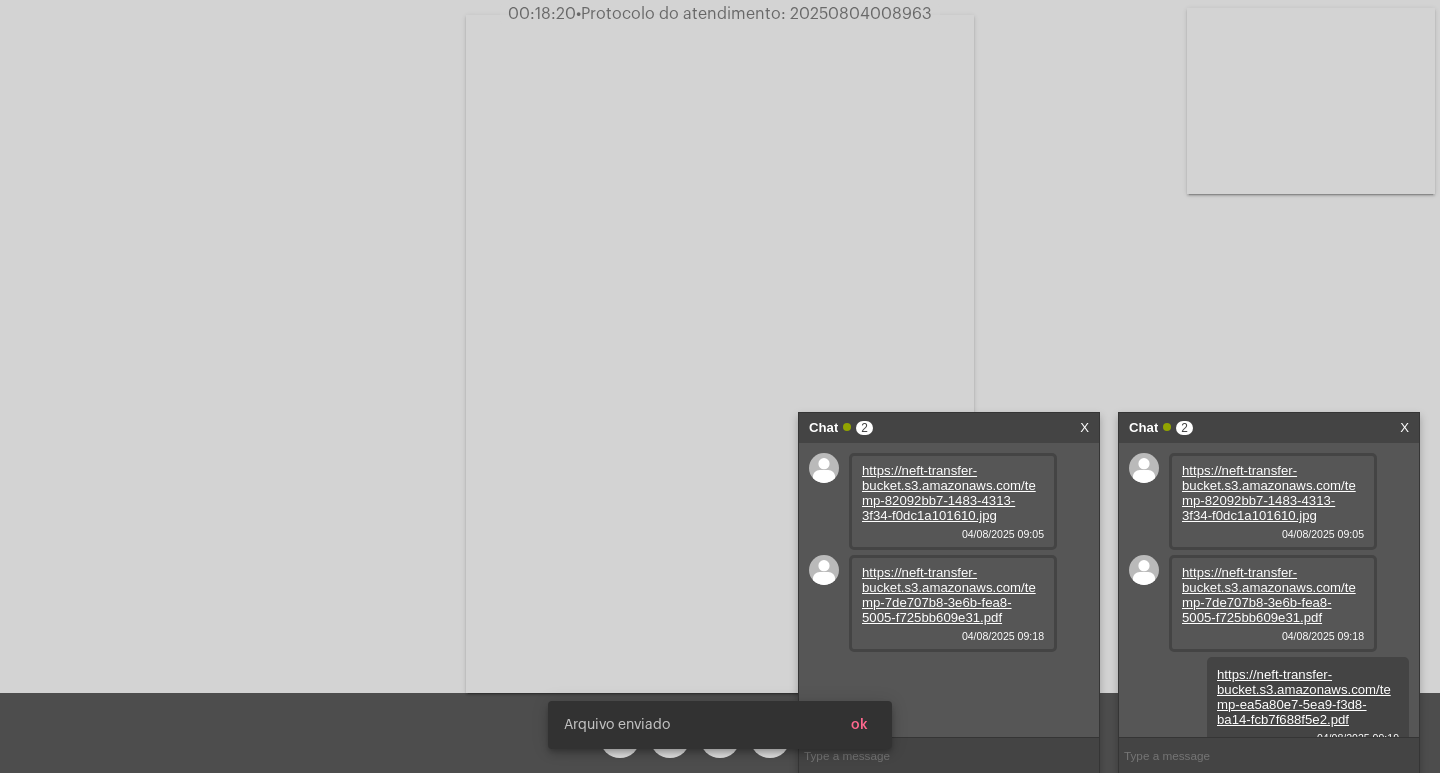 scroll, scrollTop: 17, scrollLeft: 0, axis: vertical 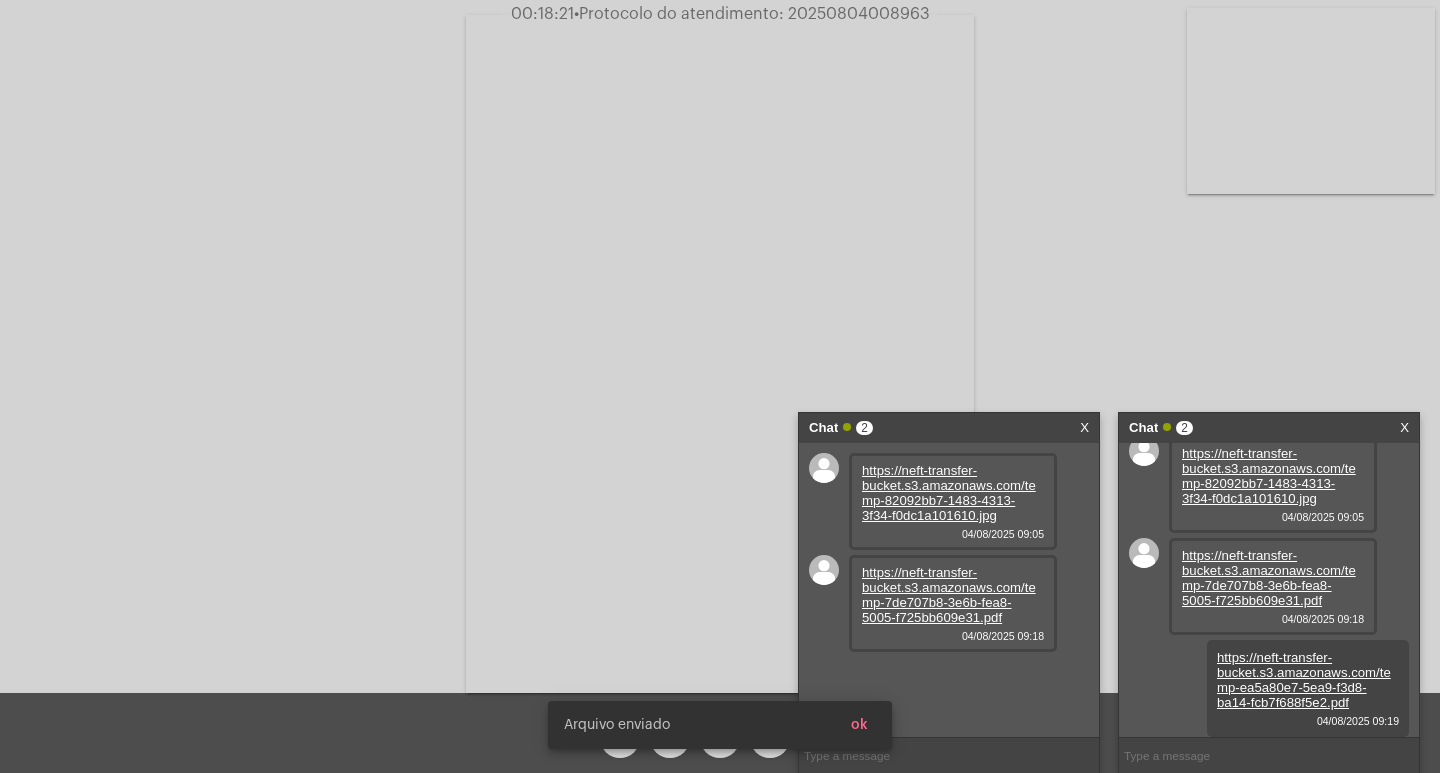 click on "Chat  2" at bounding box center [928, 428] 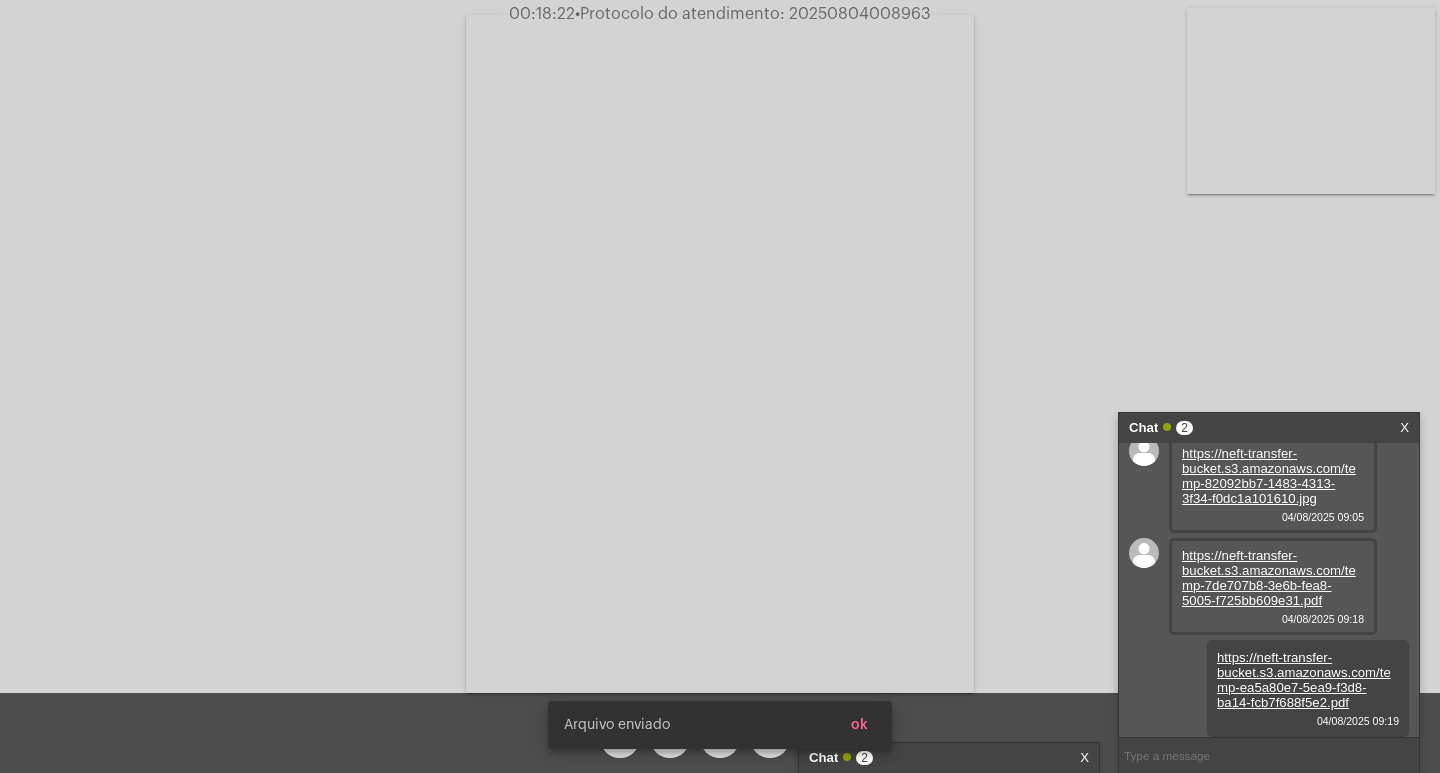 click on "Chat  2" at bounding box center (1248, 428) 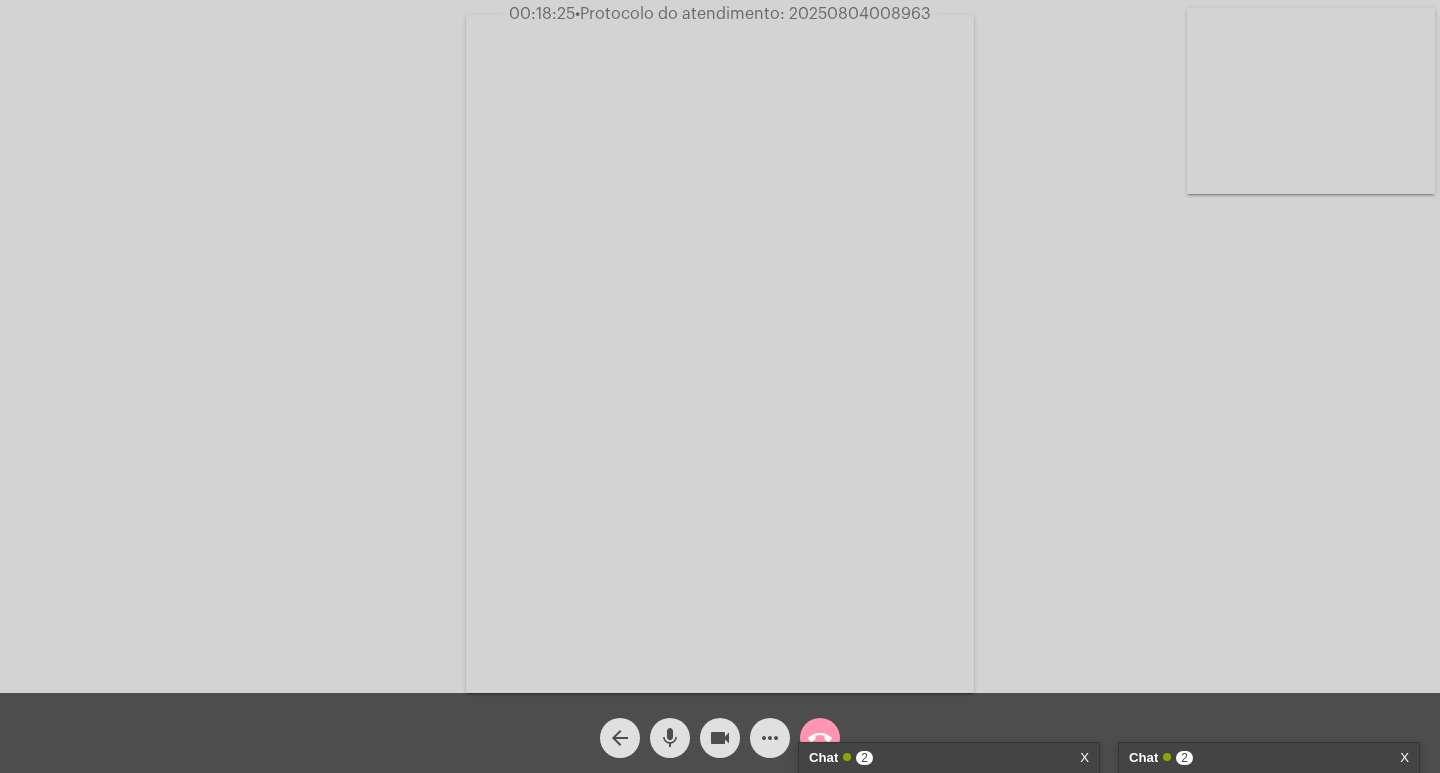 click on "Acessando Câmera e Microfone..." 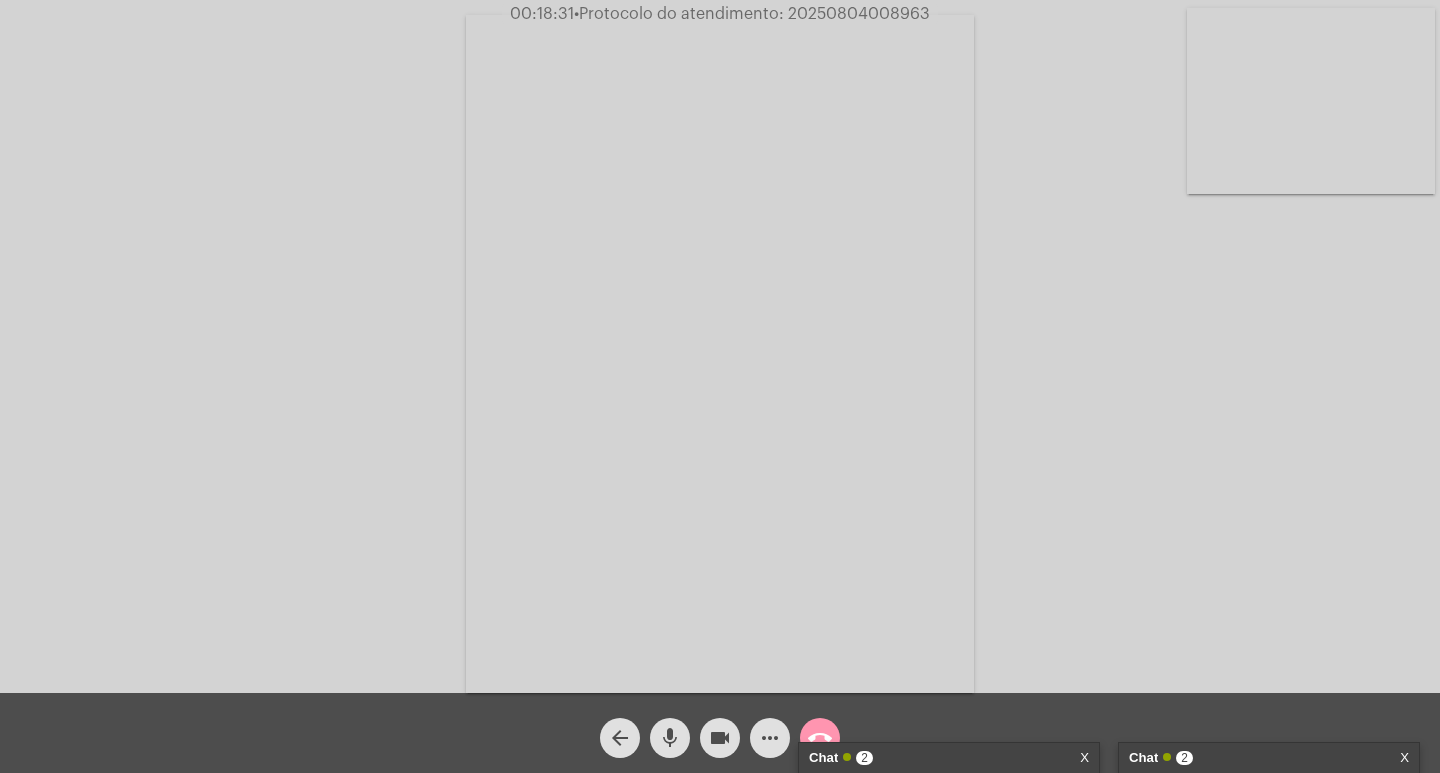 click on "Chat  2" at bounding box center [928, 758] 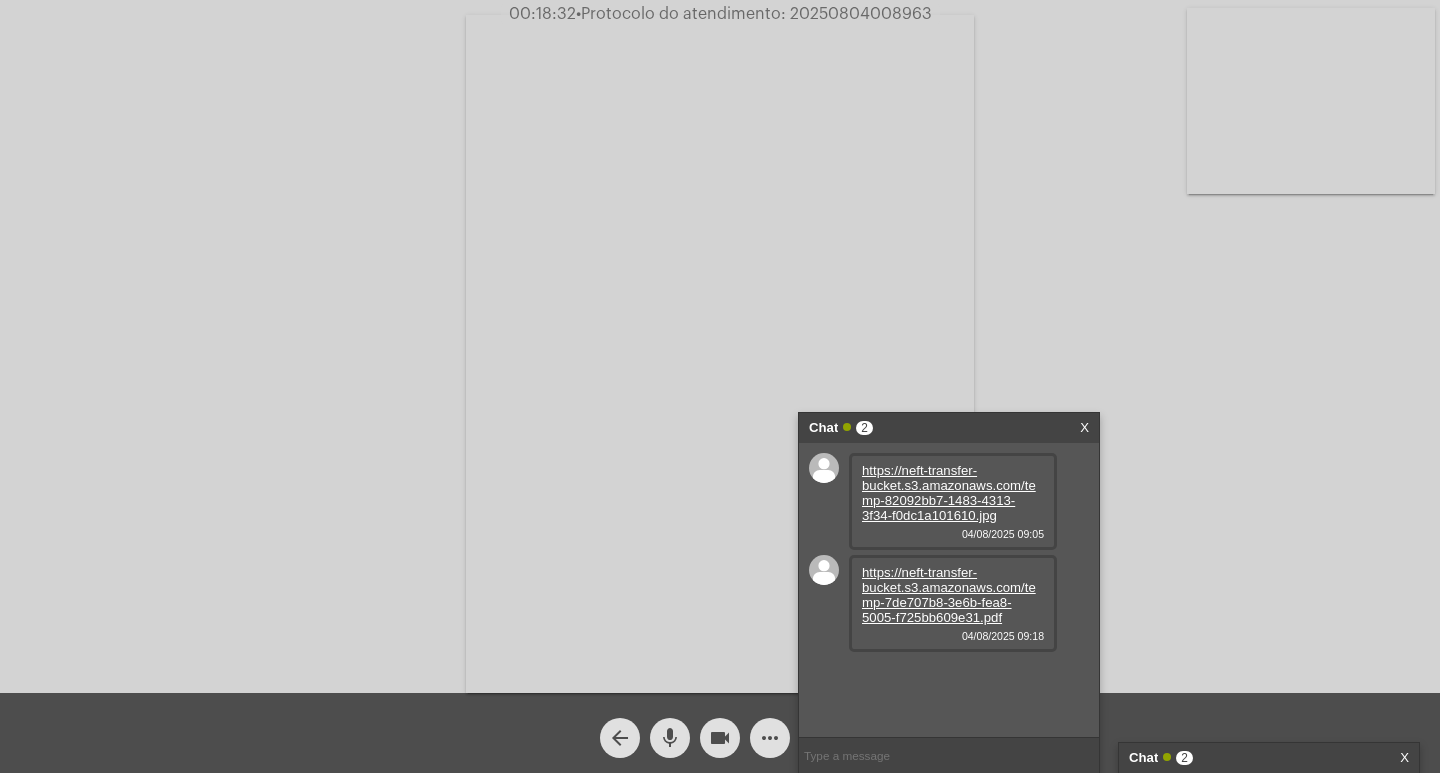 click on "Chat  2" at bounding box center (1248, 758) 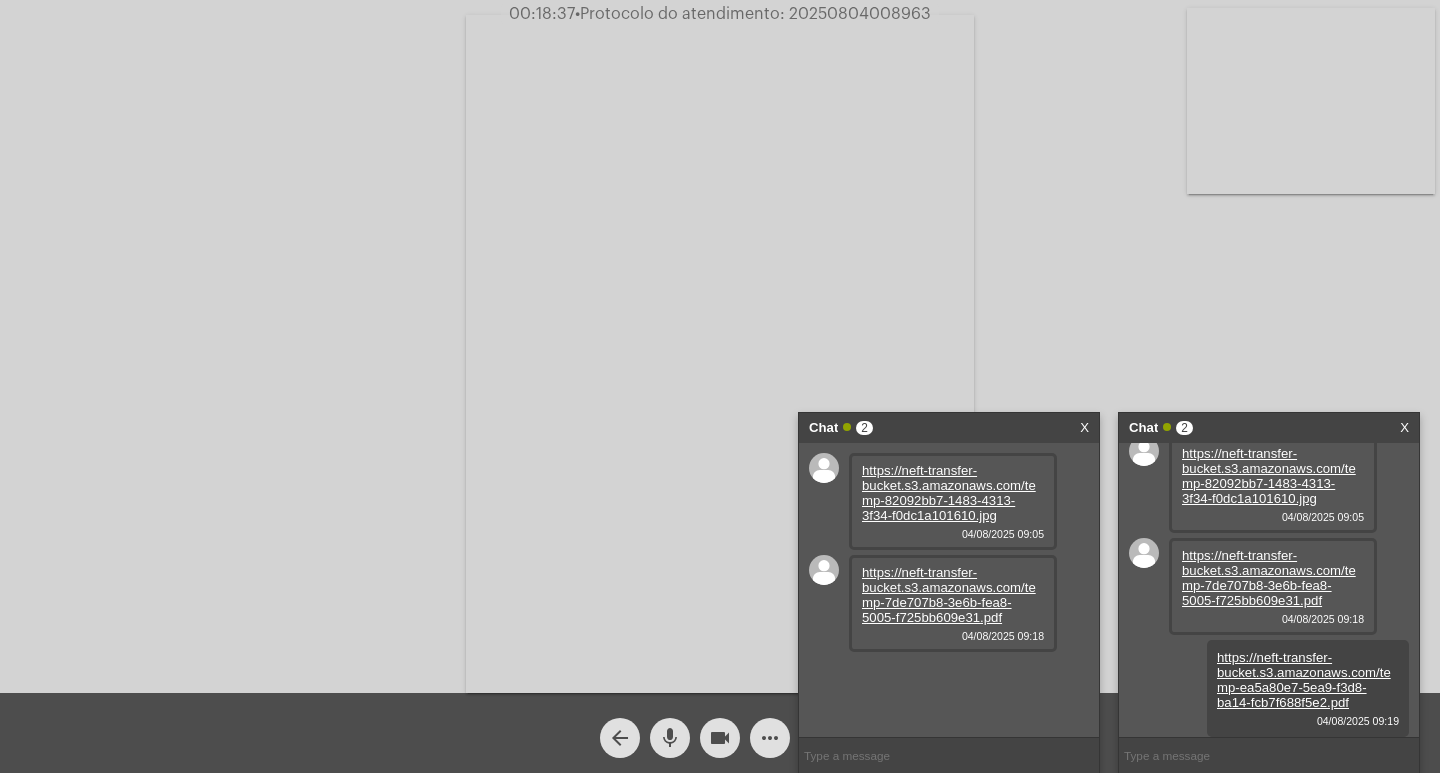 scroll, scrollTop: 0, scrollLeft: 0, axis: both 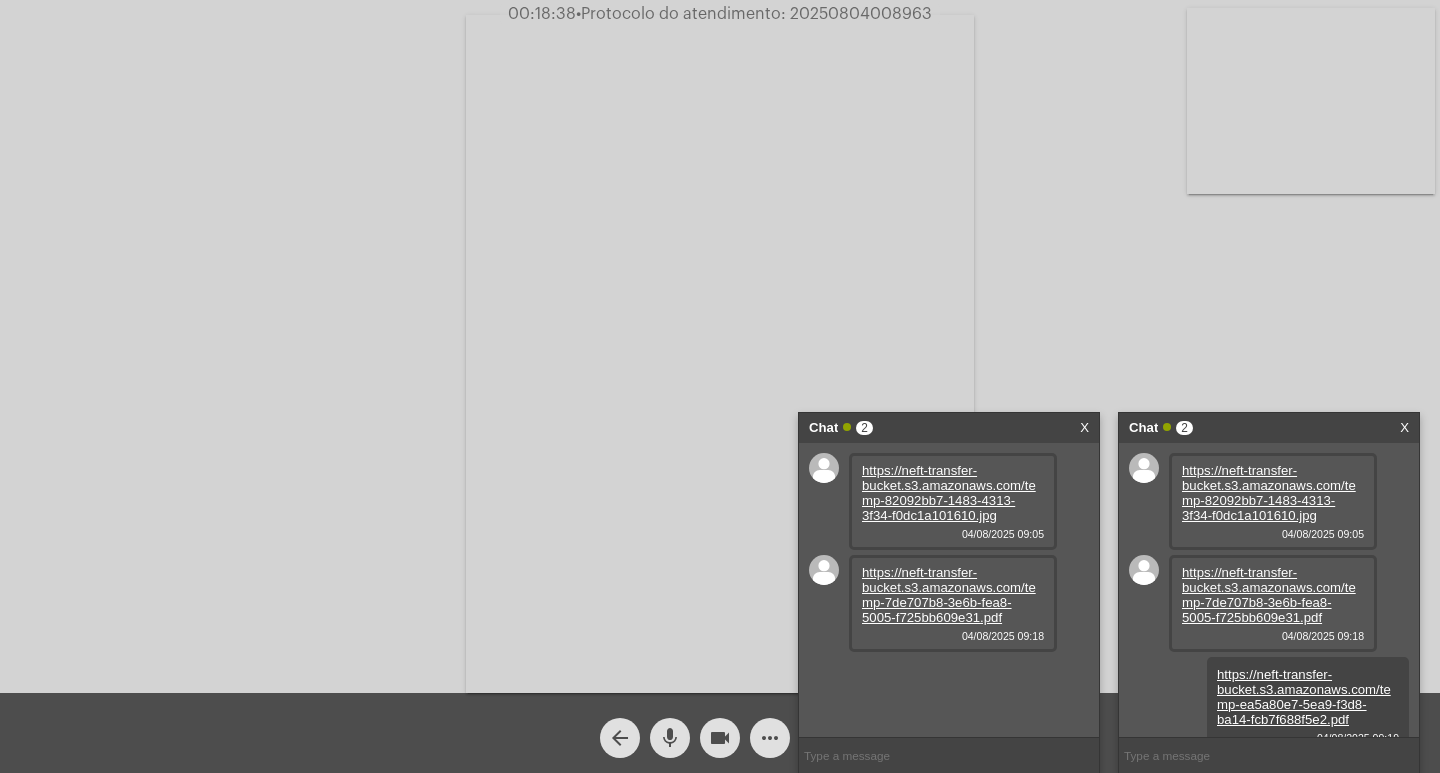 click on "https://neft-transfer-bucket.s3.amazonaws.com/temp-7de707b8-3e6b-fea8-5005-f725bb609e31.pdf" at bounding box center (1269, 595) 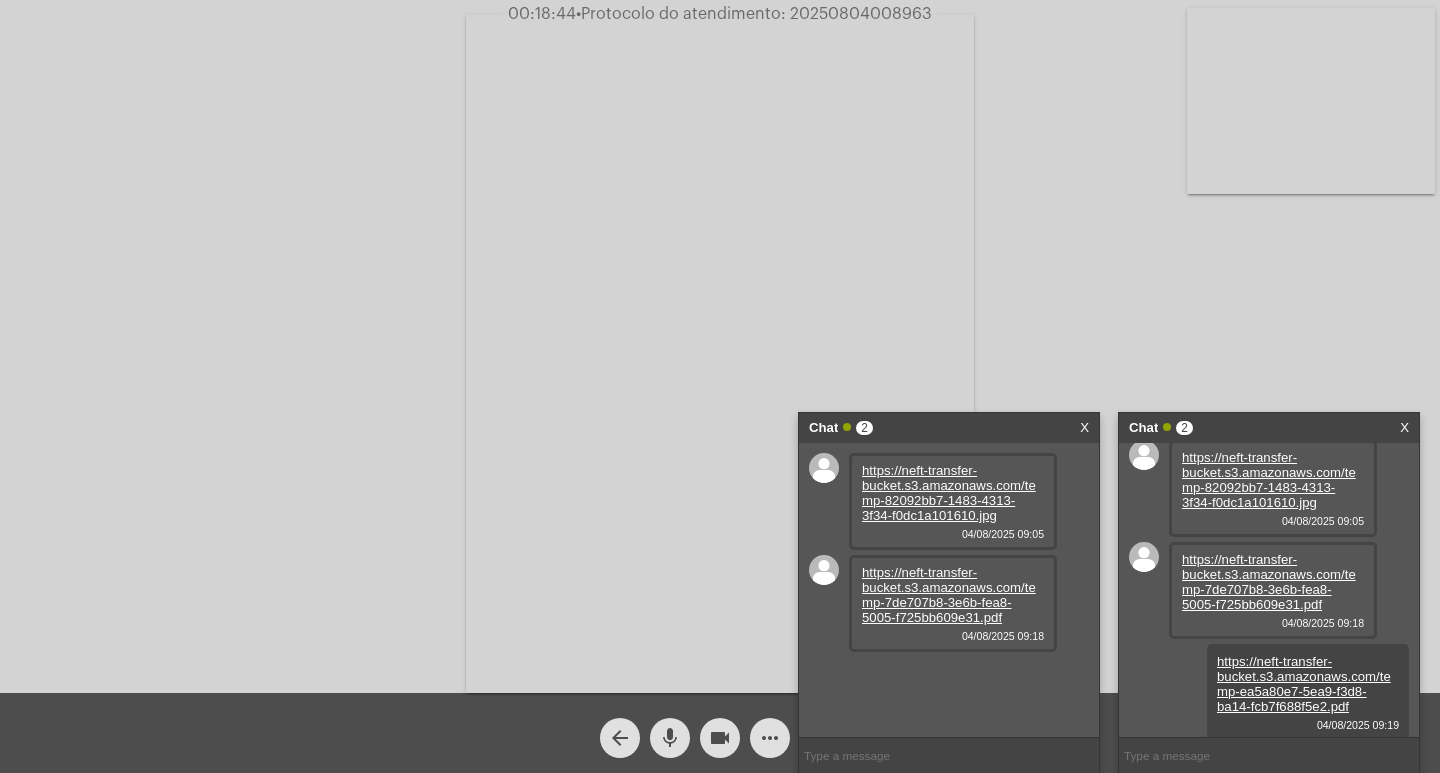 scroll, scrollTop: 17, scrollLeft: 0, axis: vertical 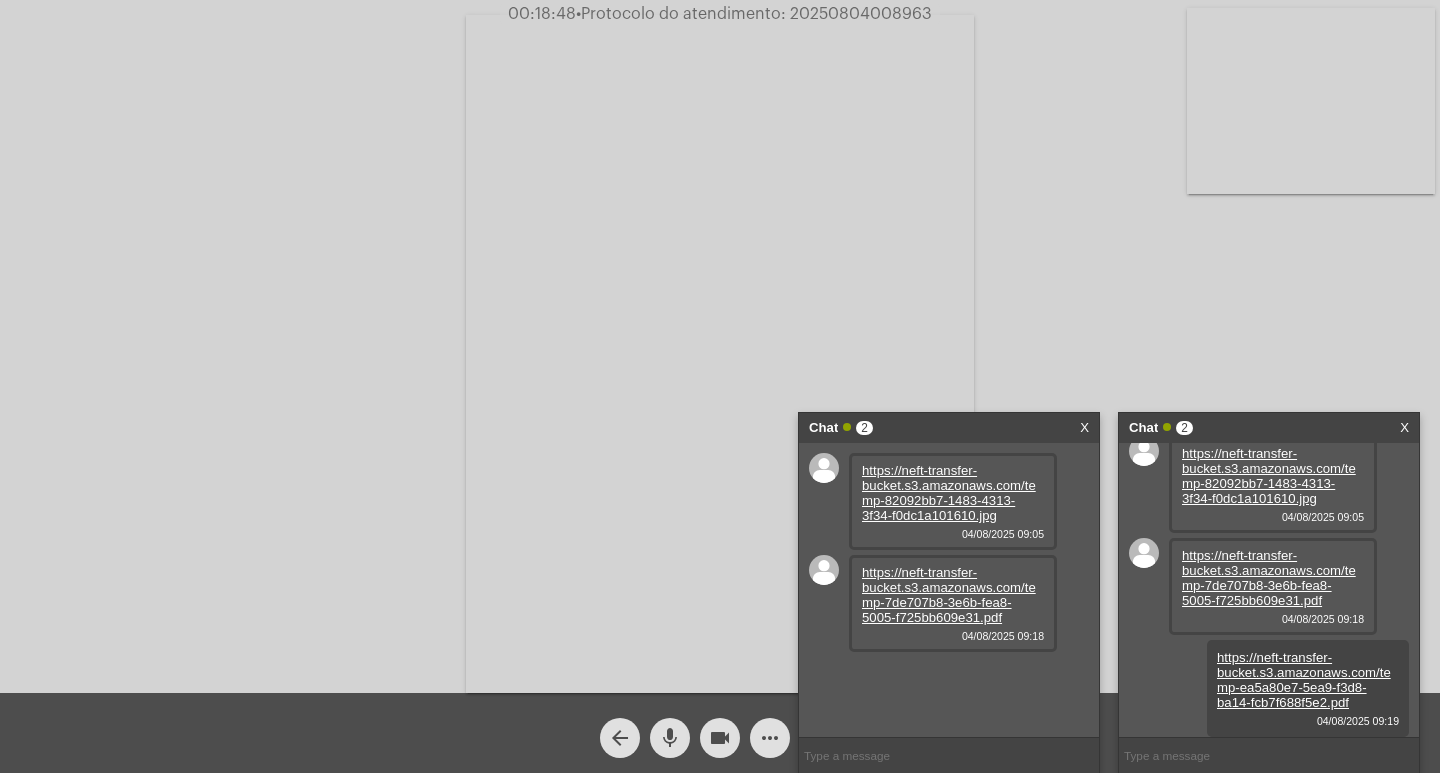 click on "Chat  2" at bounding box center [928, 428] 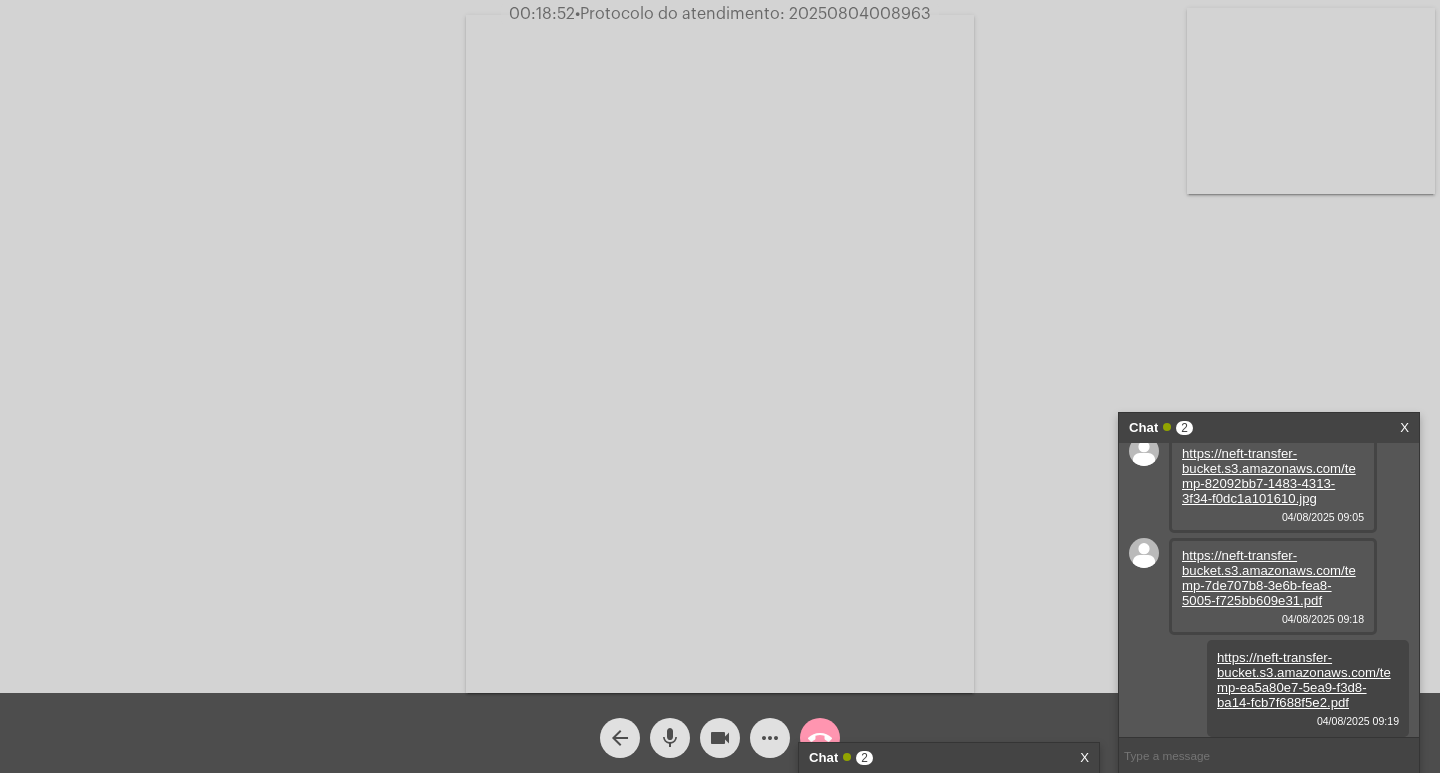 click on "Chat  2" at bounding box center [1248, 428] 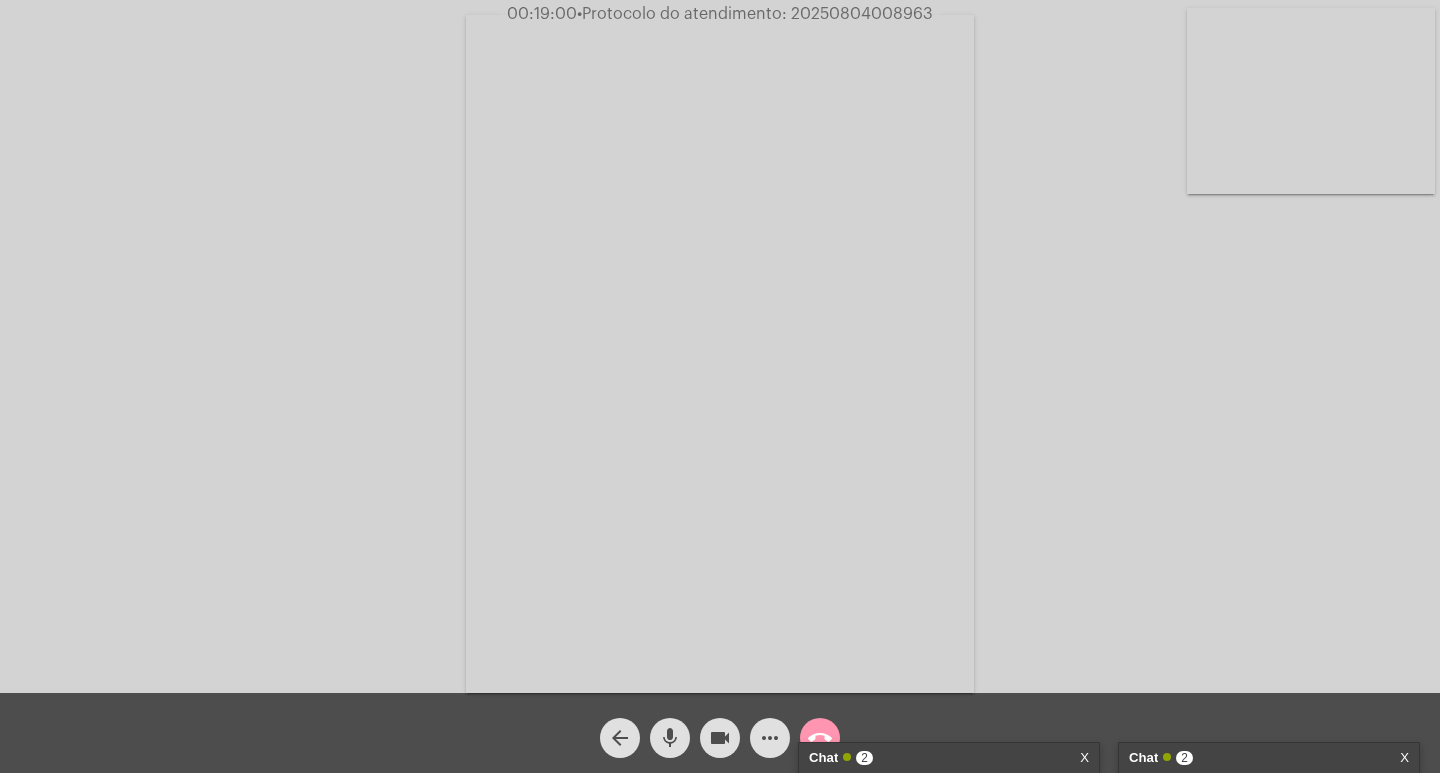click on "Chat  2" at bounding box center [1248, 758] 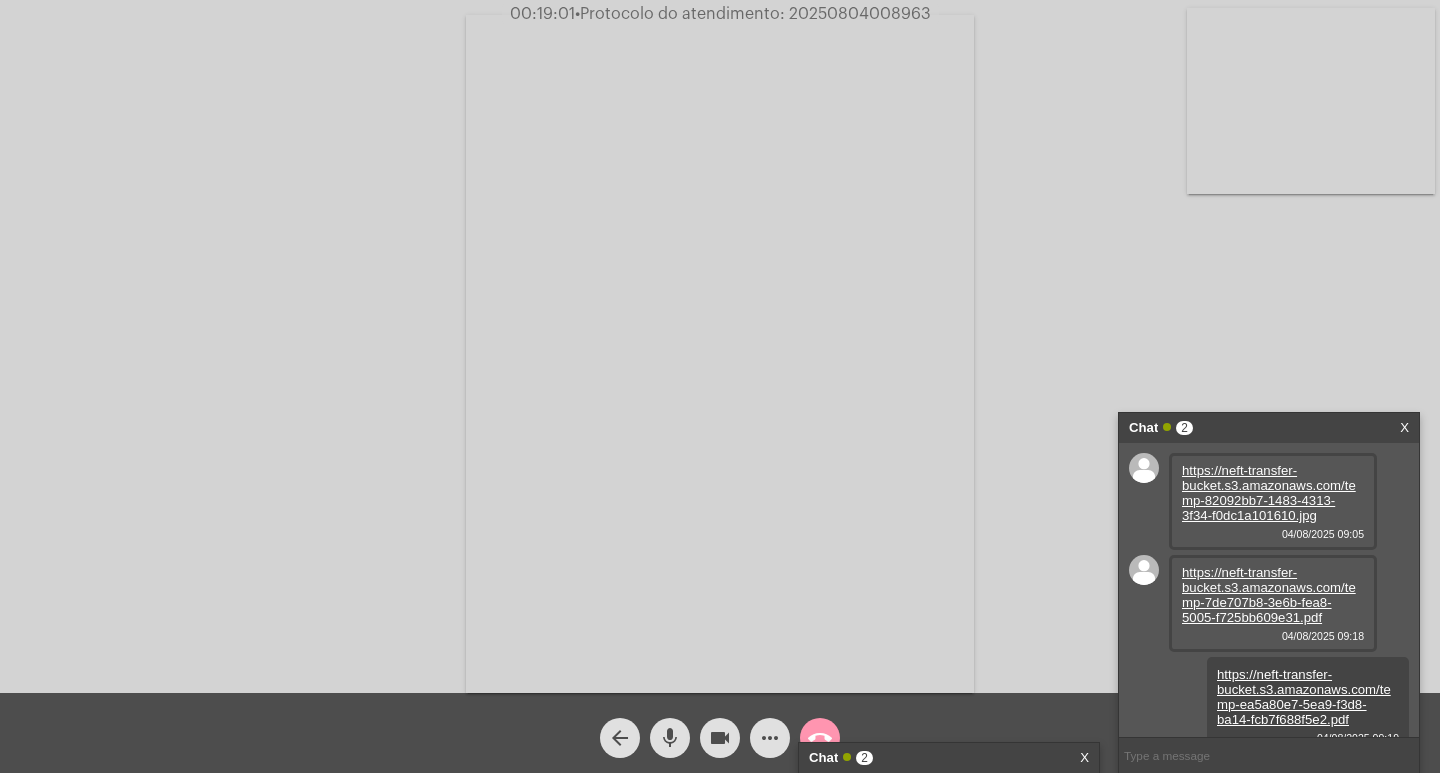 scroll, scrollTop: 17, scrollLeft: 0, axis: vertical 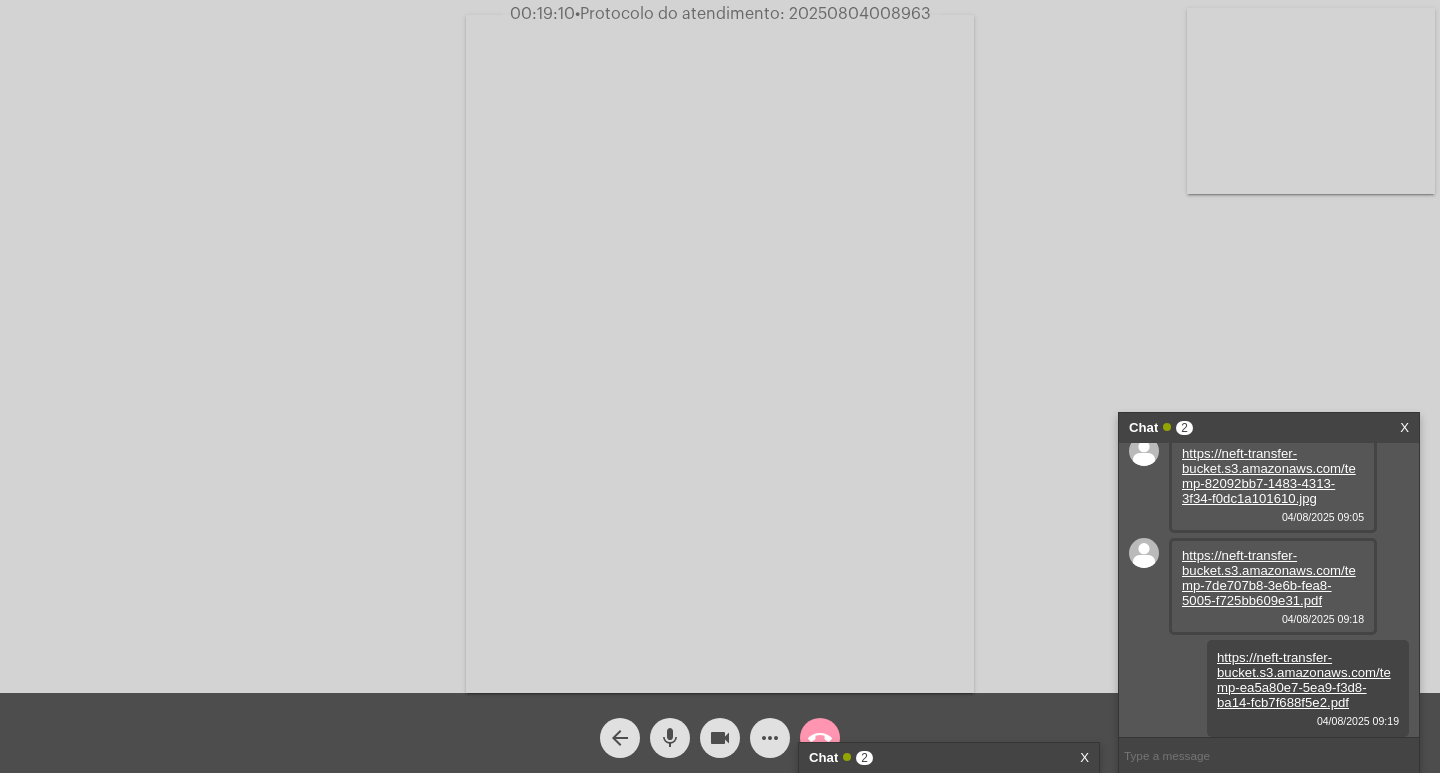 click on "Chat  2" at bounding box center (928, 758) 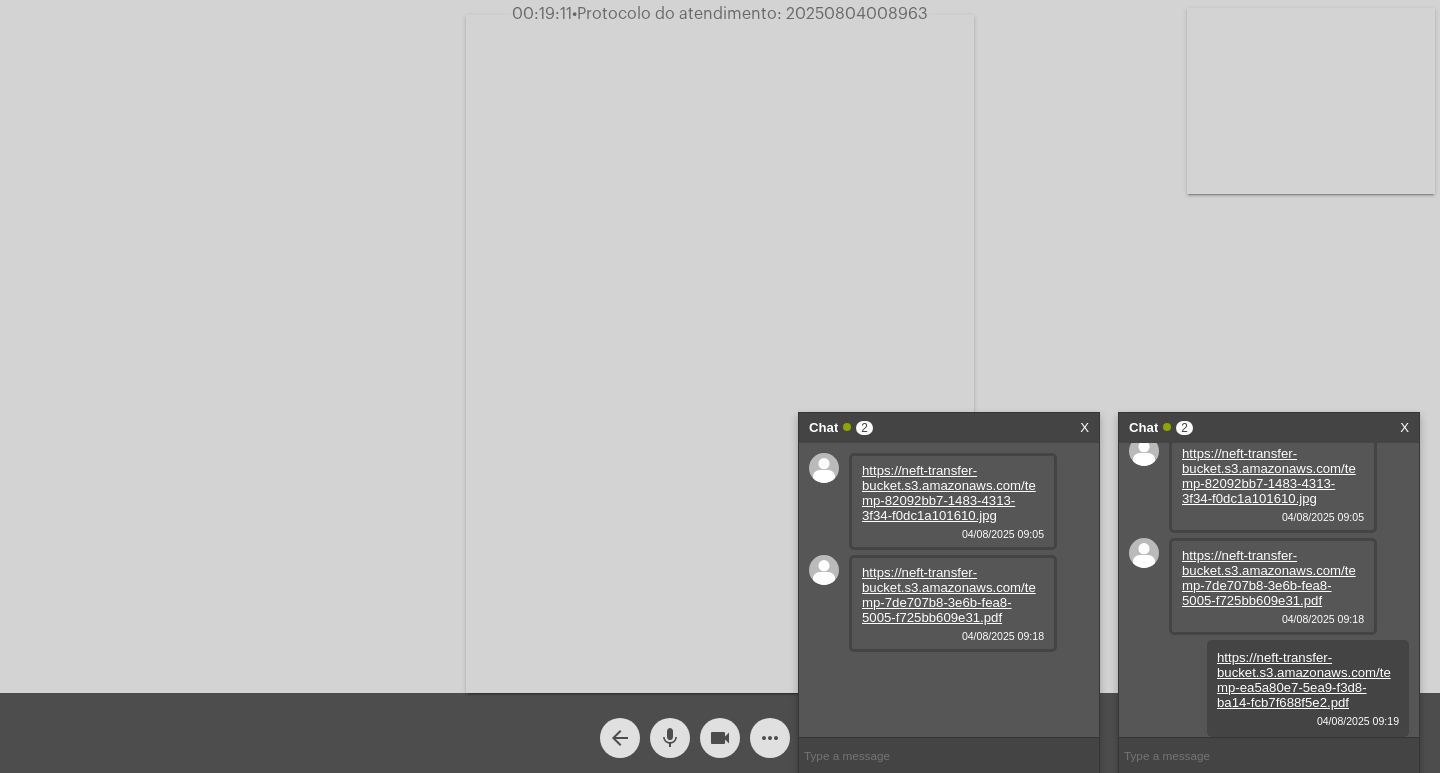 click on "Chat  2" at bounding box center (928, 428) 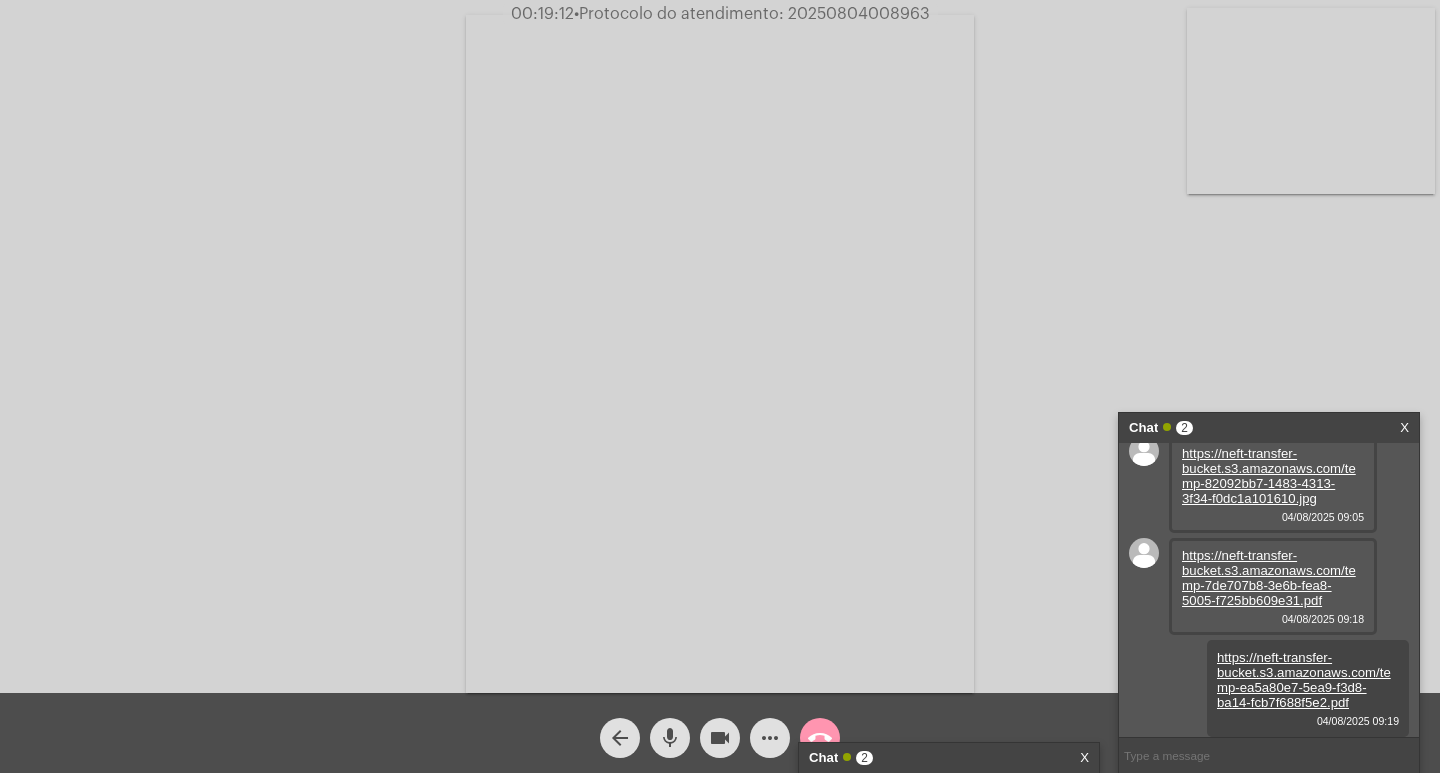 click on "Chat  2" at bounding box center [1248, 428] 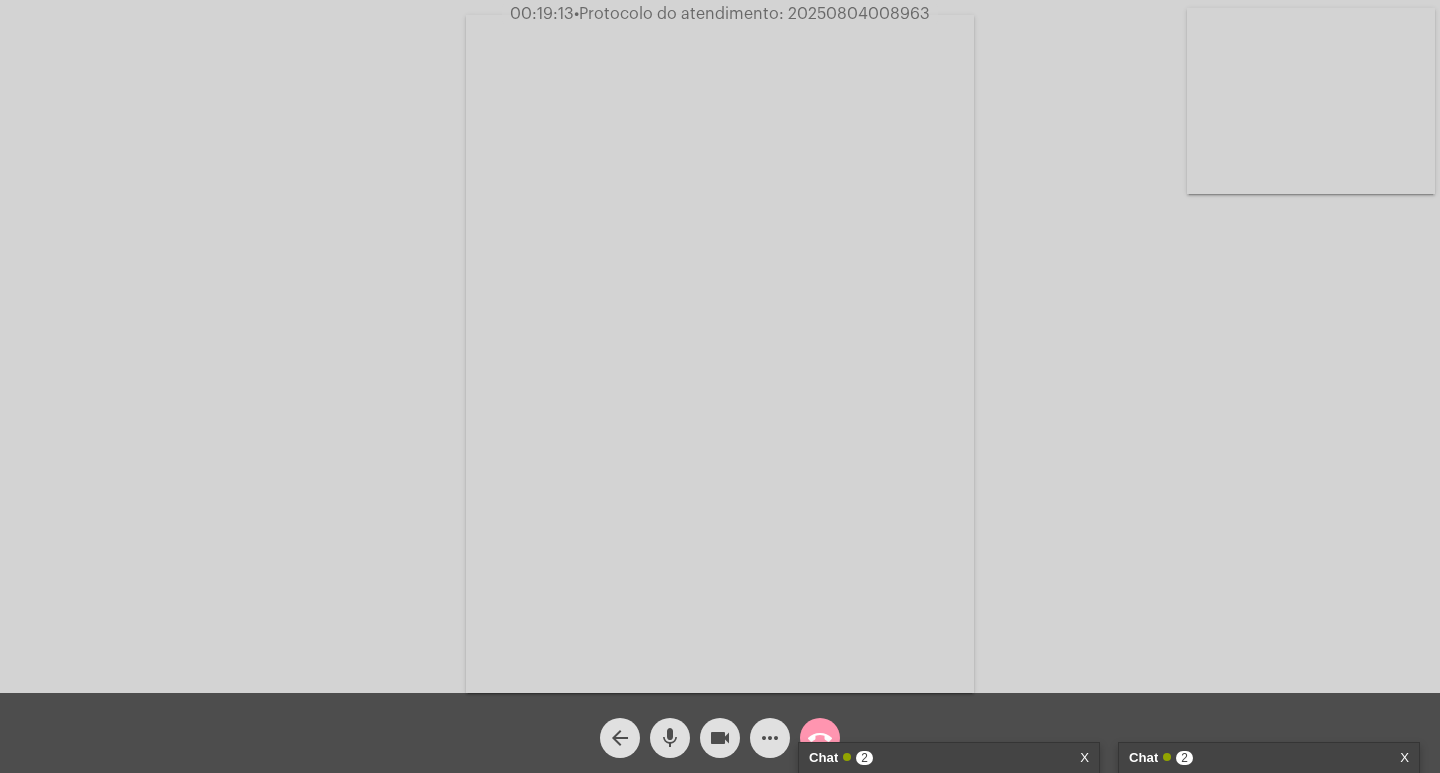 click on "Acessando Câmera e Microfone..." 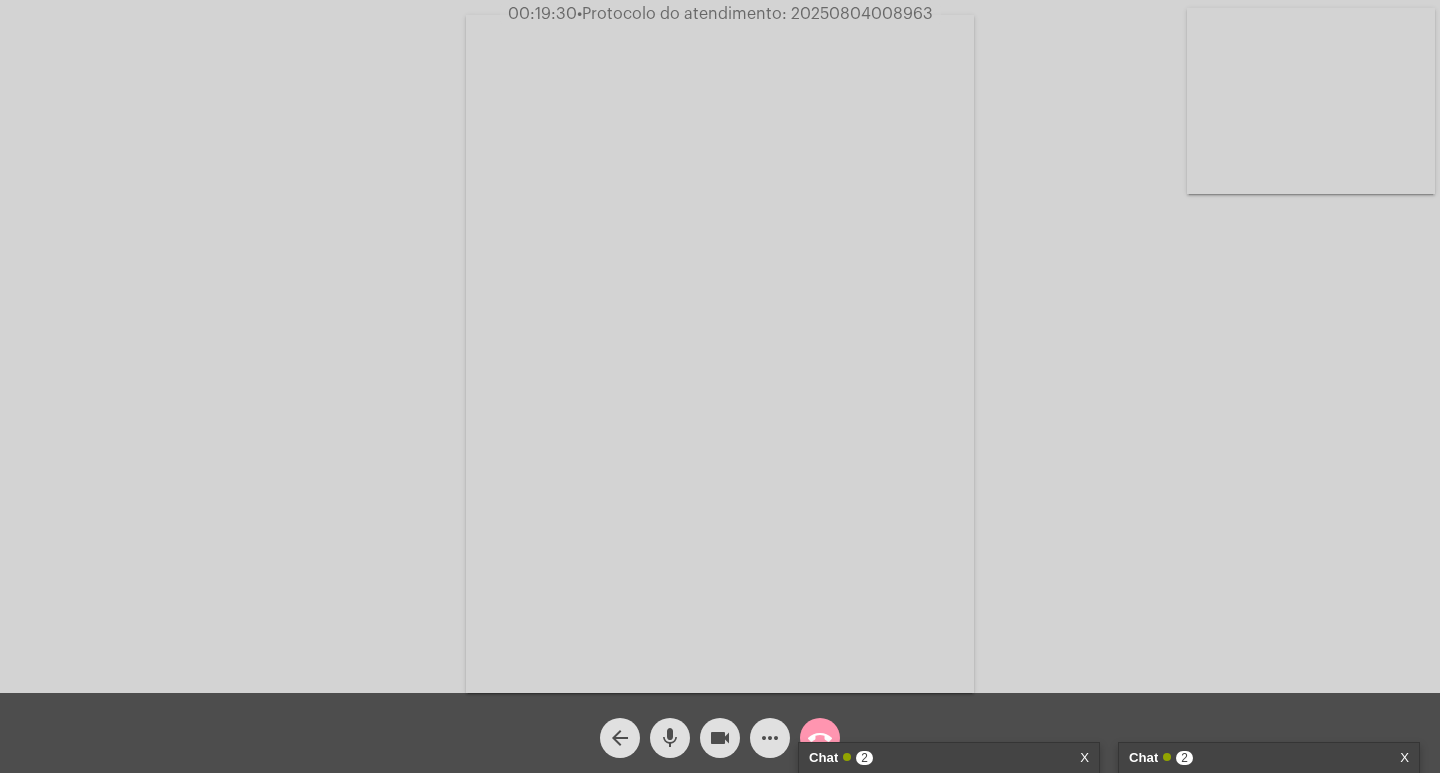 click on "Acessando Câmera e Microfone..." 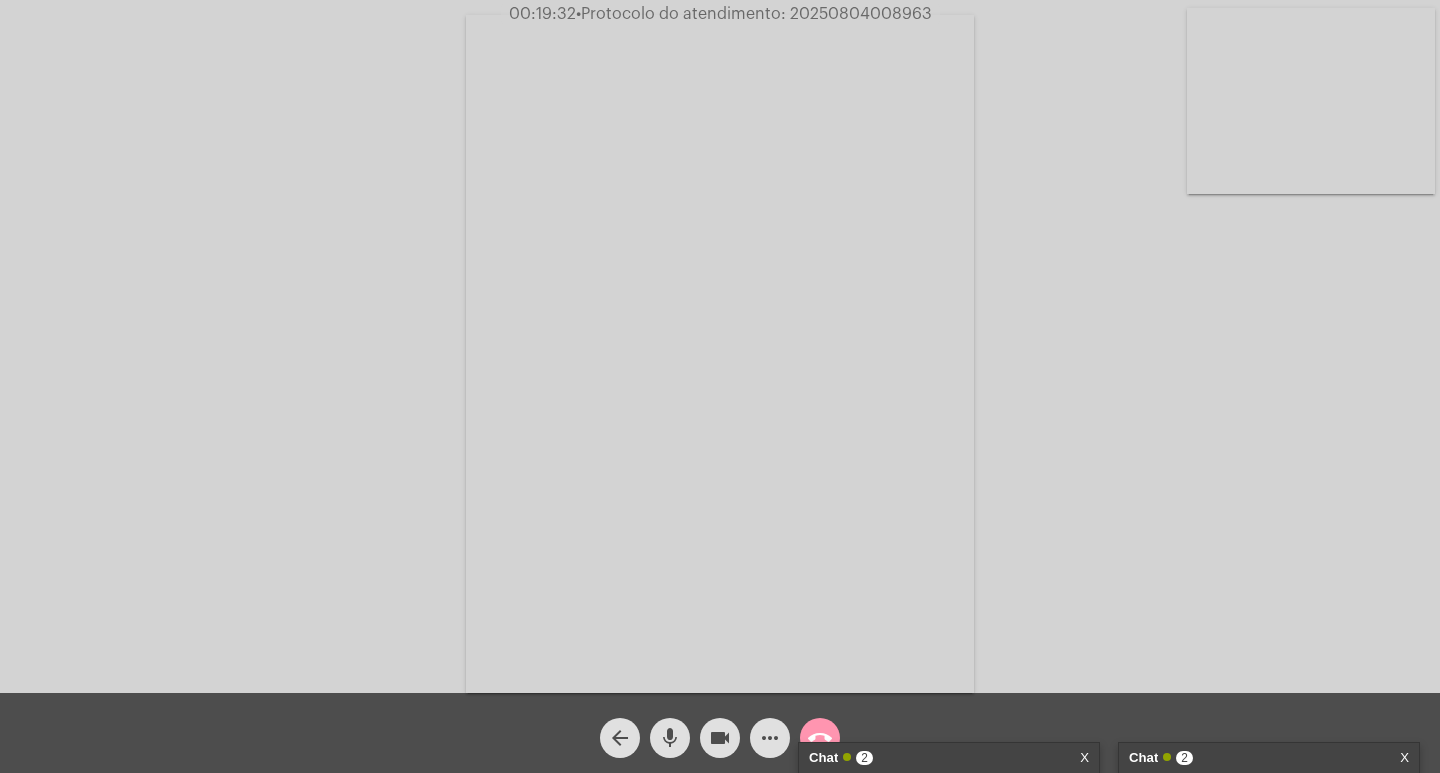 click on "X" at bounding box center [1084, 758] 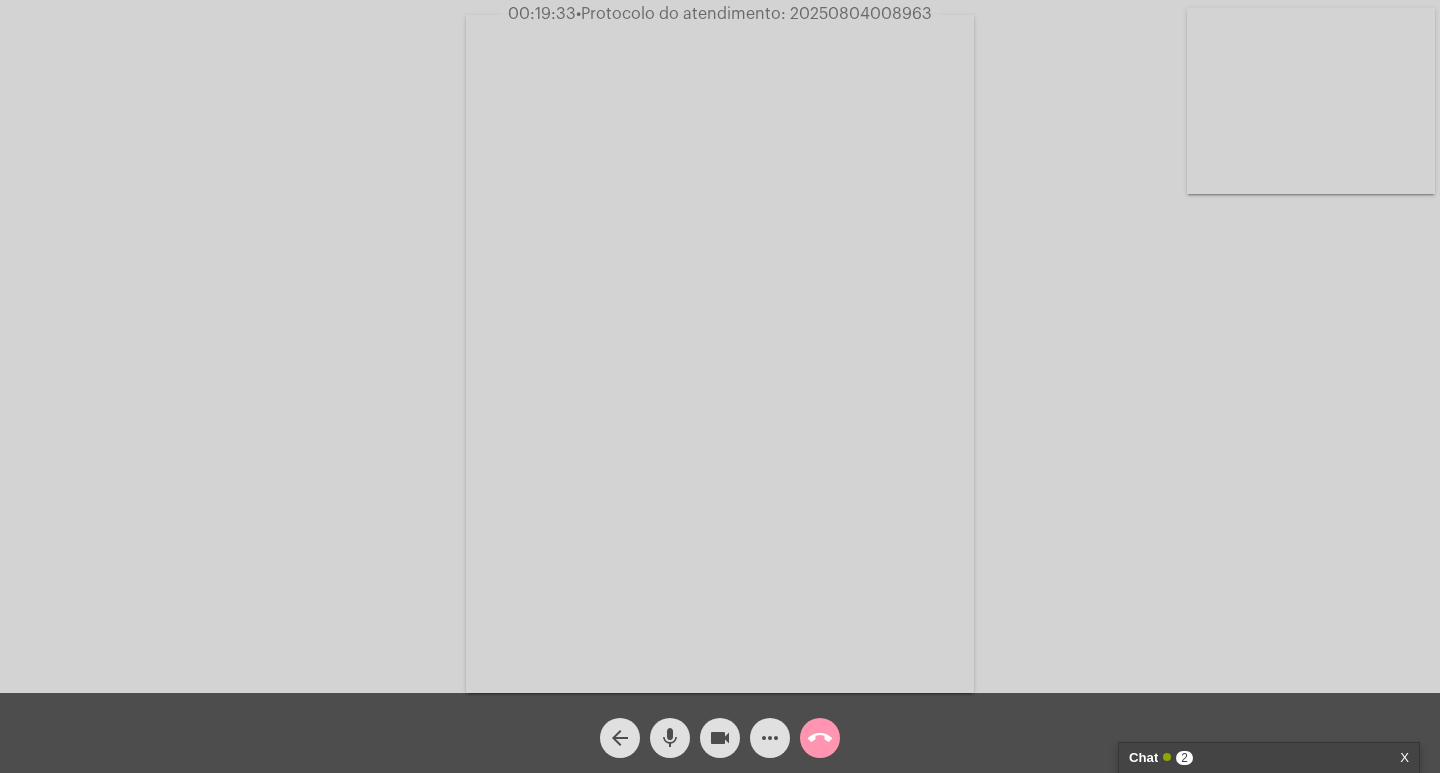 click on "X" at bounding box center (1404, 758) 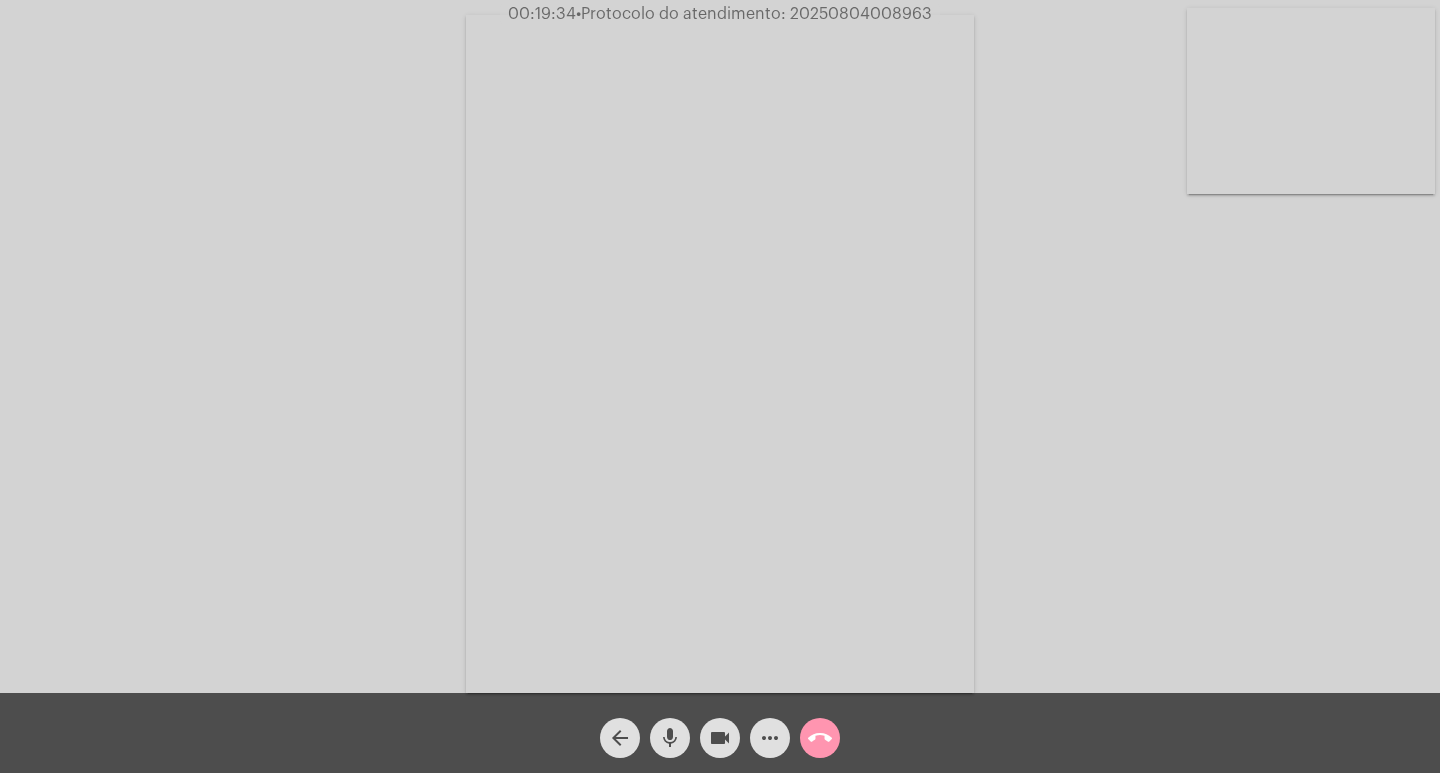 click on "Acessando Câmera e Microfone..." 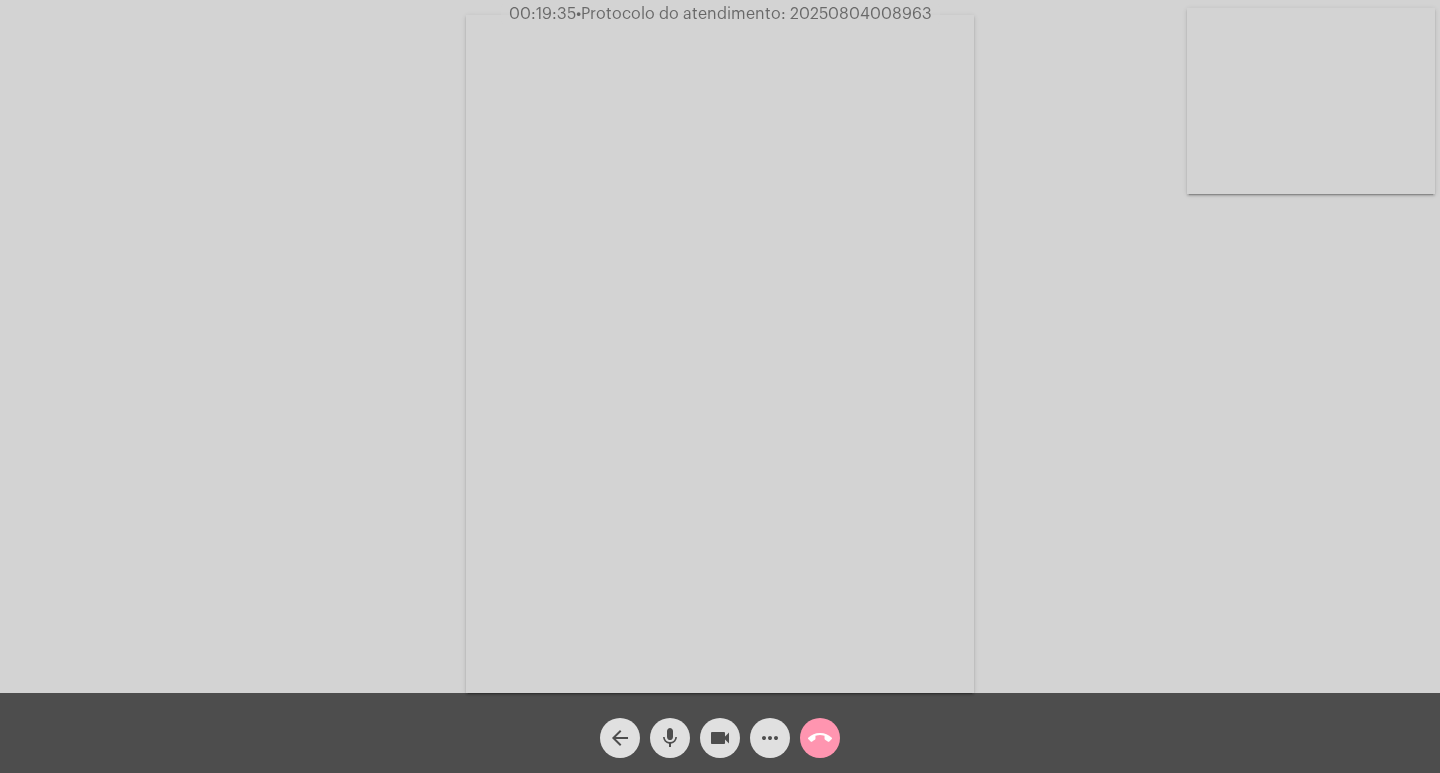 click on "Acessando Câmera e Microfone..." 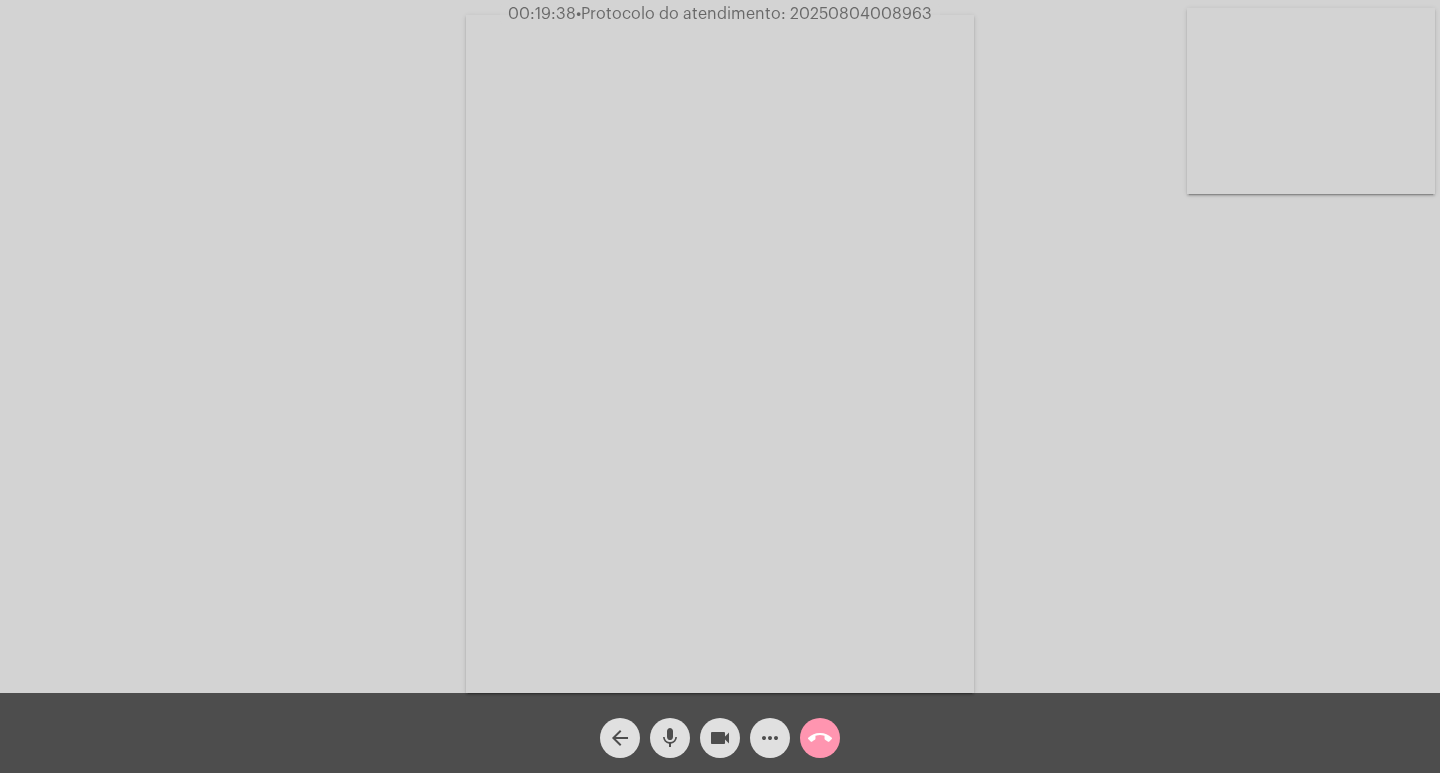 click on "Acessando Câmera e Microfone..." 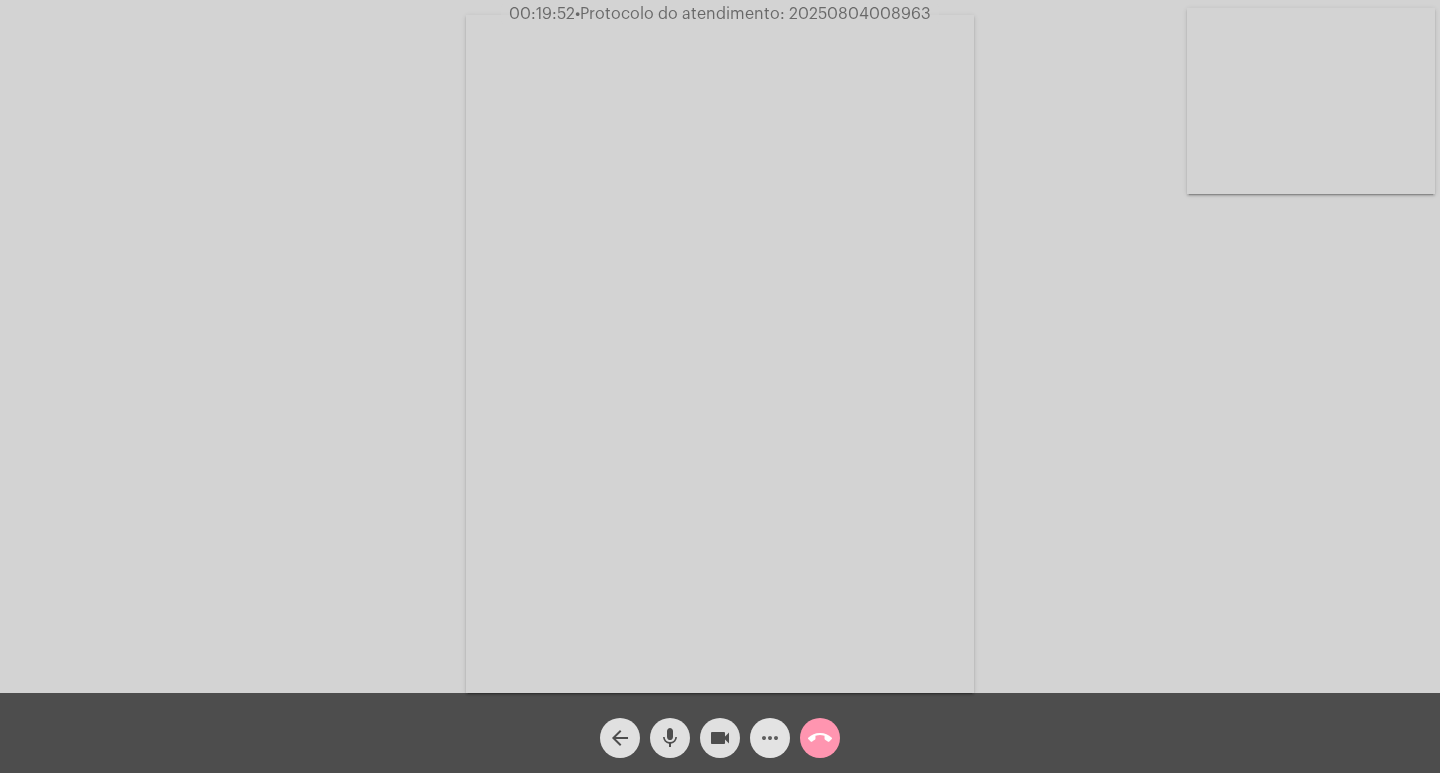 click on "more_horiz" 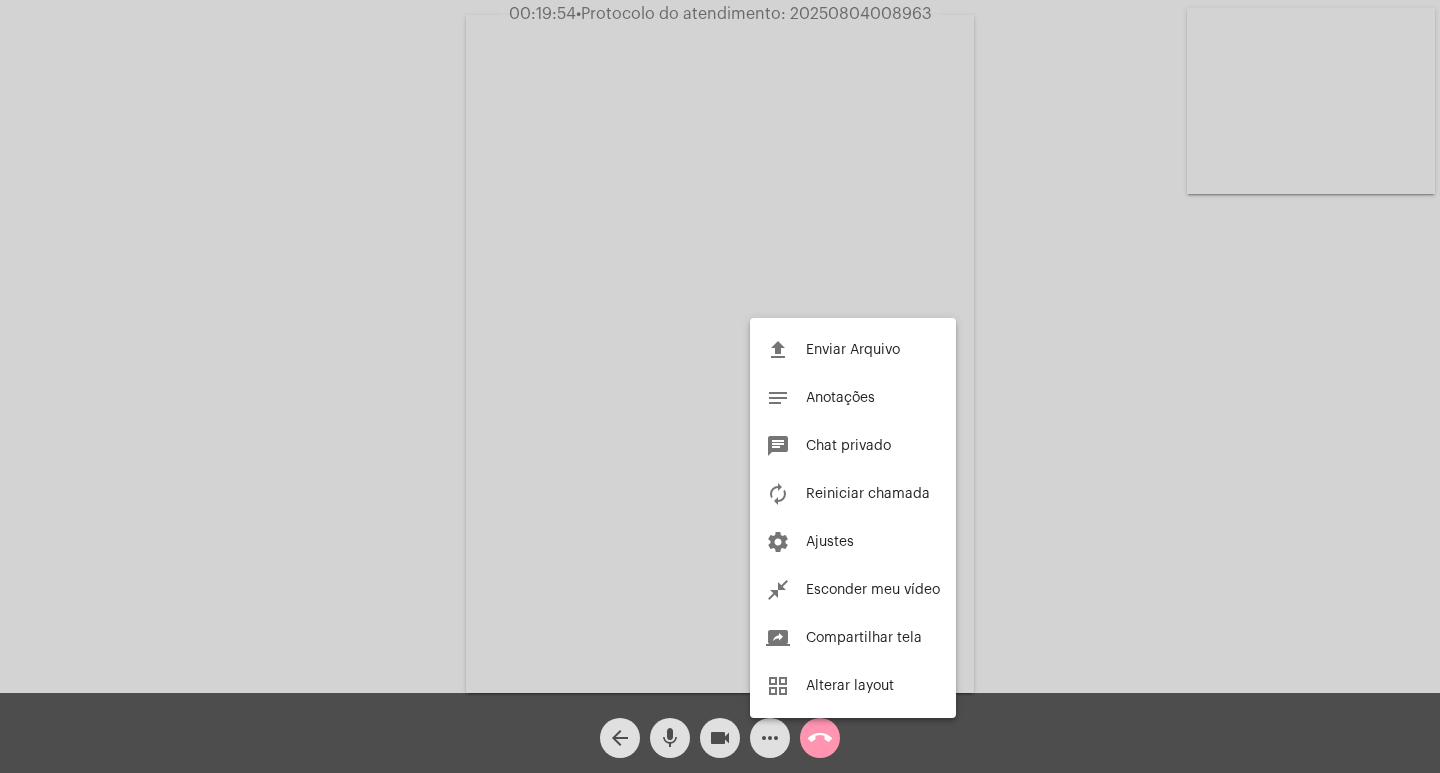 click at bounding box center [720, 386] 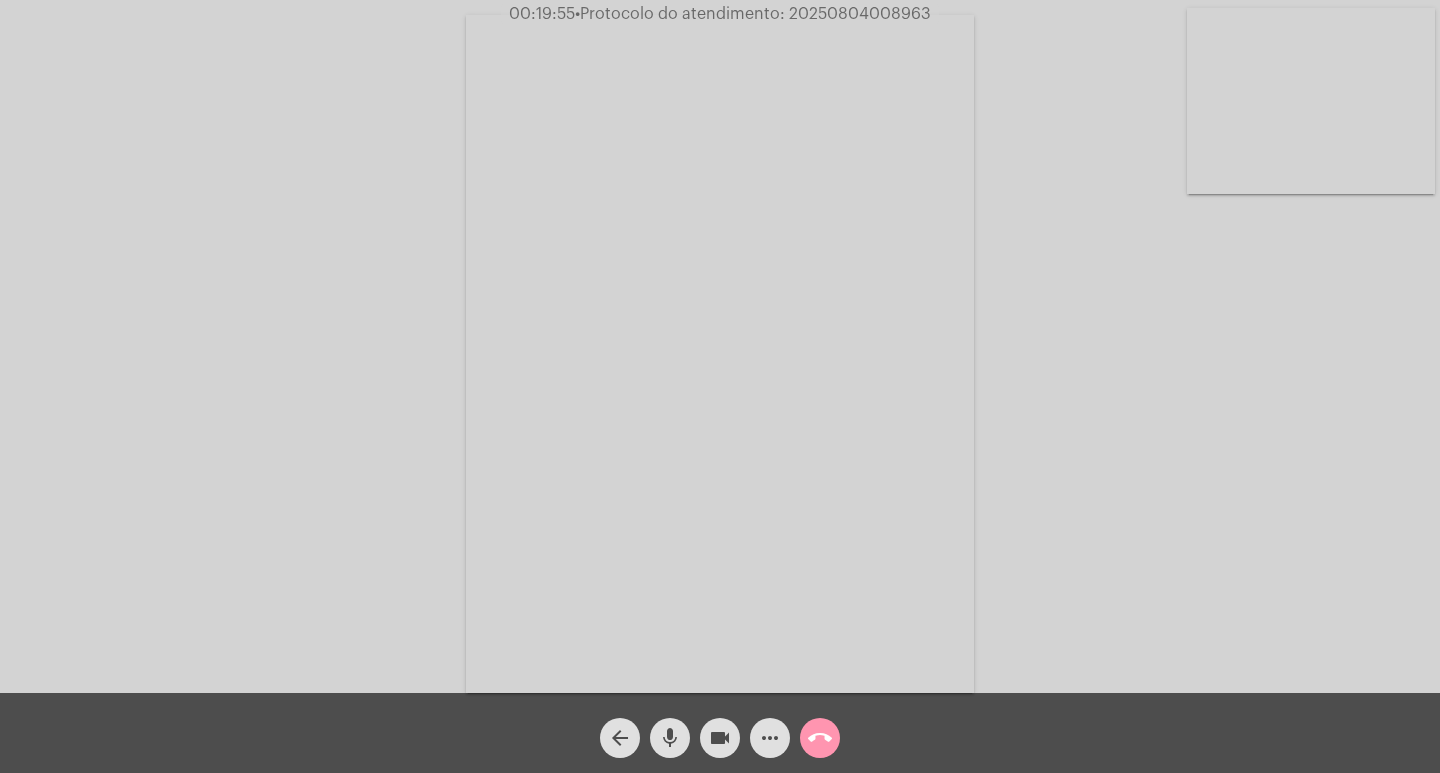 click on "Acessando Câmera e Microfone..." 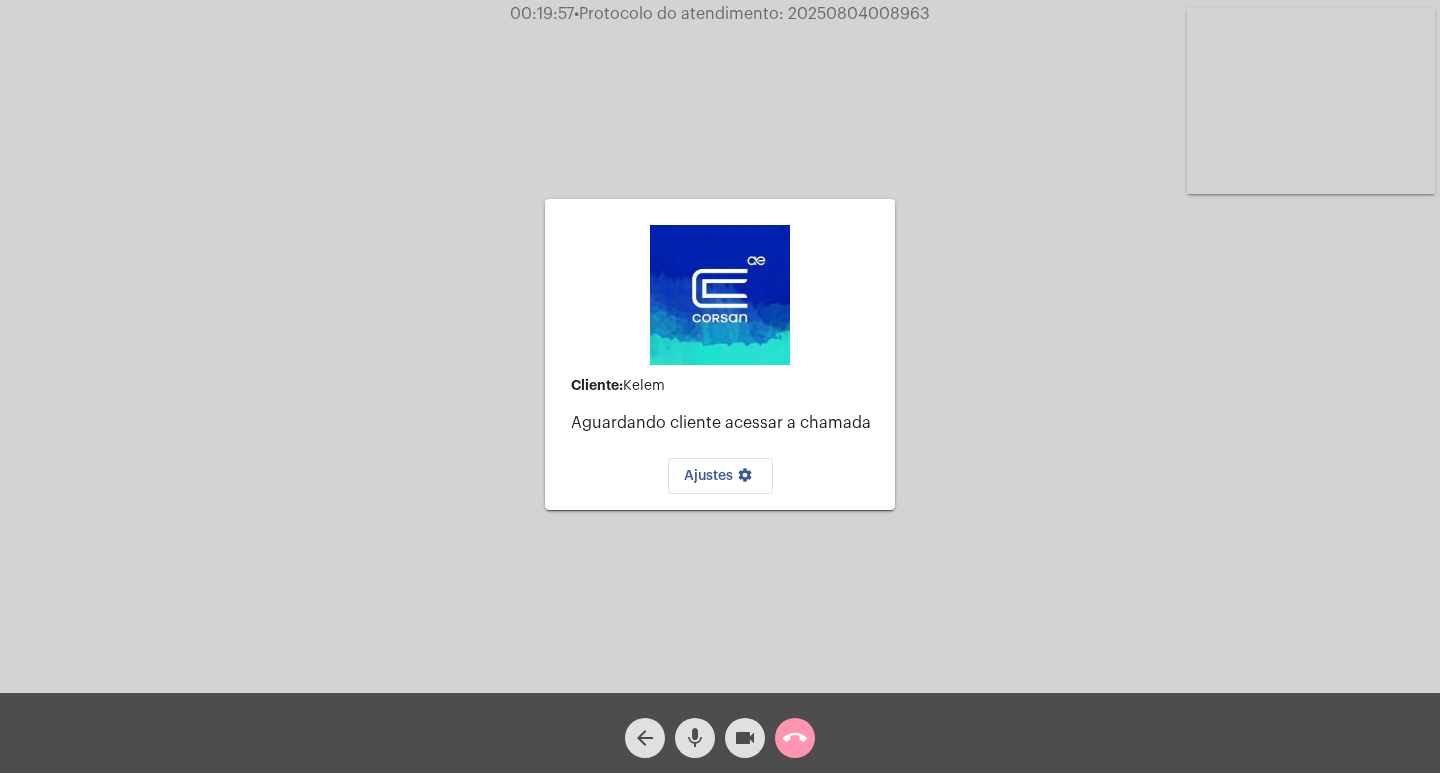 click on "Cliente: [NAME] Aguardando cliente acessar a chamada Ajustes settings Acessando Câmera e Microfone..." 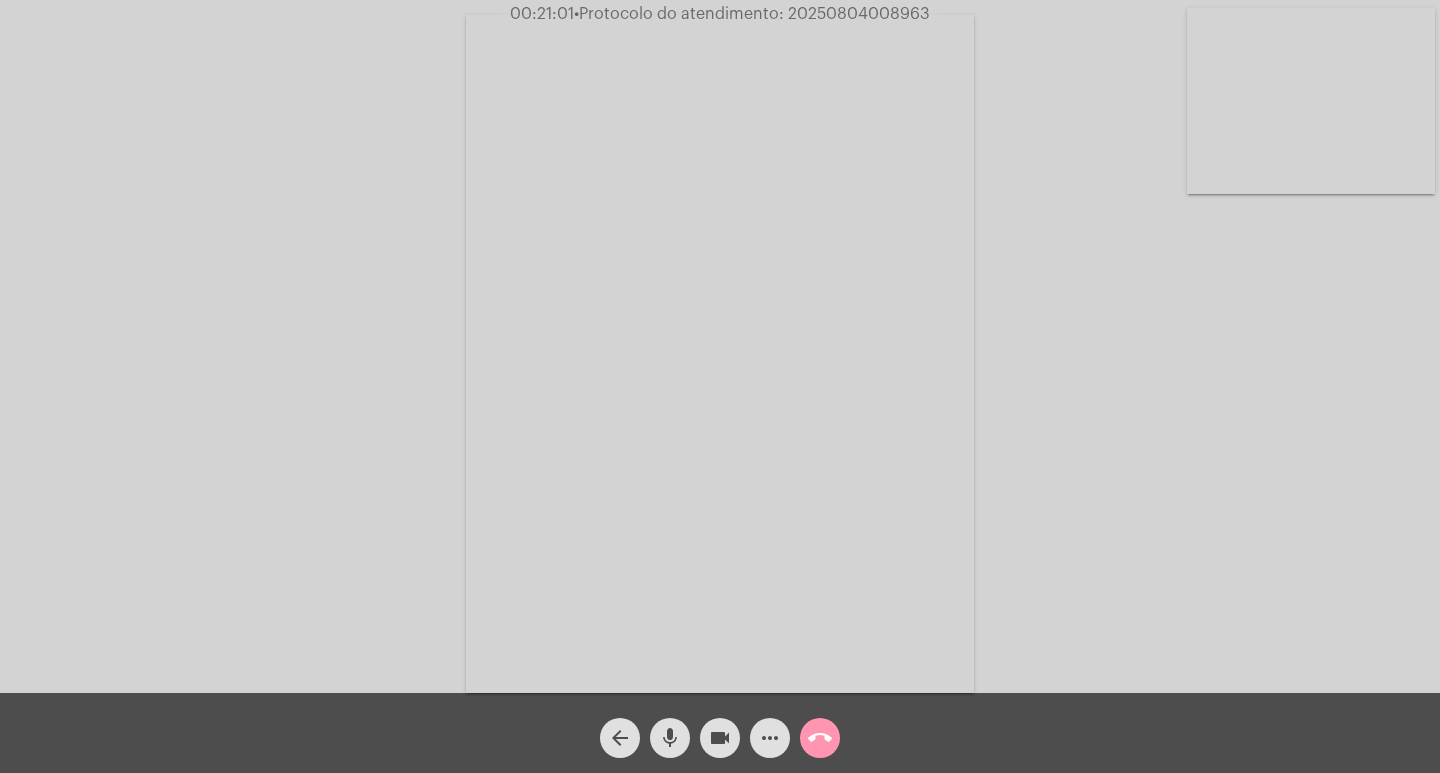drag, startPoint x: 795, startPoint y: 17, endPoint x: 960, endPoint y: 12, distance: 165.07574 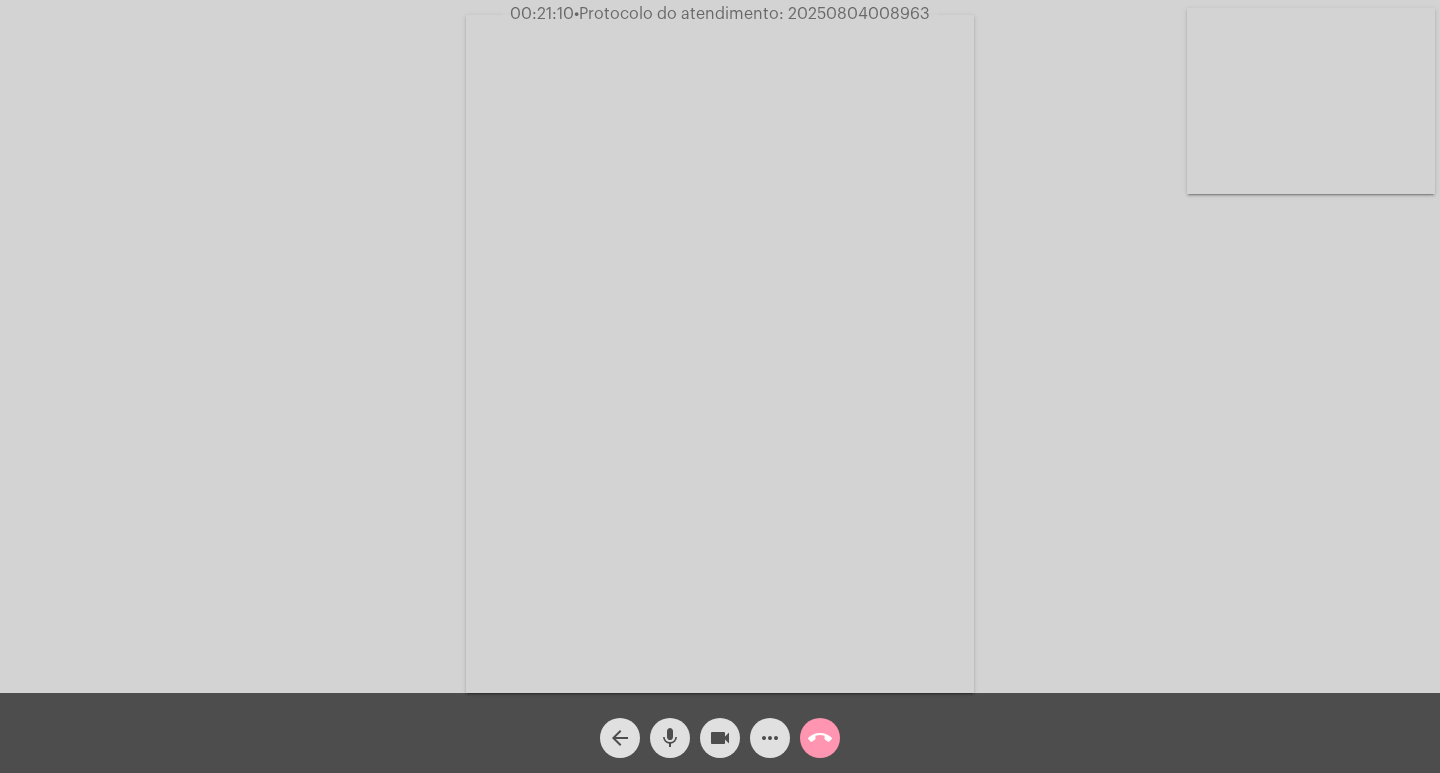 copy on "20250804008963" 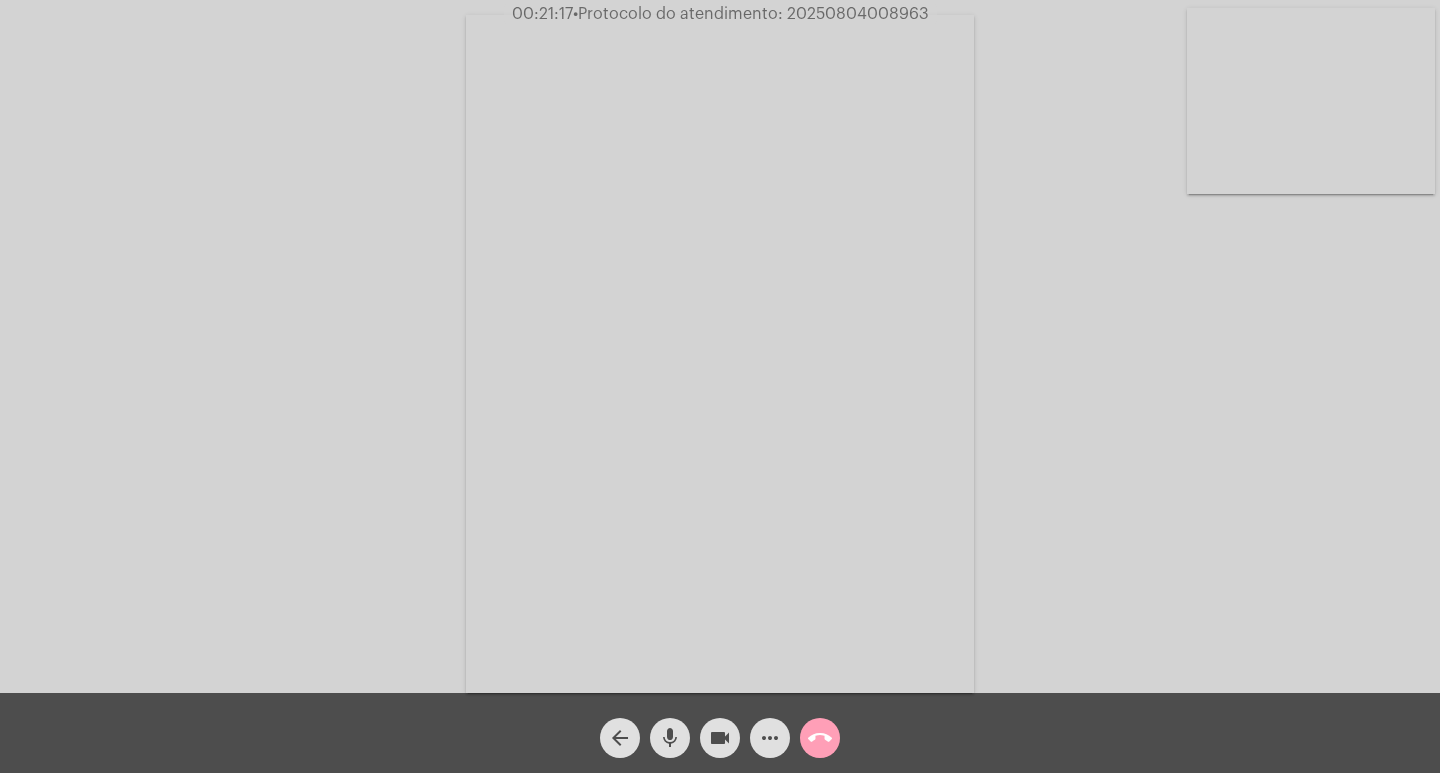 click on "call_end" 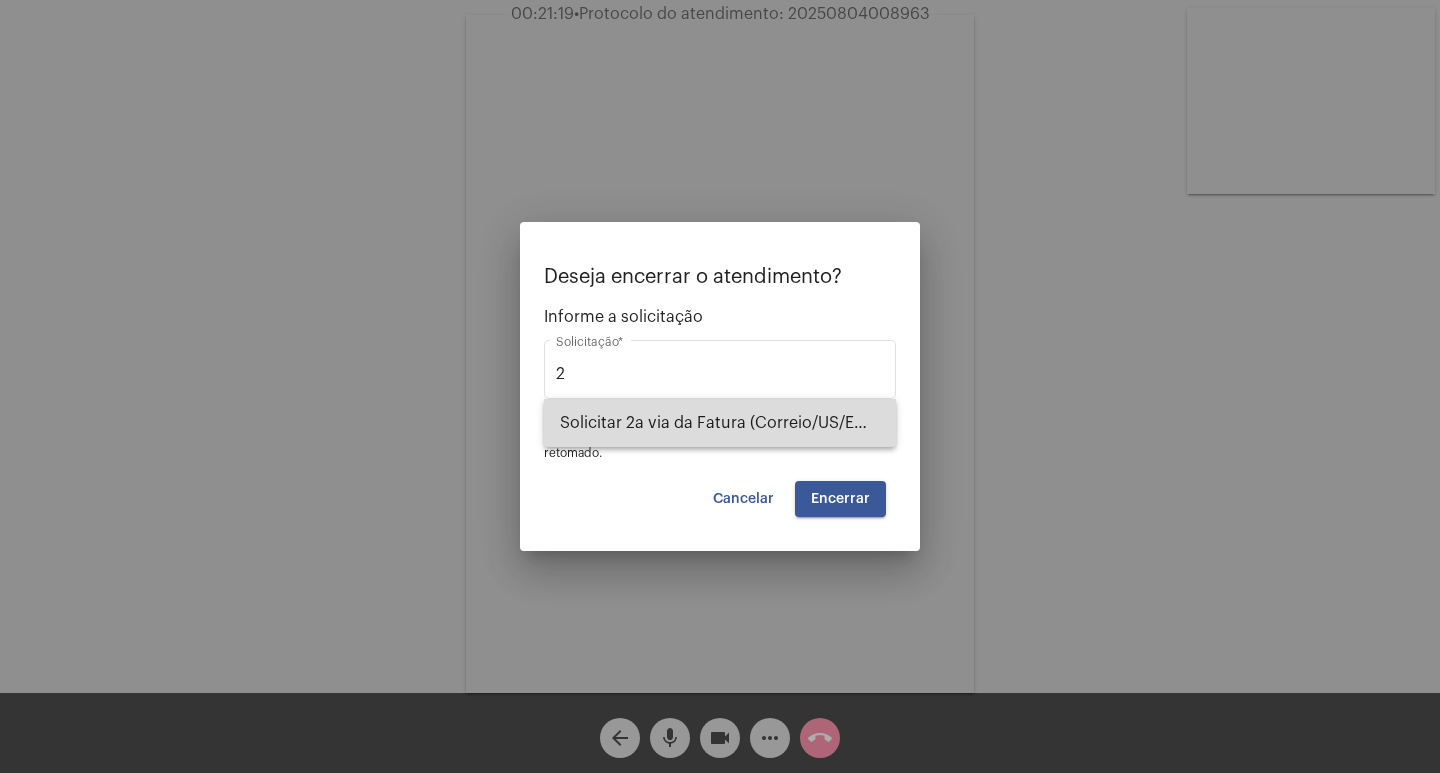 click on "Solicitar 2a via da Fatura (Correio/US/Email)" at bounding box center [720, 423] 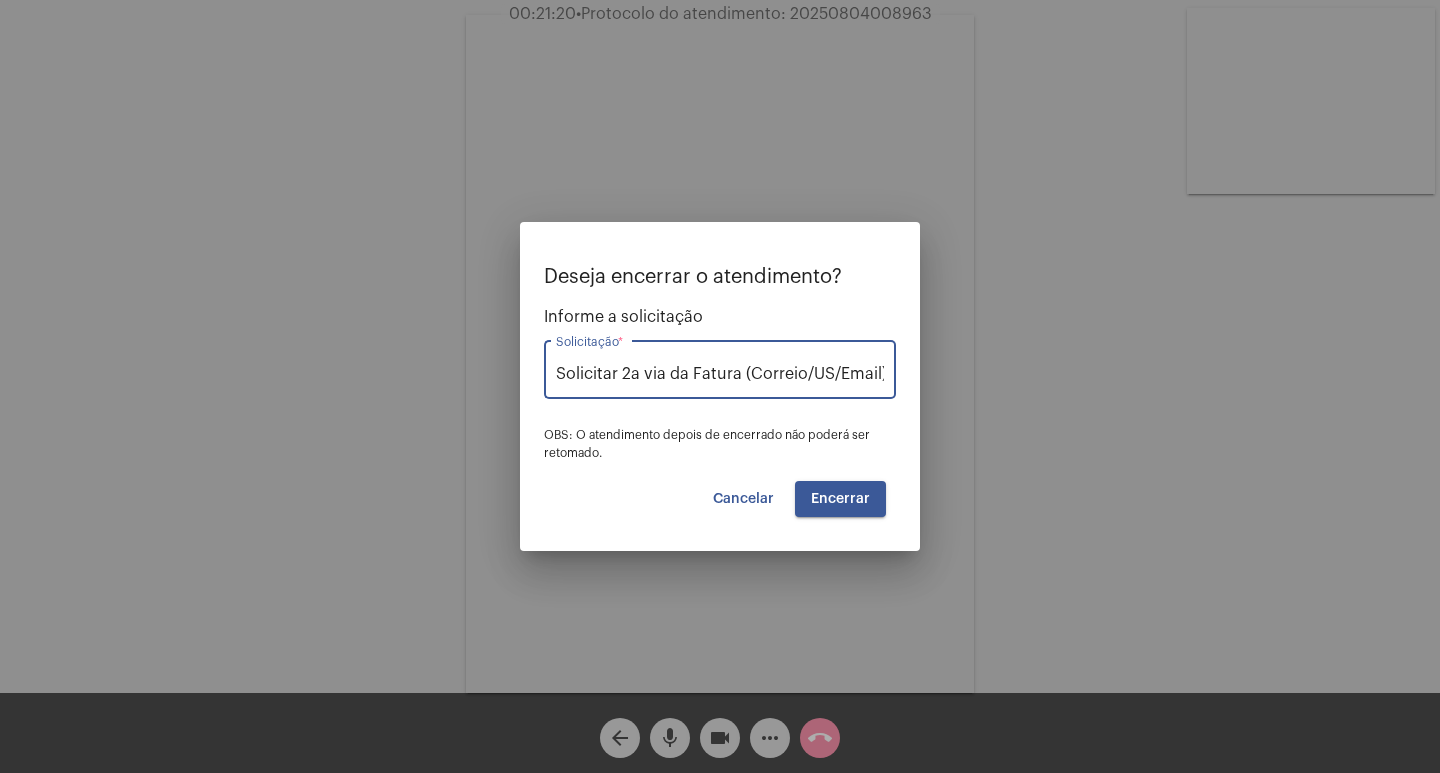 click on "Encerrar" at bounding box center [840, 499] 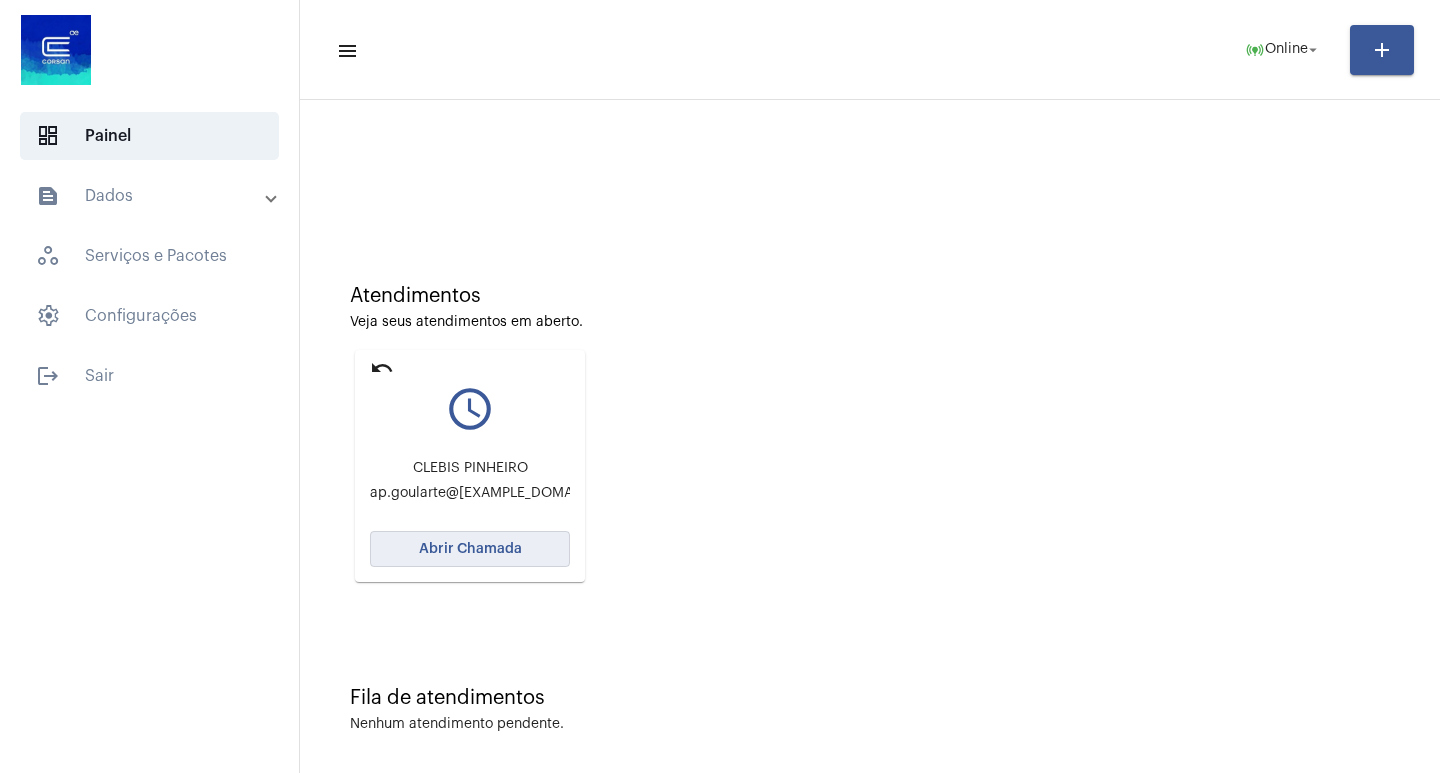 click on "Abrir Chamada" 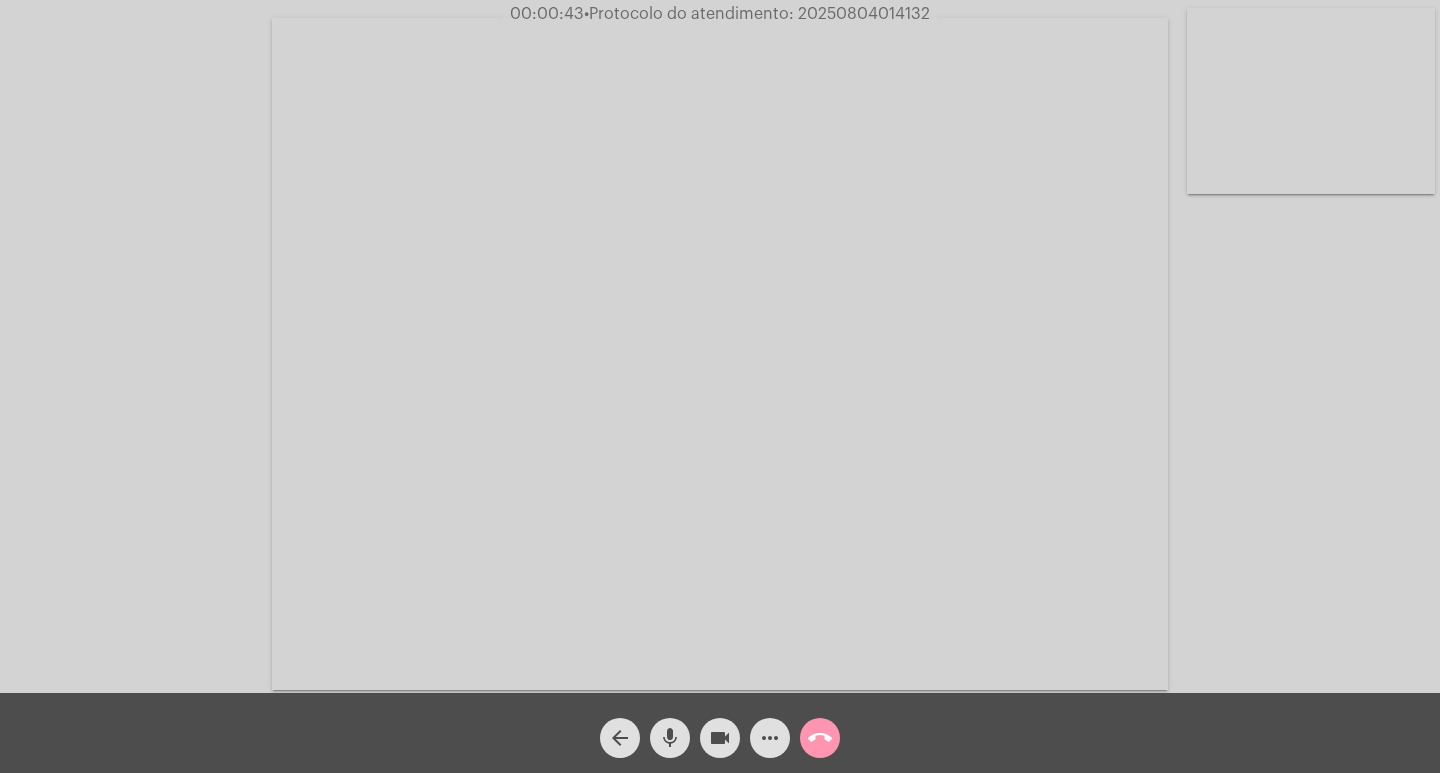 click on "Acessando Câmera e Microfone..." 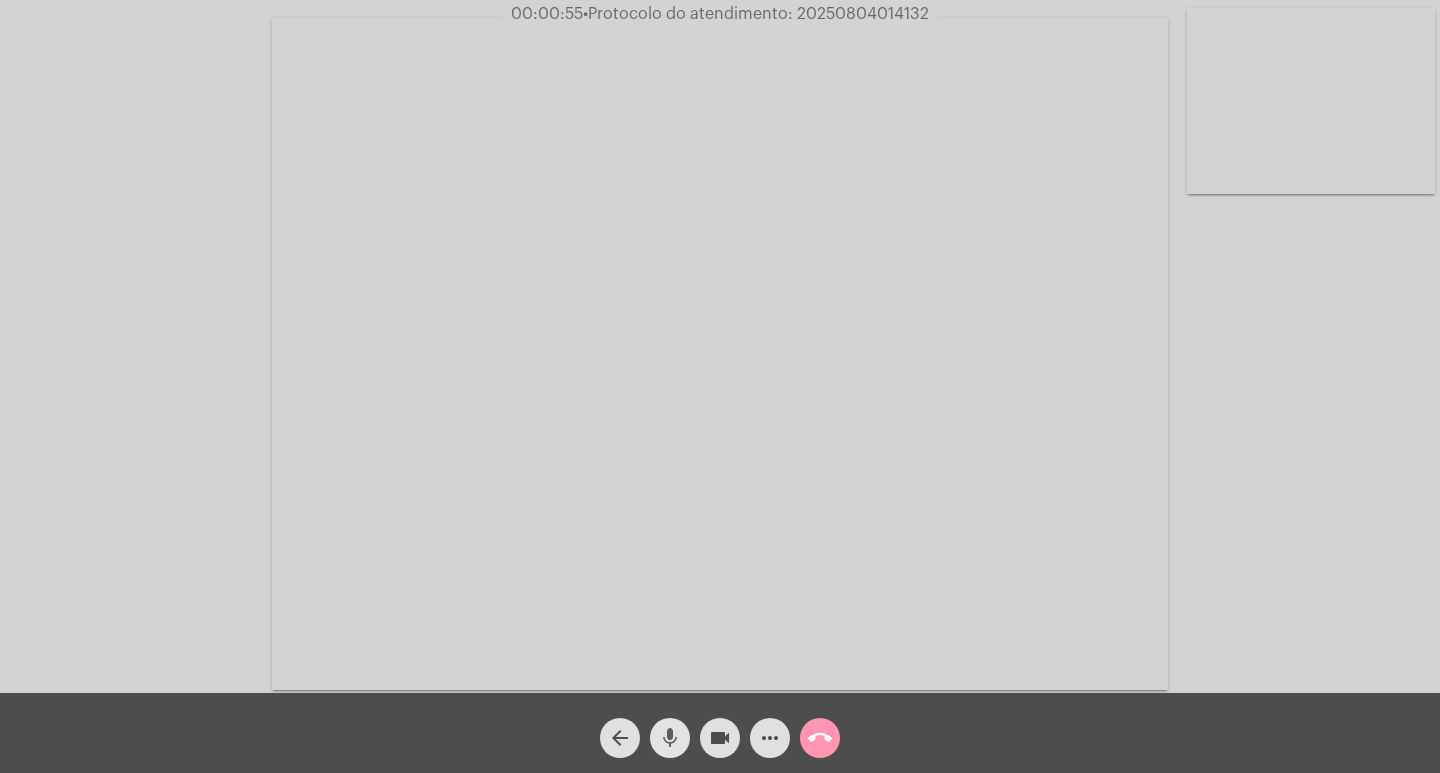 click on "mic" 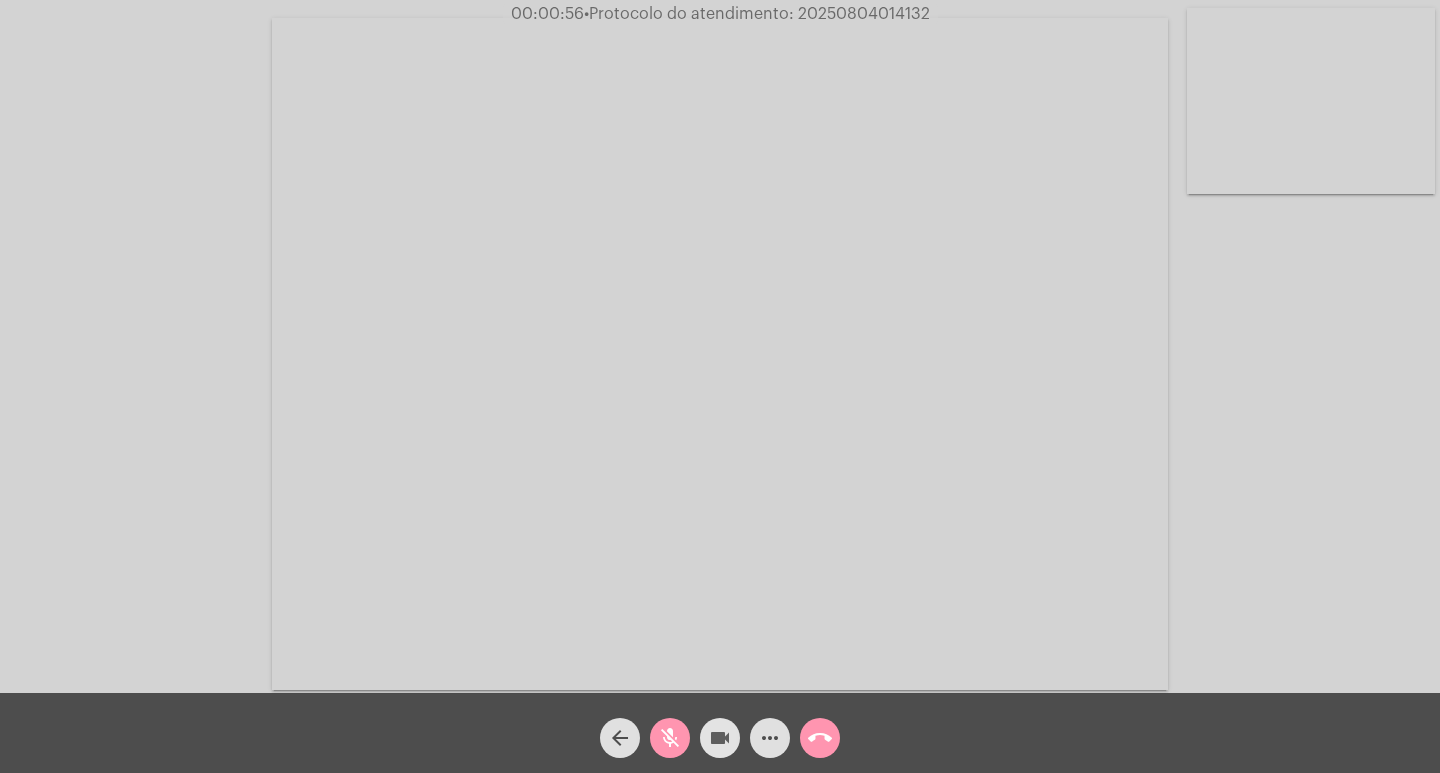 click on "videocam" 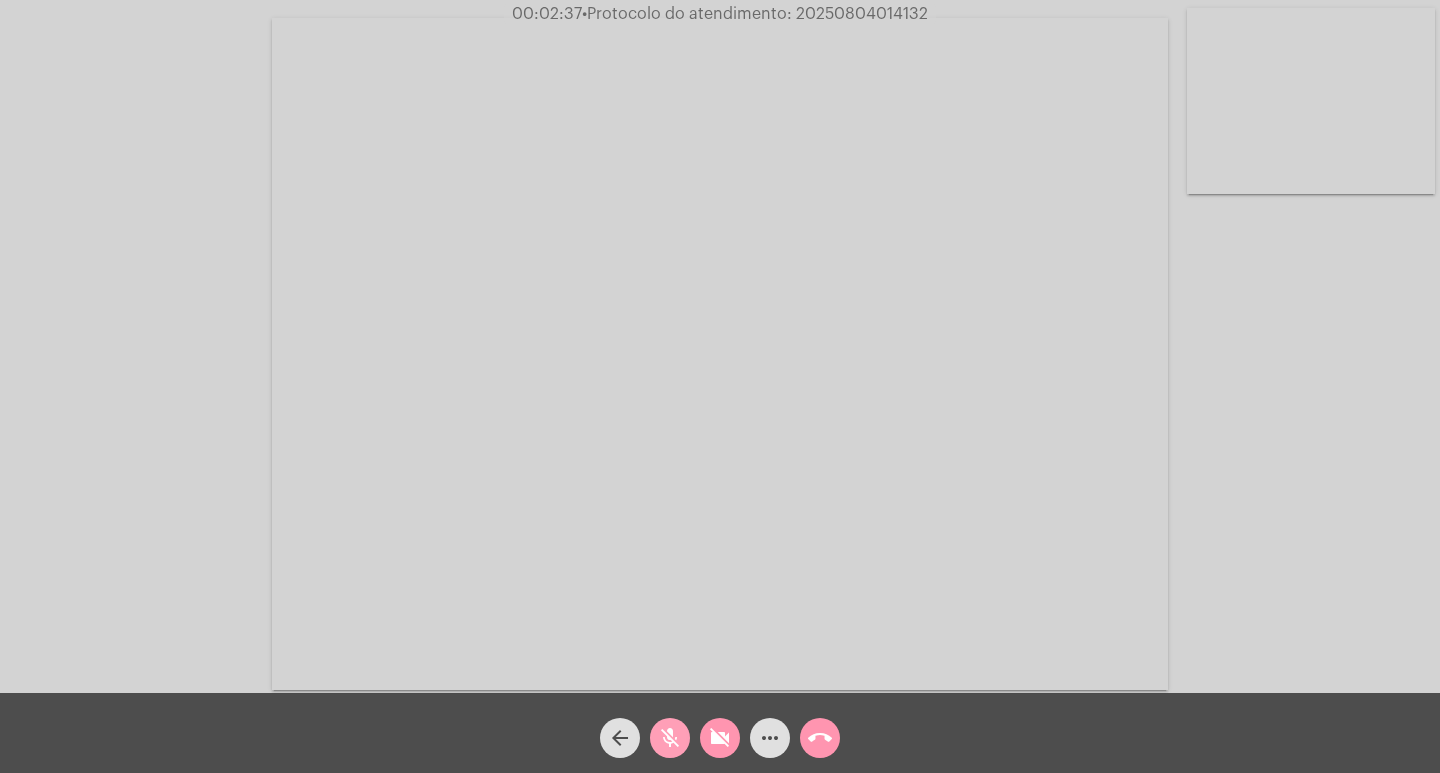 click on "mic_off" 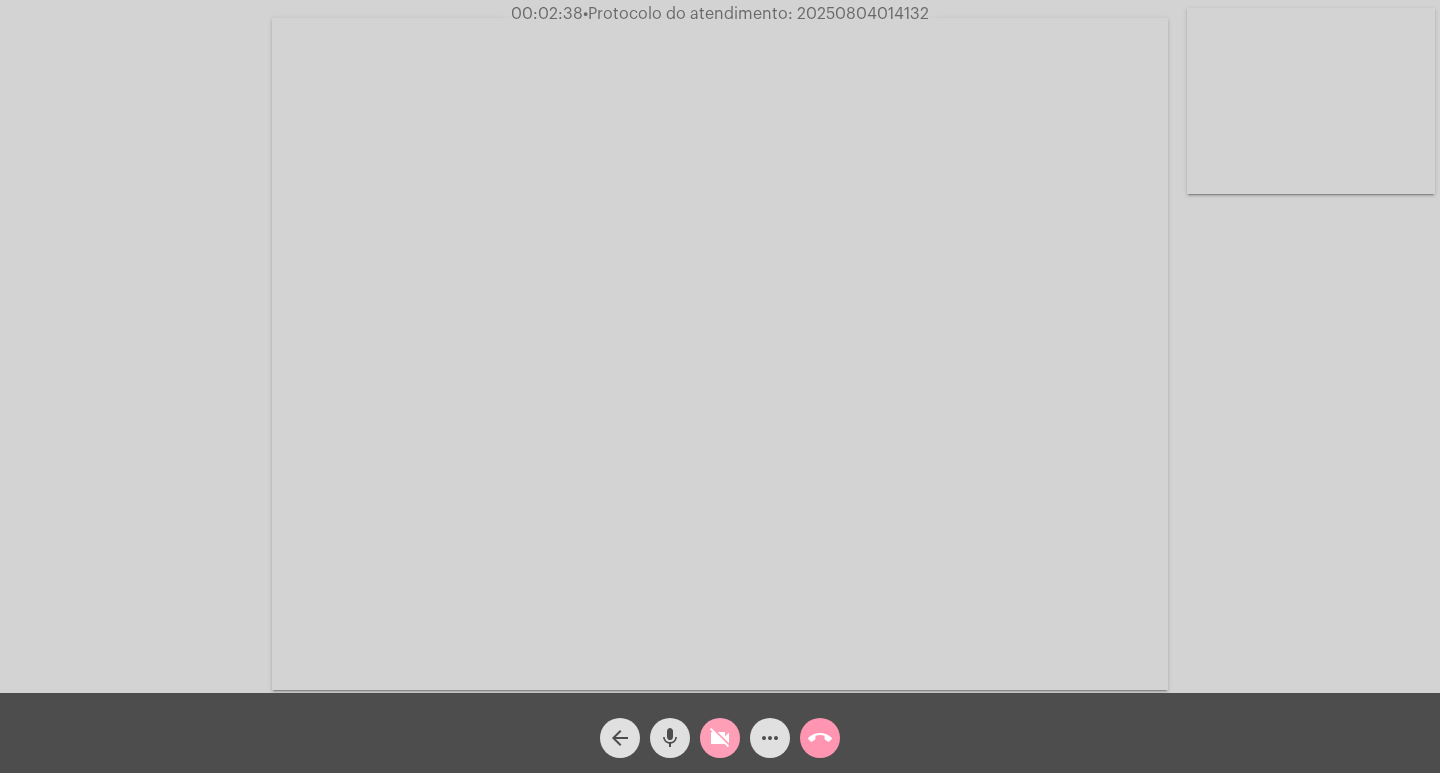 click on "videocam_off" 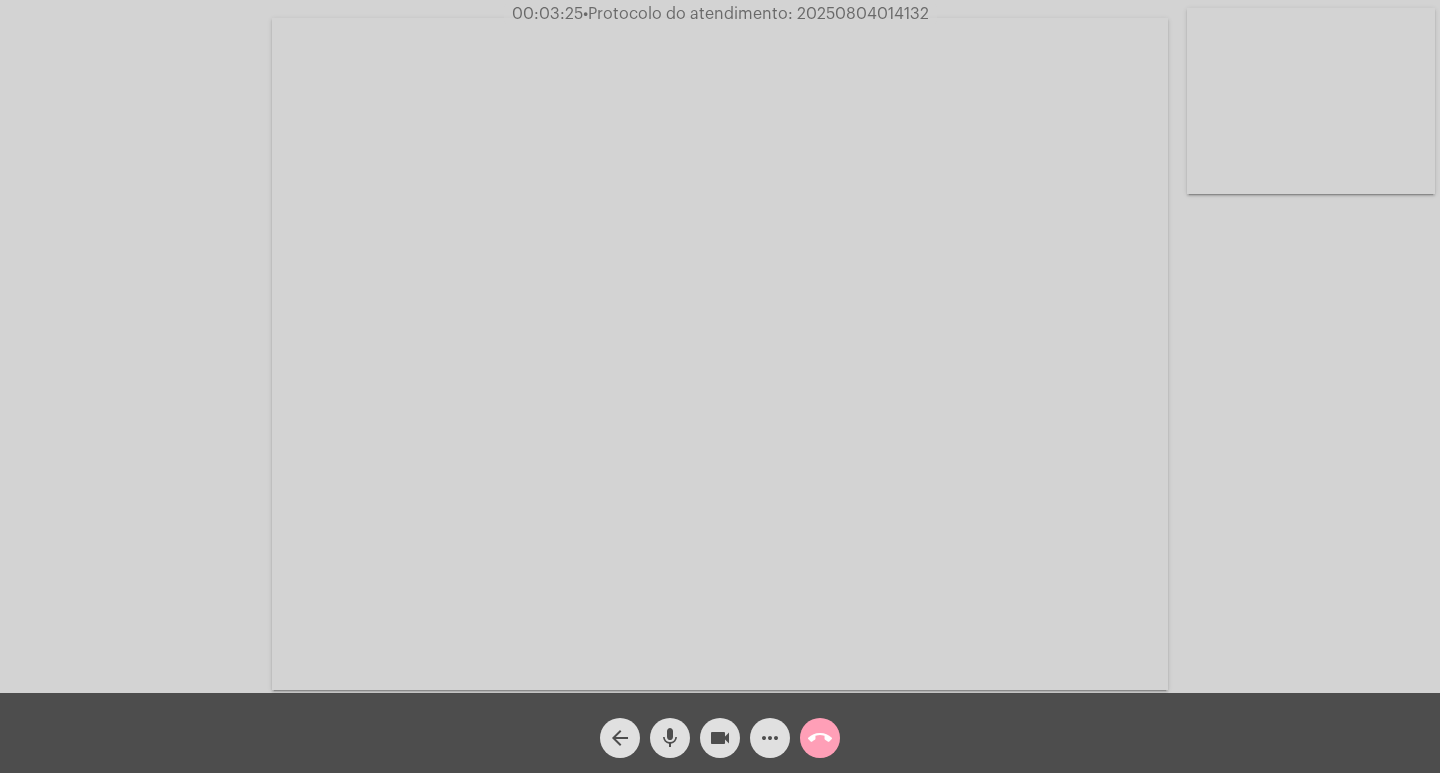 click on "call_end" 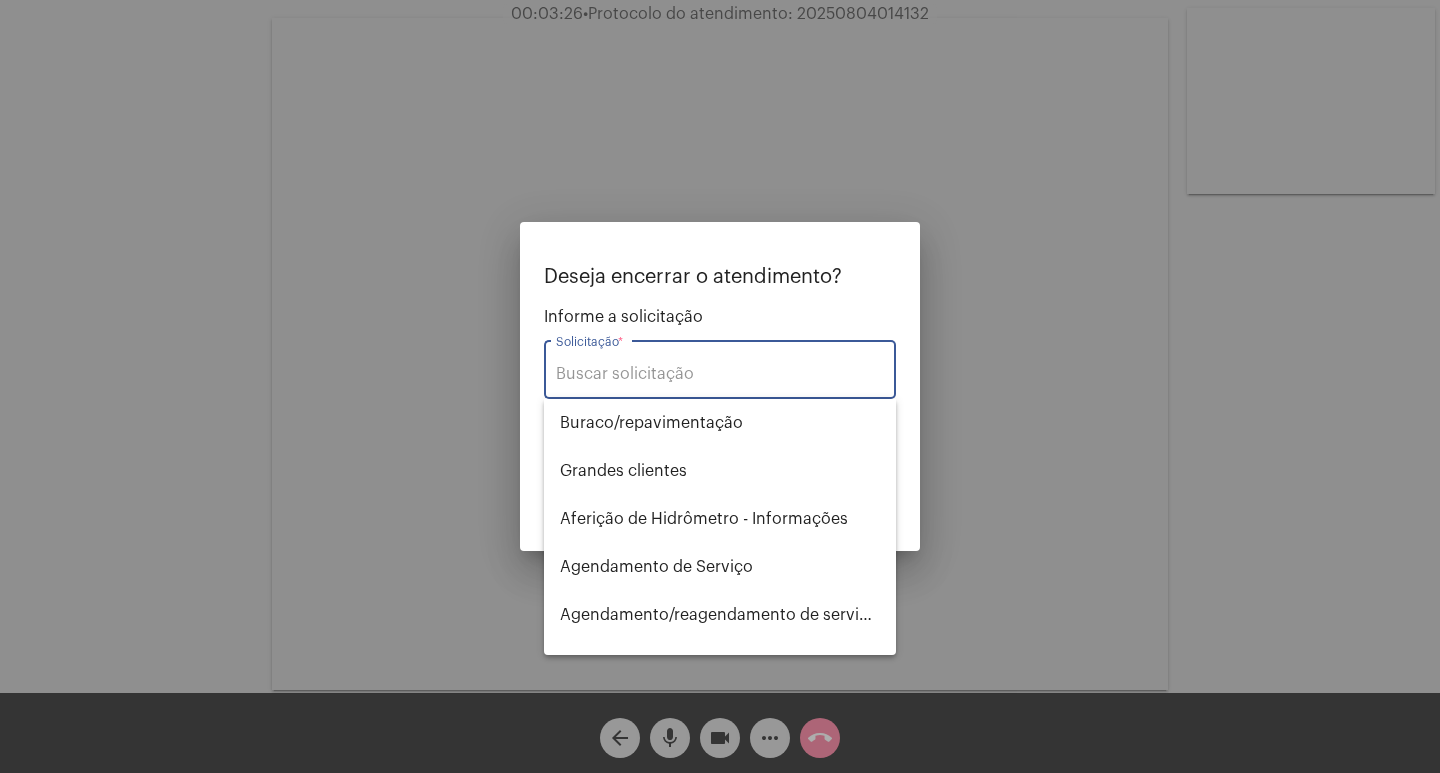 click on "Solicitação  *" at bounding box center (720, 374) 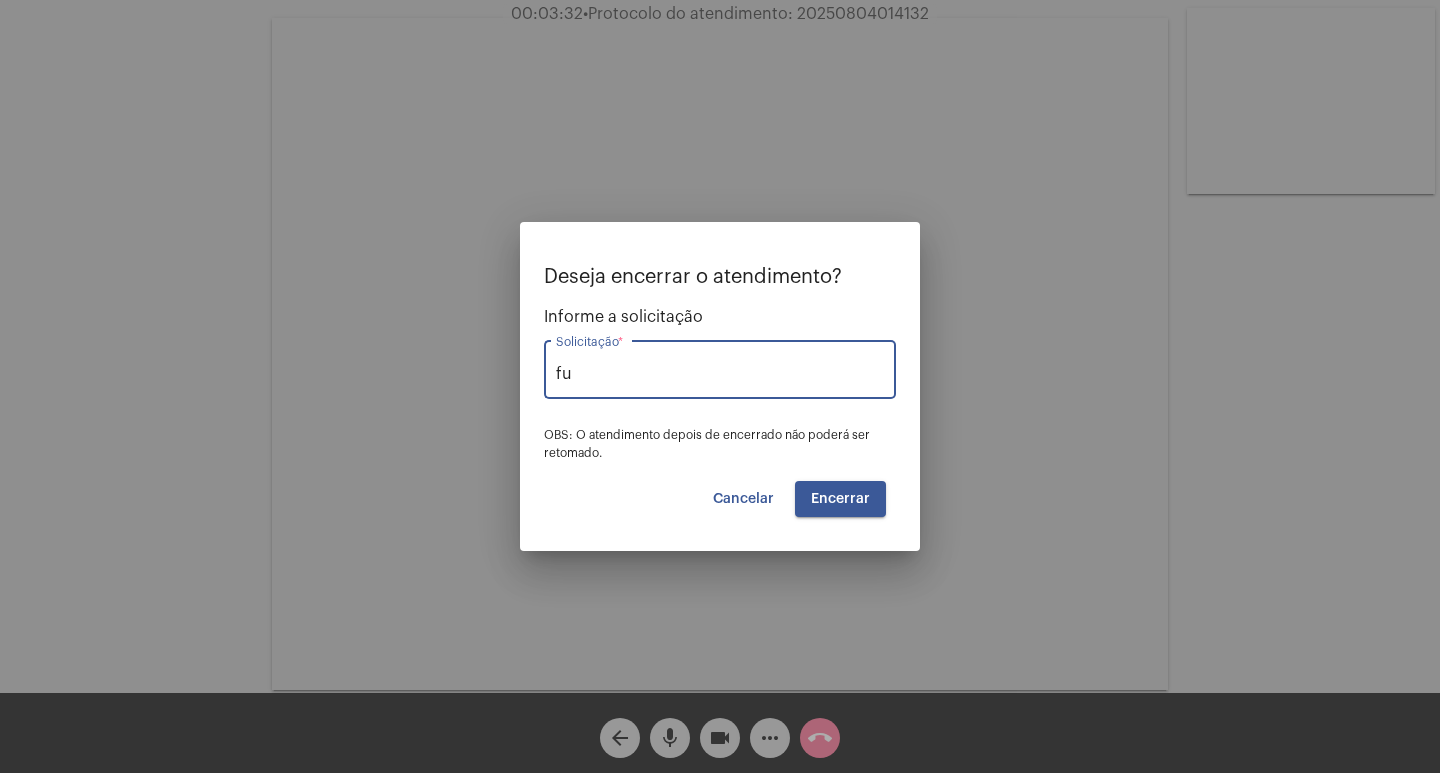 type on "f" 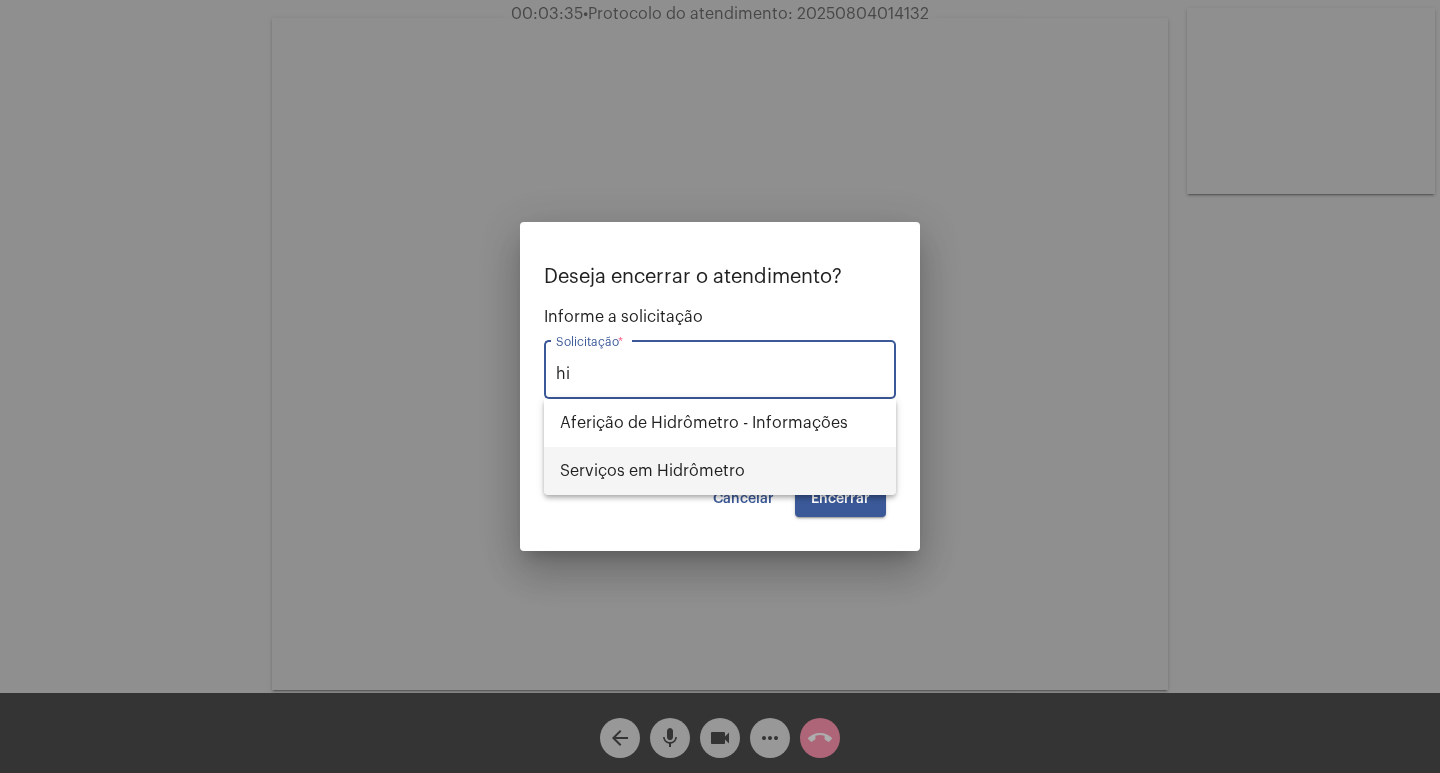 click on "Serviços em Hidrômetro" at bounding box center [720, 471] 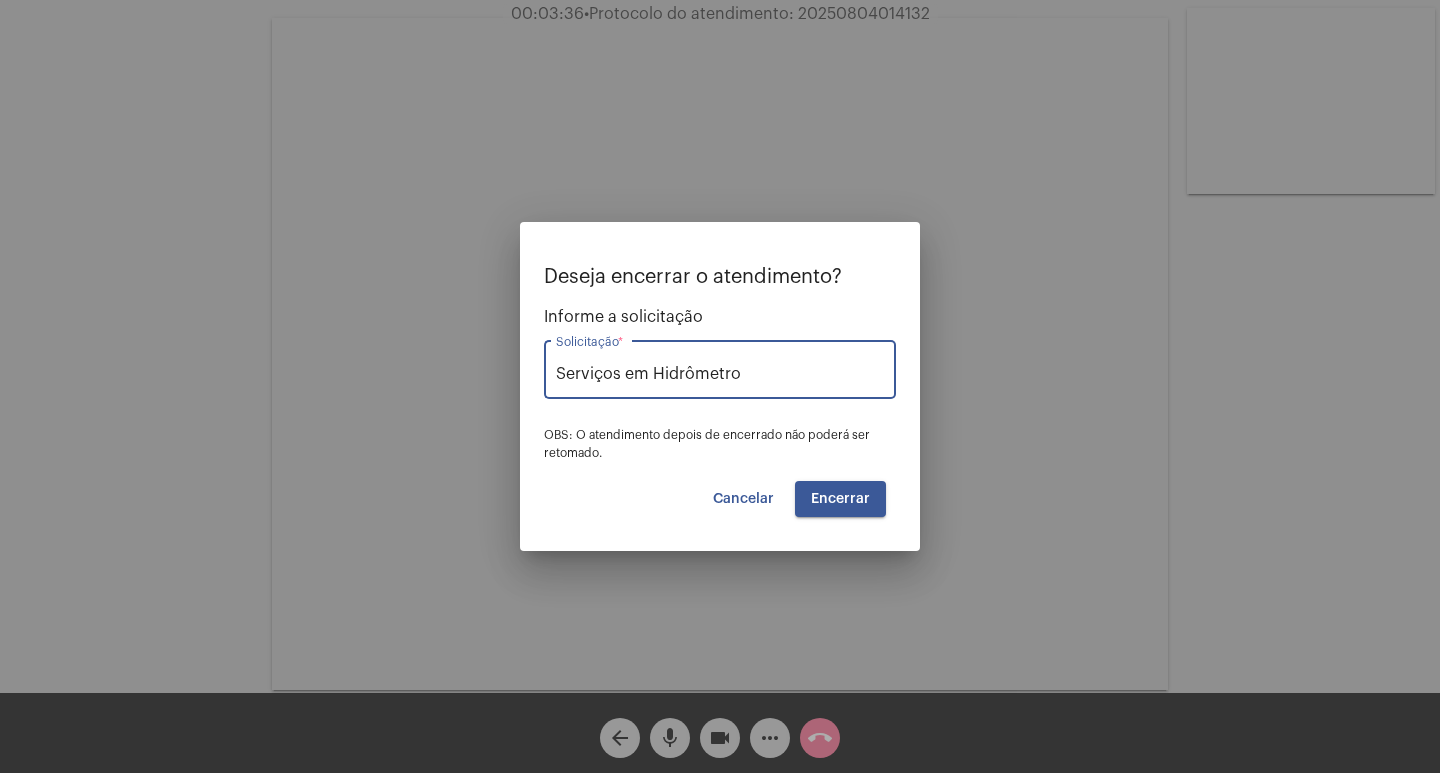 click on "Encerrar" at bounding box center [840, 499] 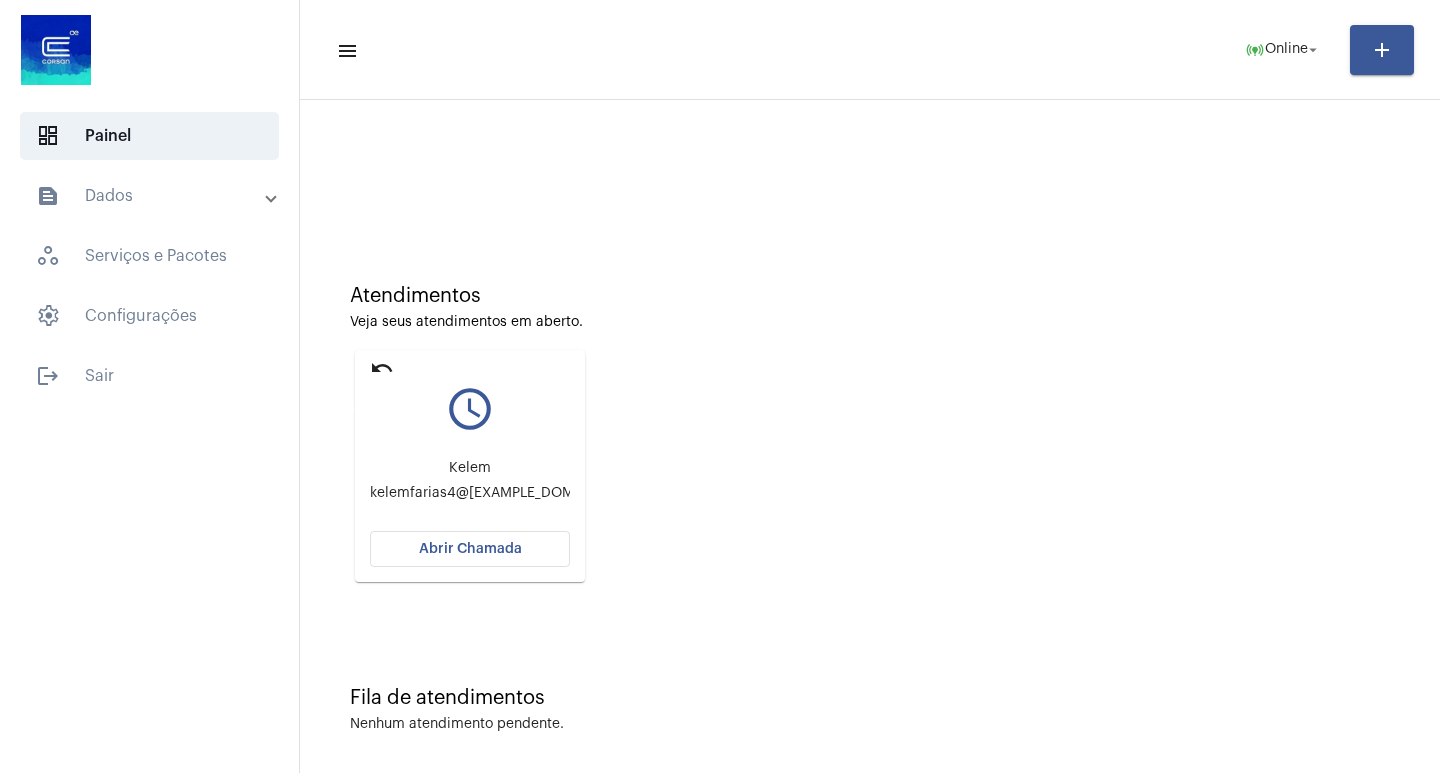 click on "undo" 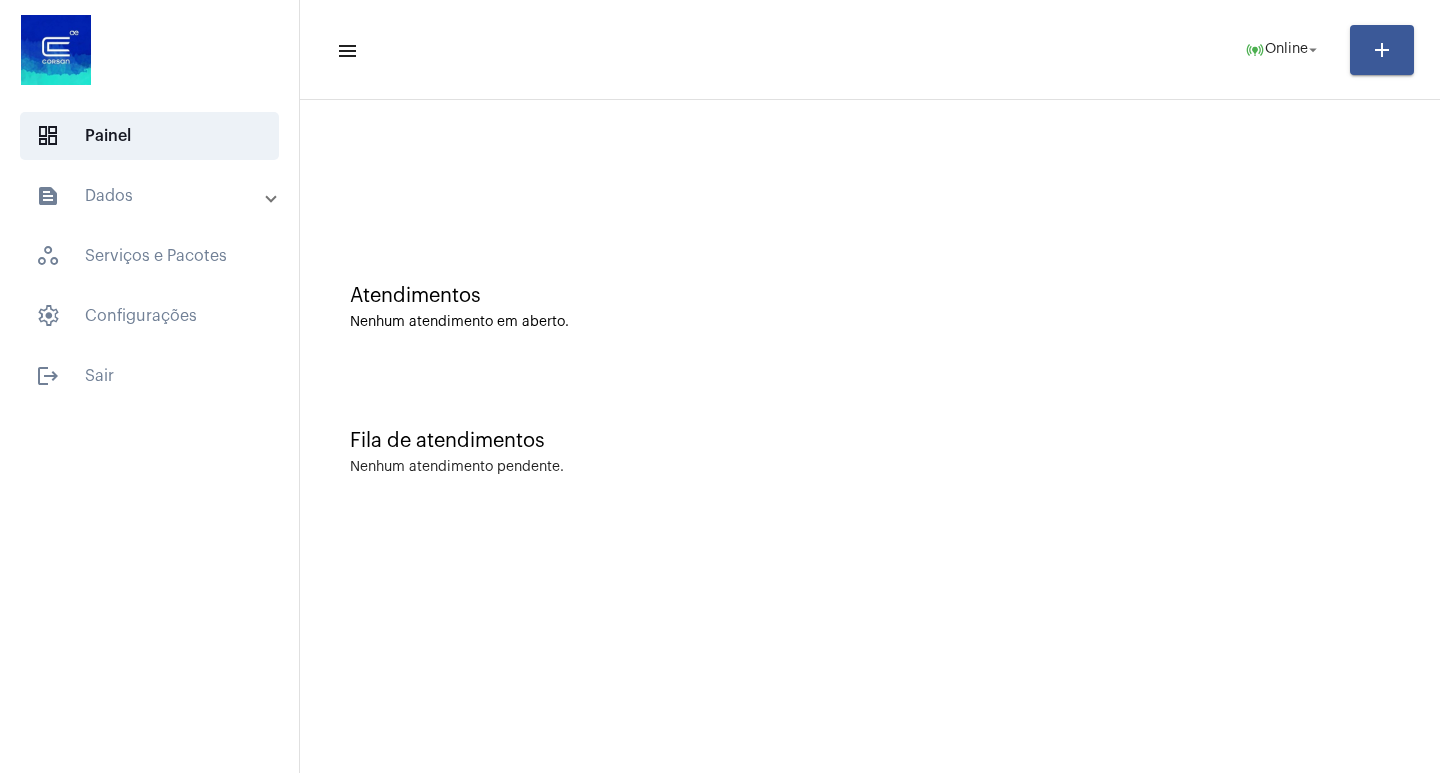 click on "text_snippet_outlined  Dados" at bounding box center [155, 196] 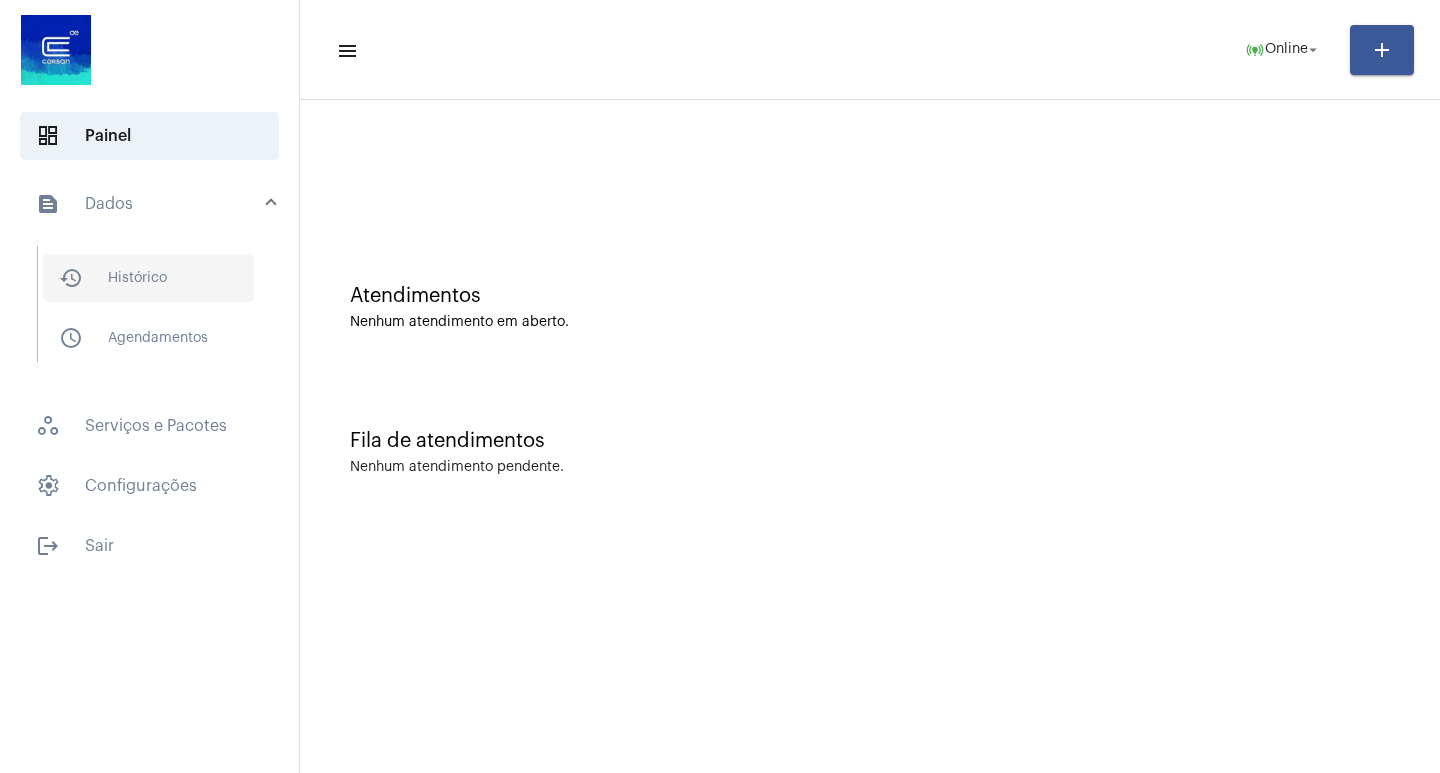 click on "history_outlined  Histórico" at bounding box center [148, 278] 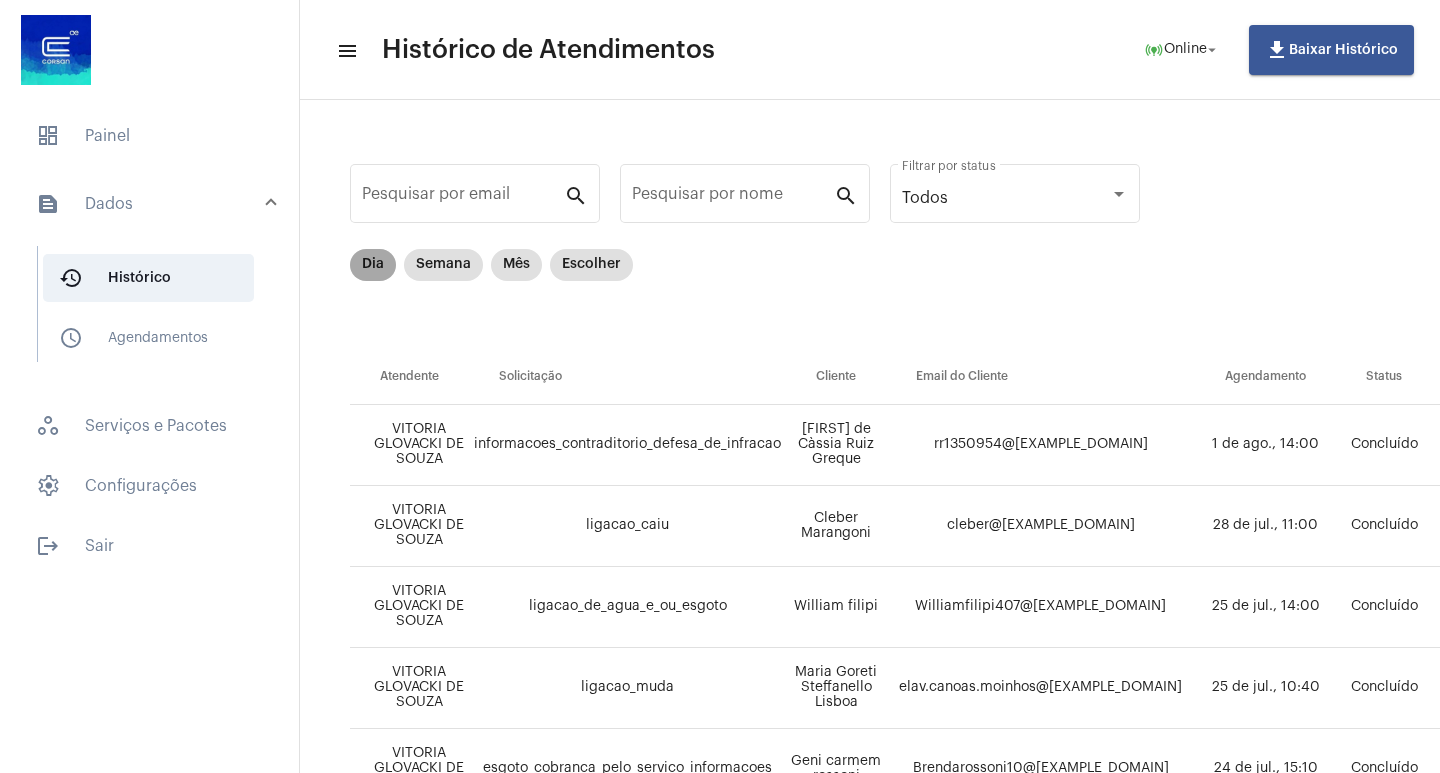 click on "Dia" at bounding box center [373, 265] 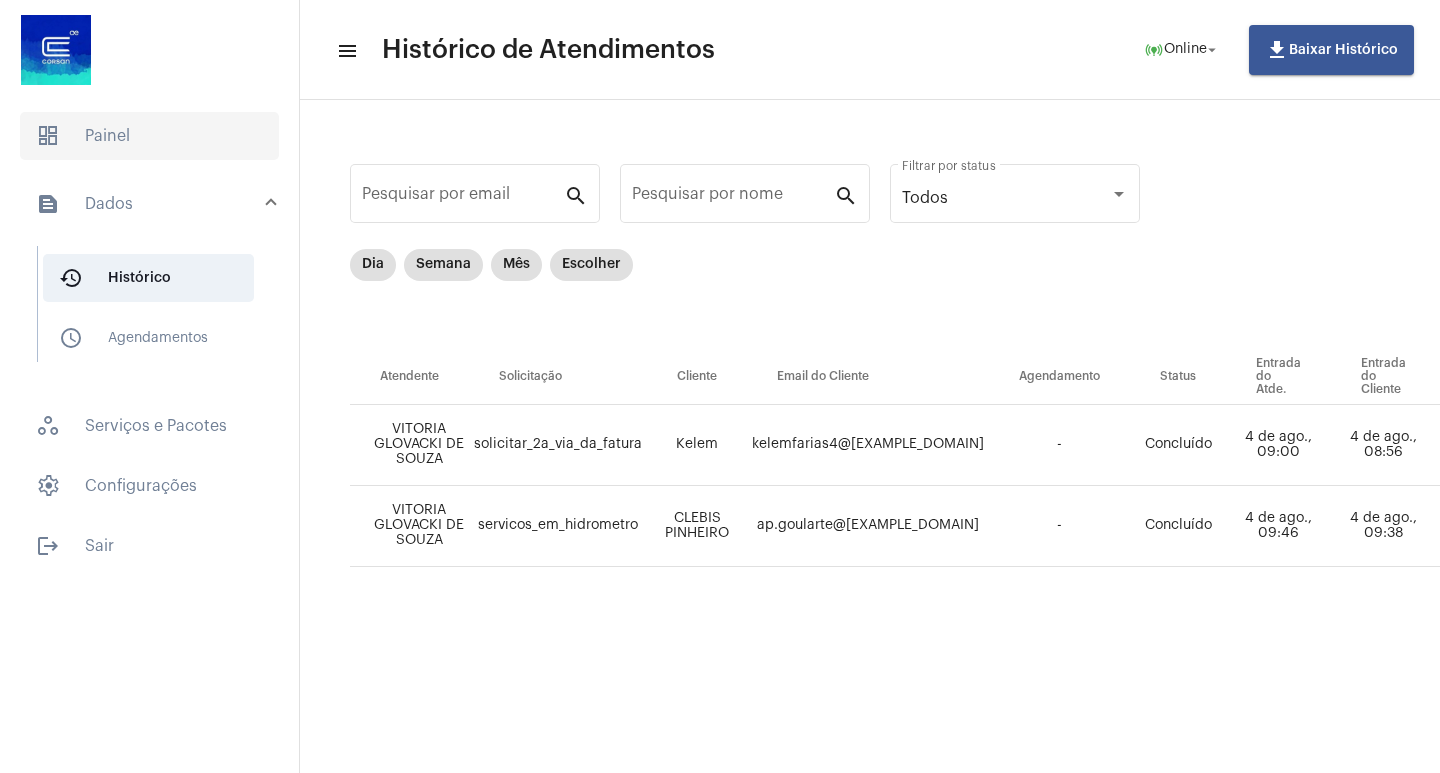 click on "dashboard   Painel" 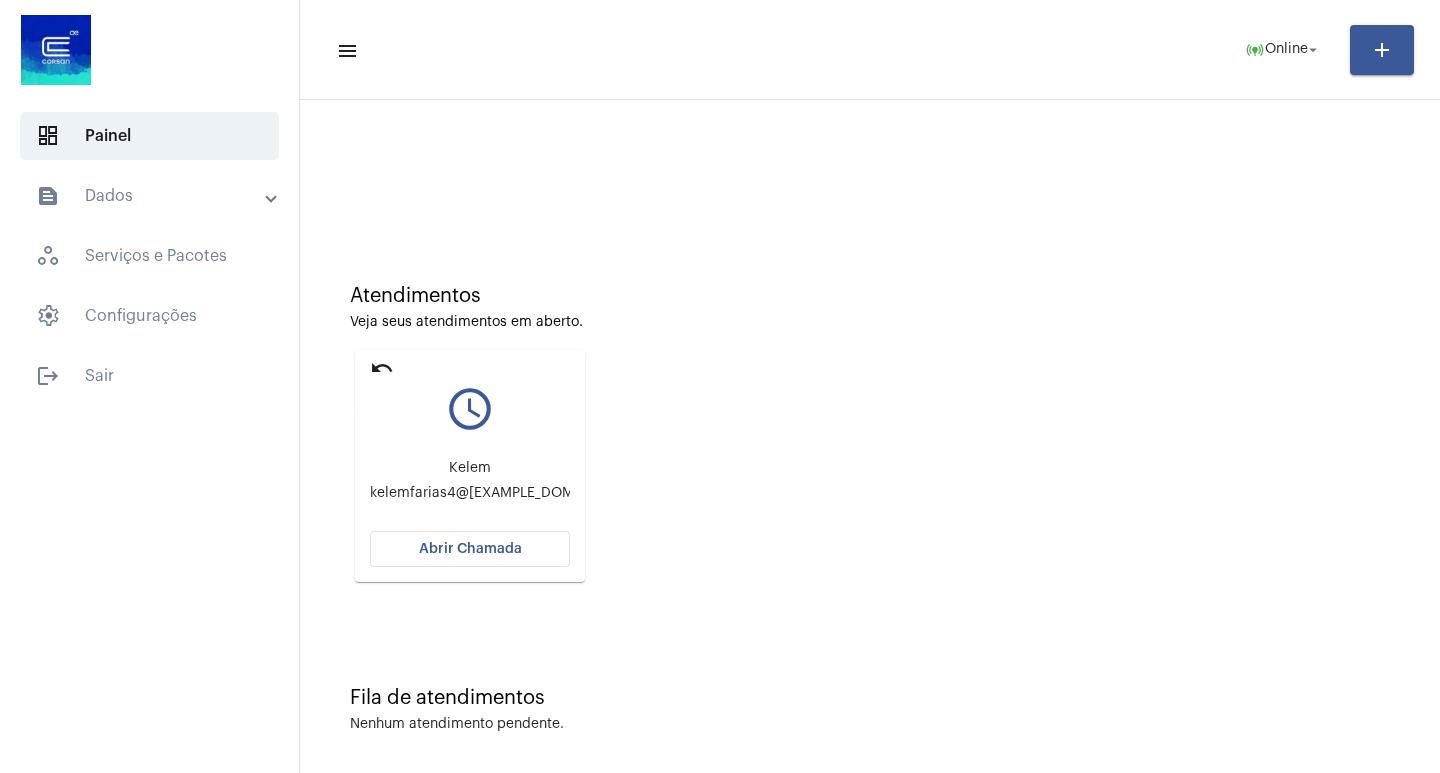 click on "undo" 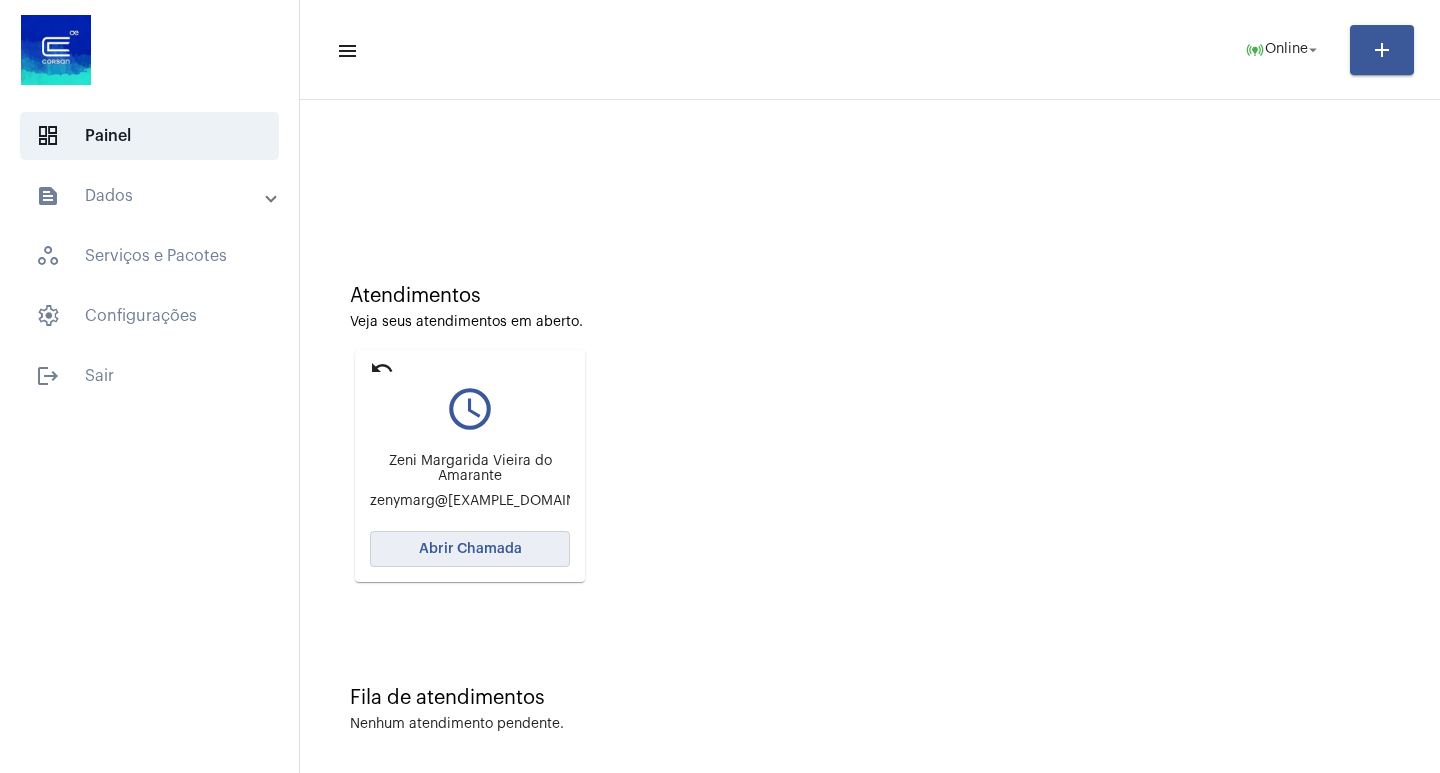click on "Abrir Chamada" 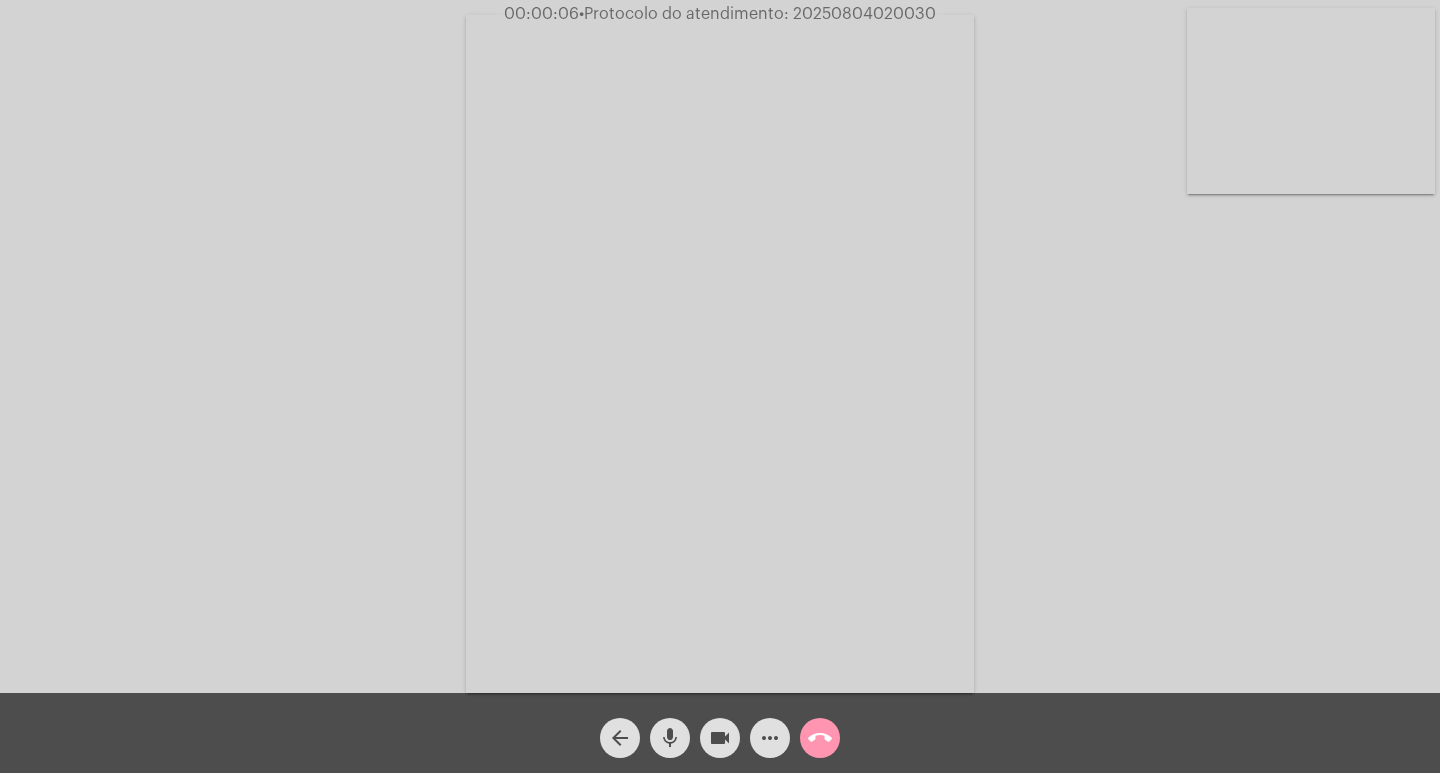 click on "Acessando Câmera e Microfone..." 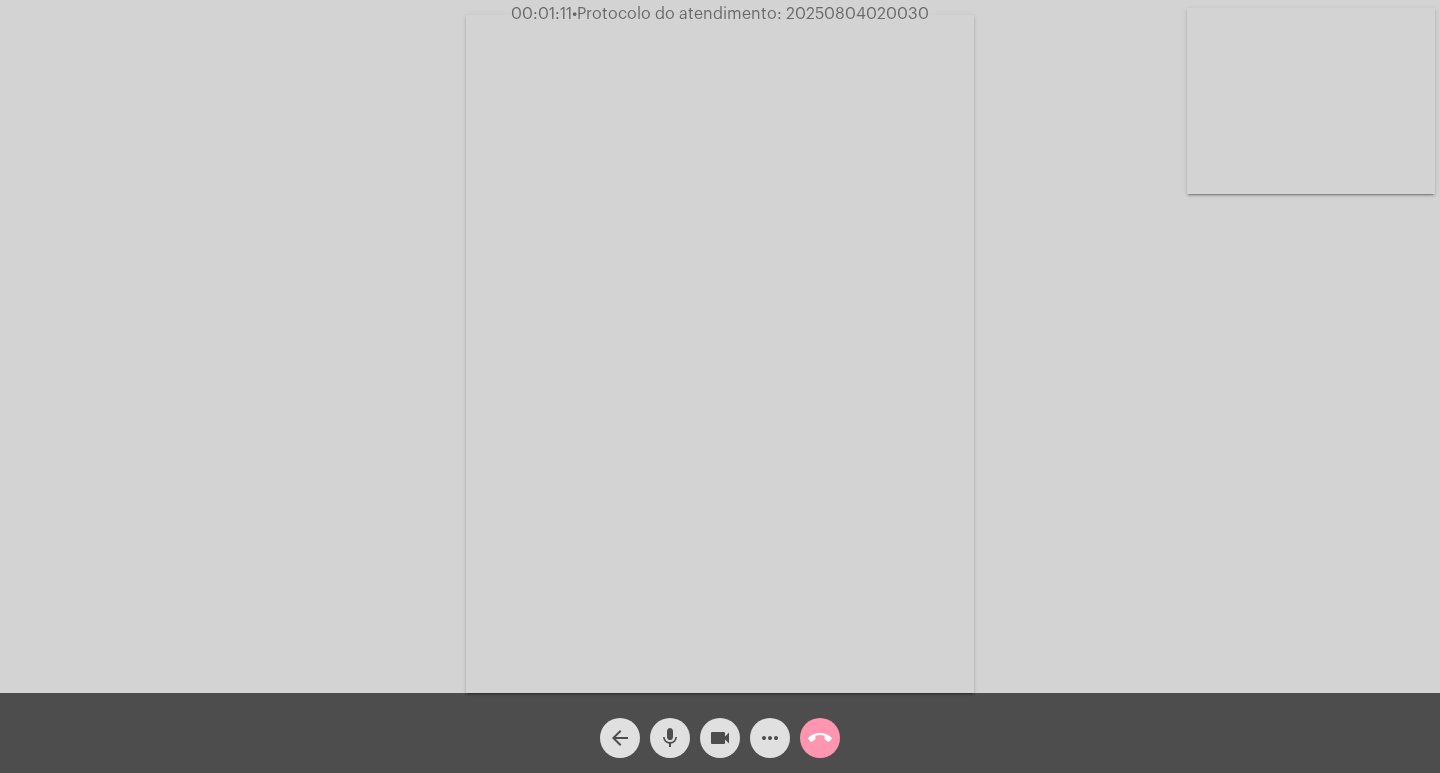 click on "Acessando Câmera e Microfone..." 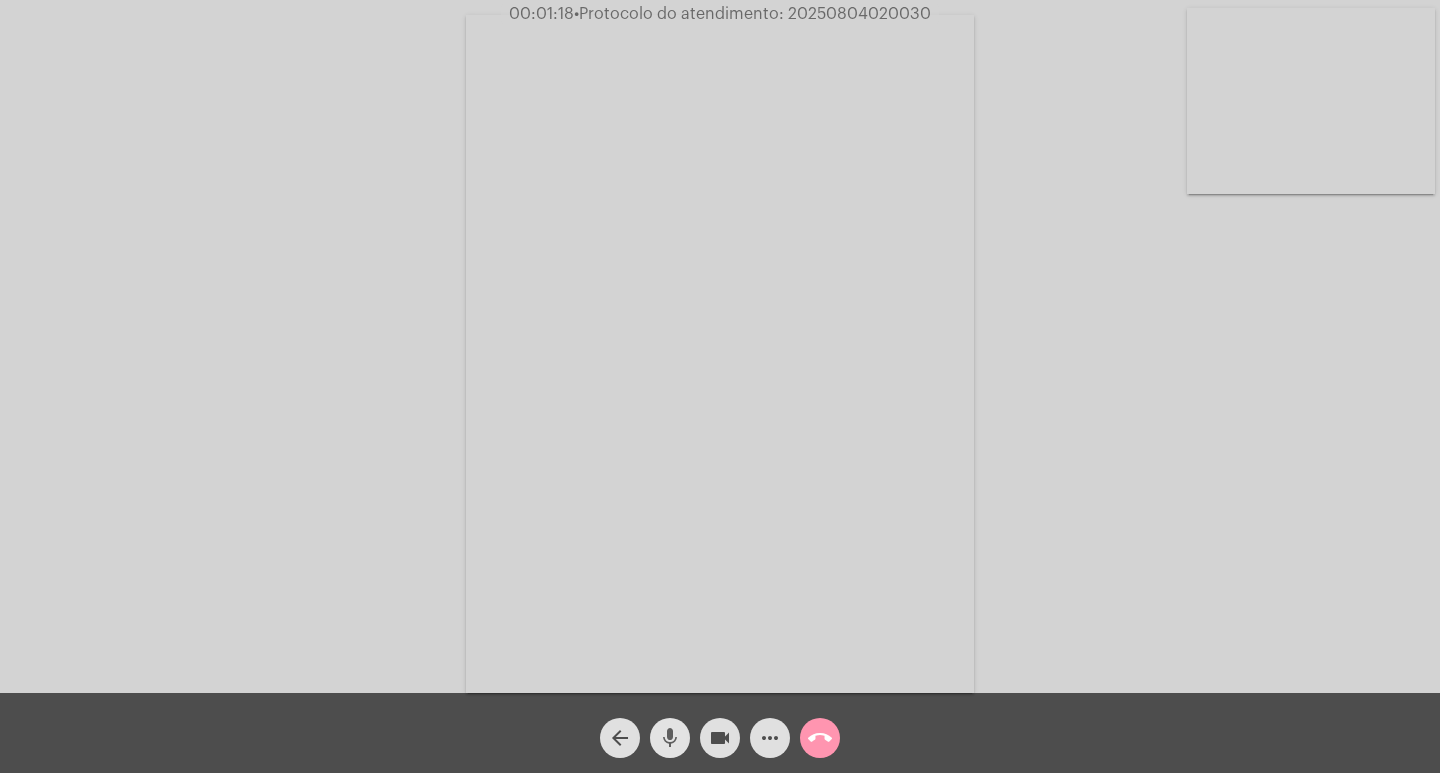 click on "mic" 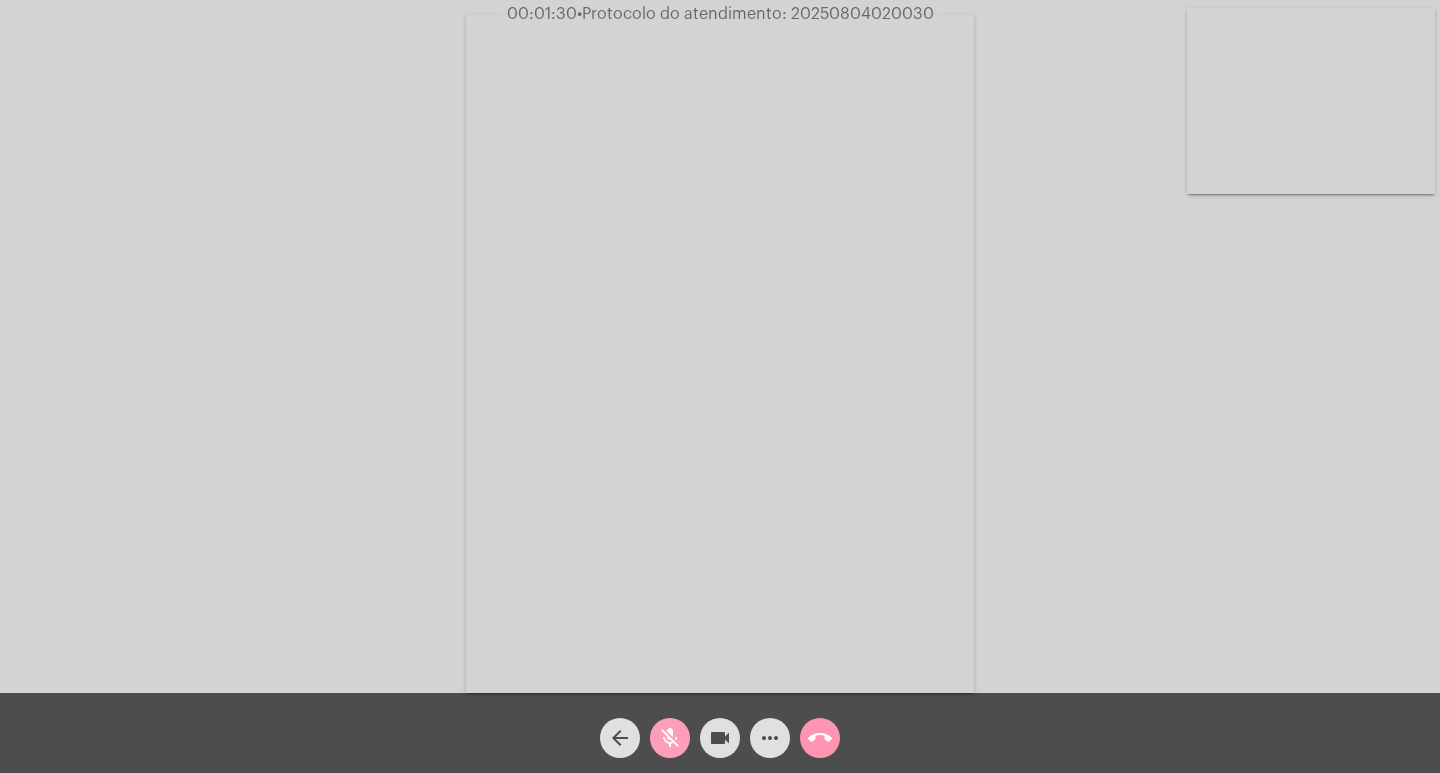 click on "mic_off" 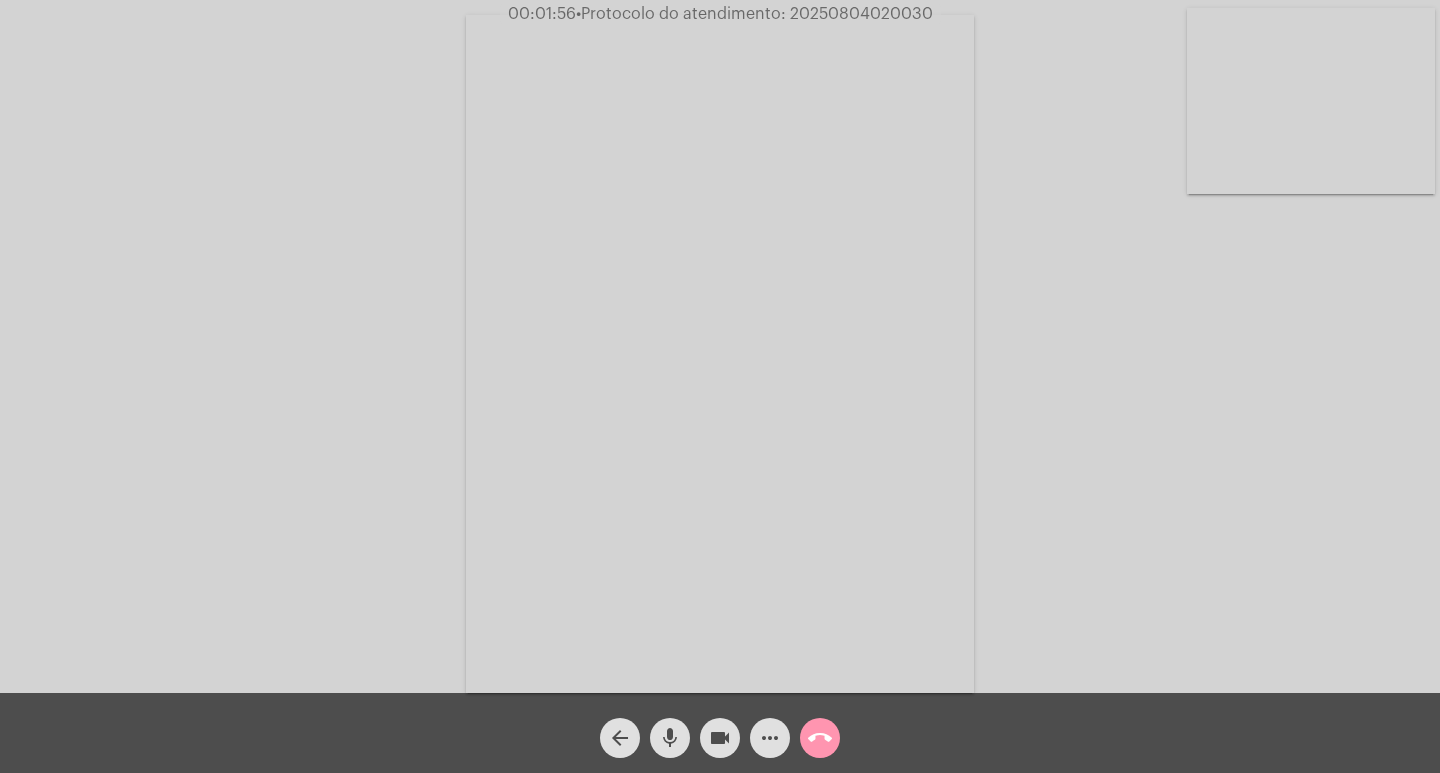 click on "Acessando Câmera e Microfone..." 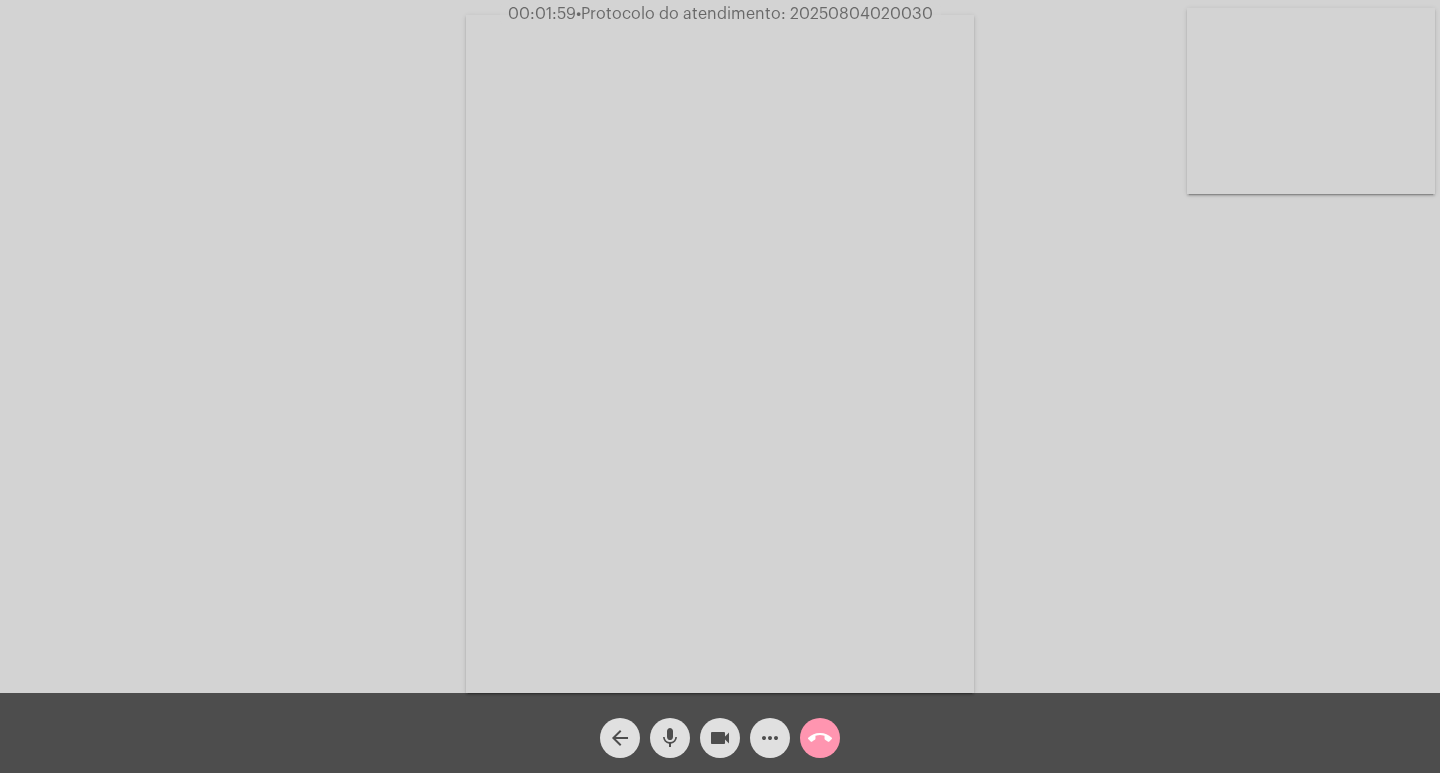 click on "Acessando Câmera e Microfone..." 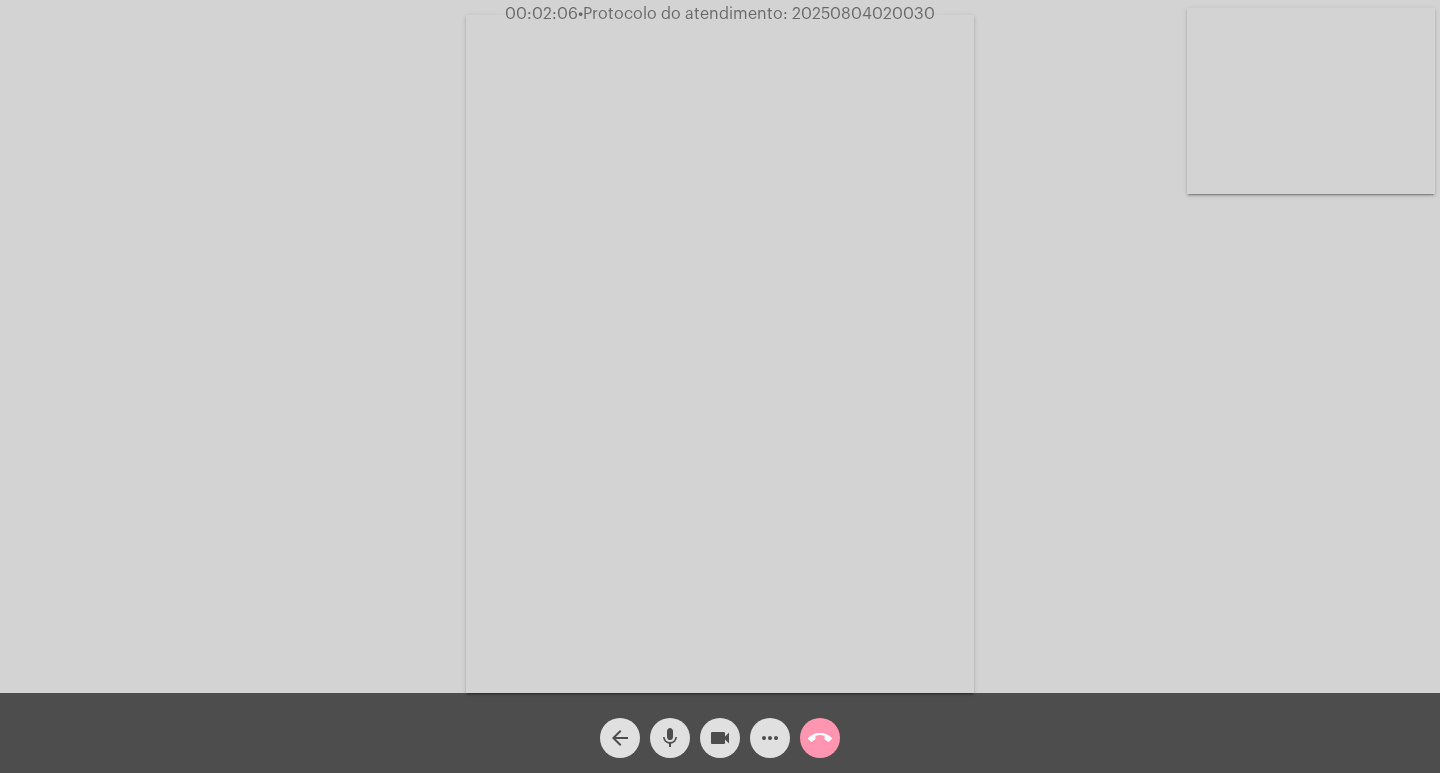 click on "Acessando Câmera e Microfone..." 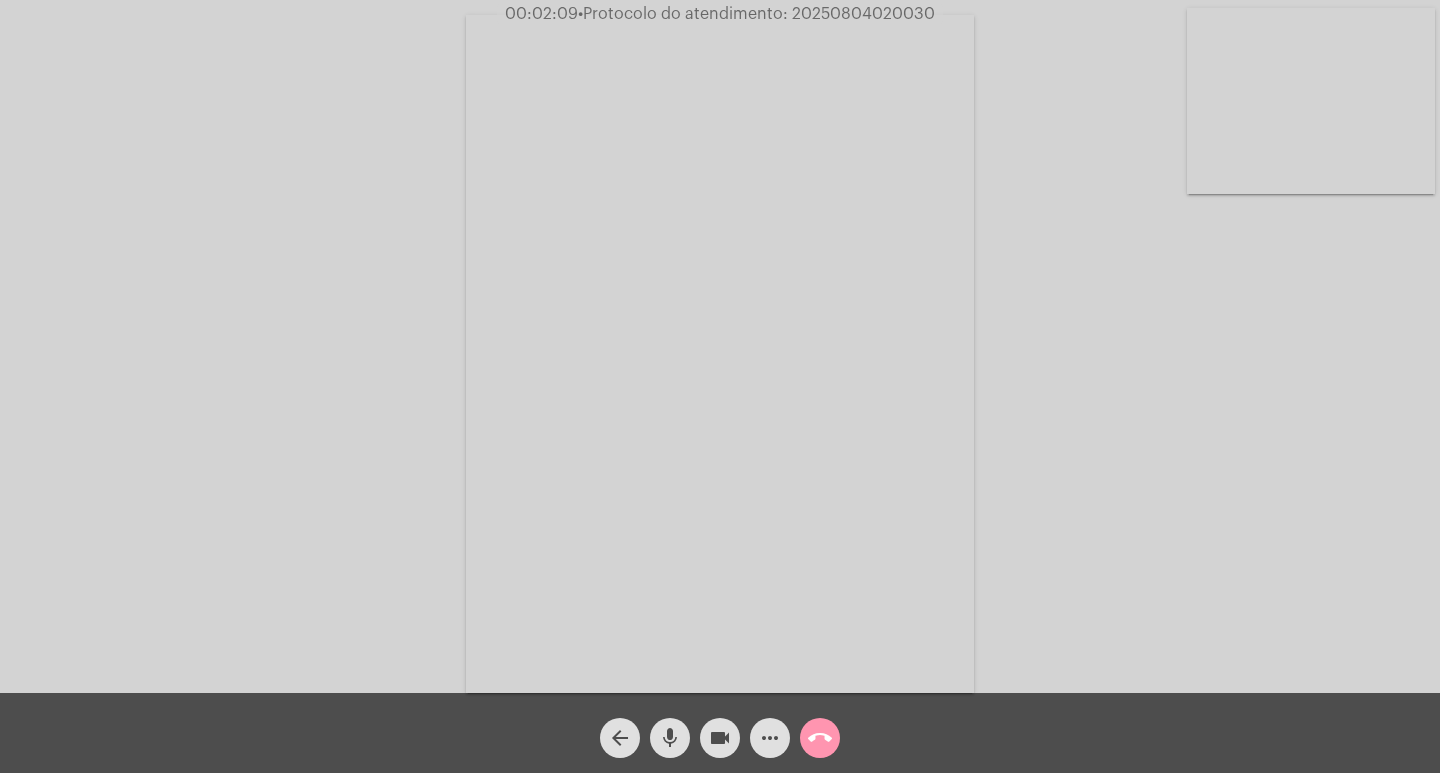 click on "Acessando Câmera e Microfone..." 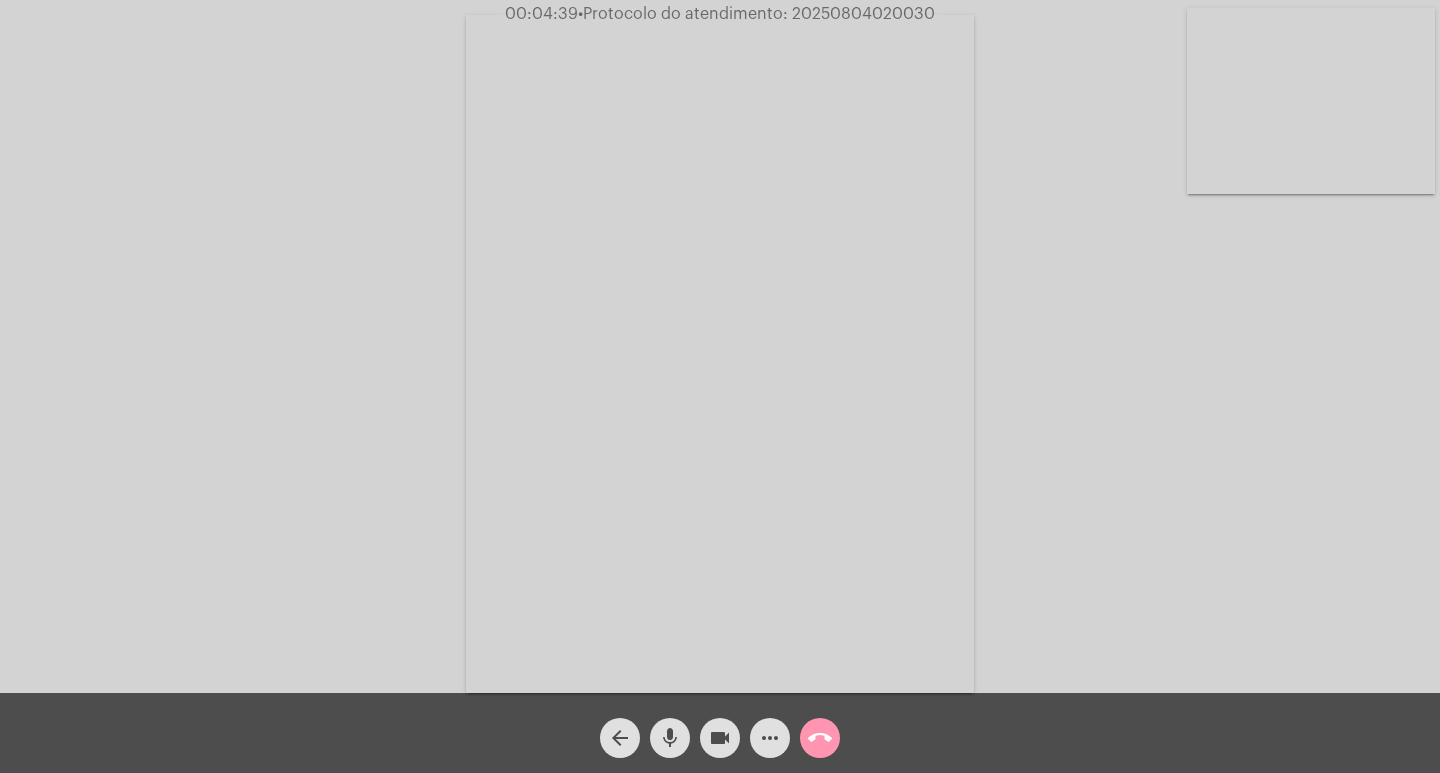 click on "•  Protocolo do atendimento: 20250804020030" 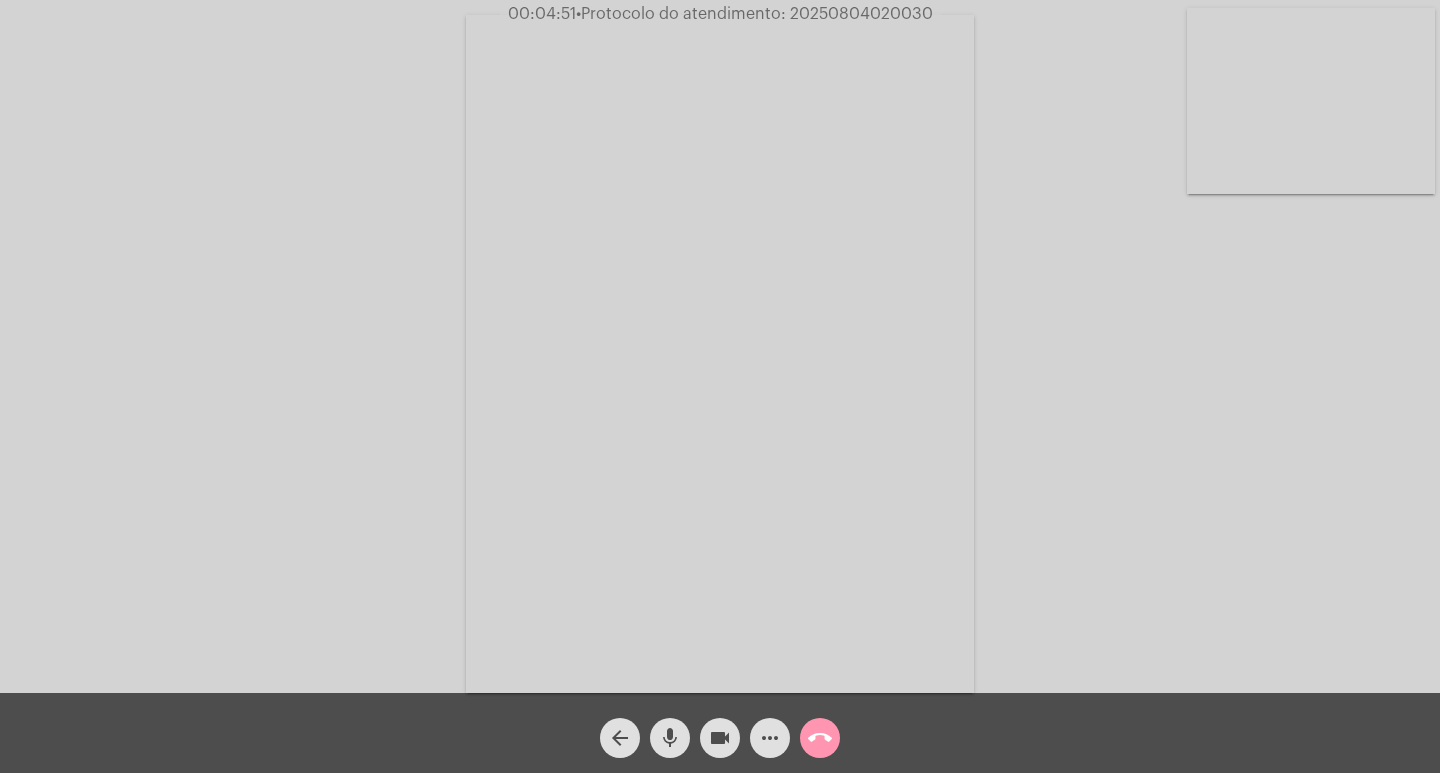 click on "call_end" 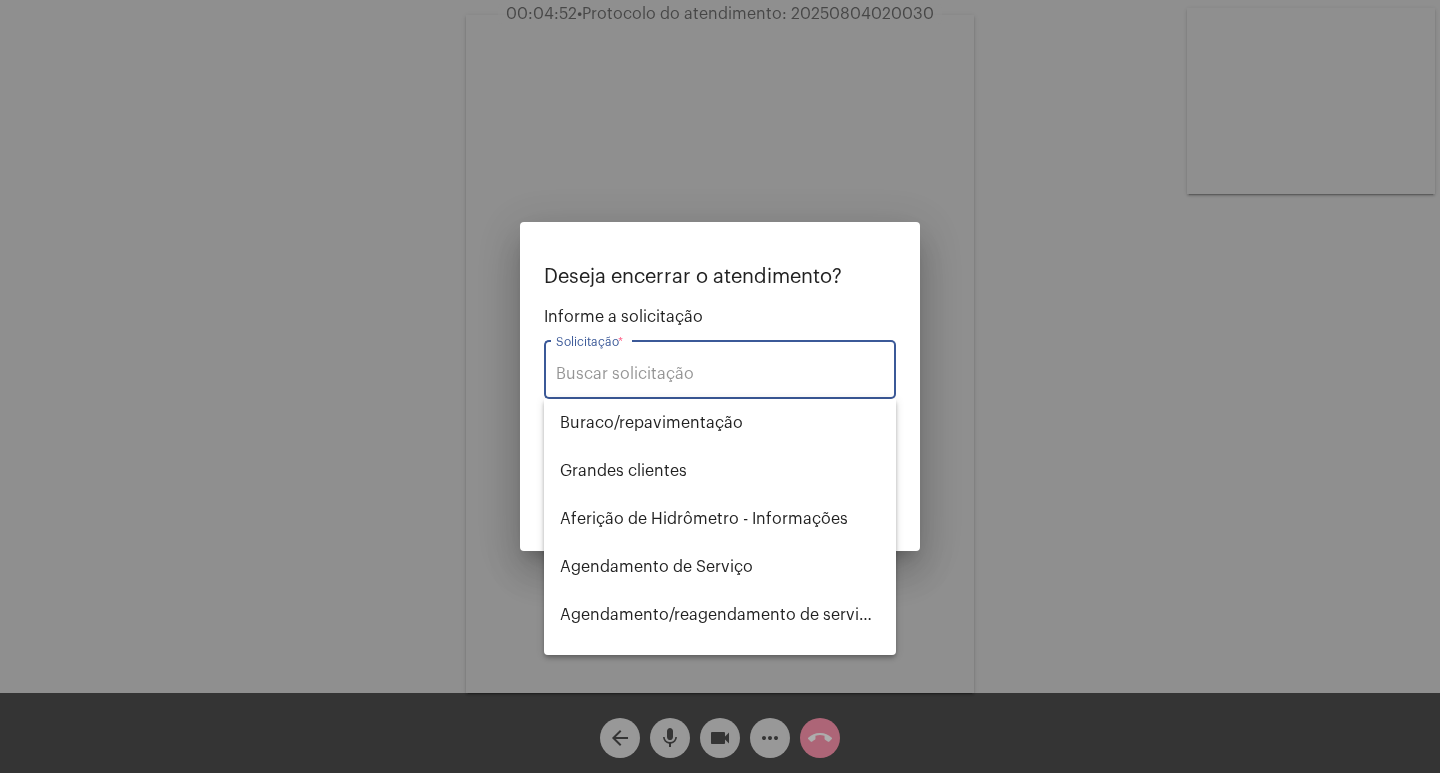 click on "Solicitação  *" at bounding box center [720, 374] 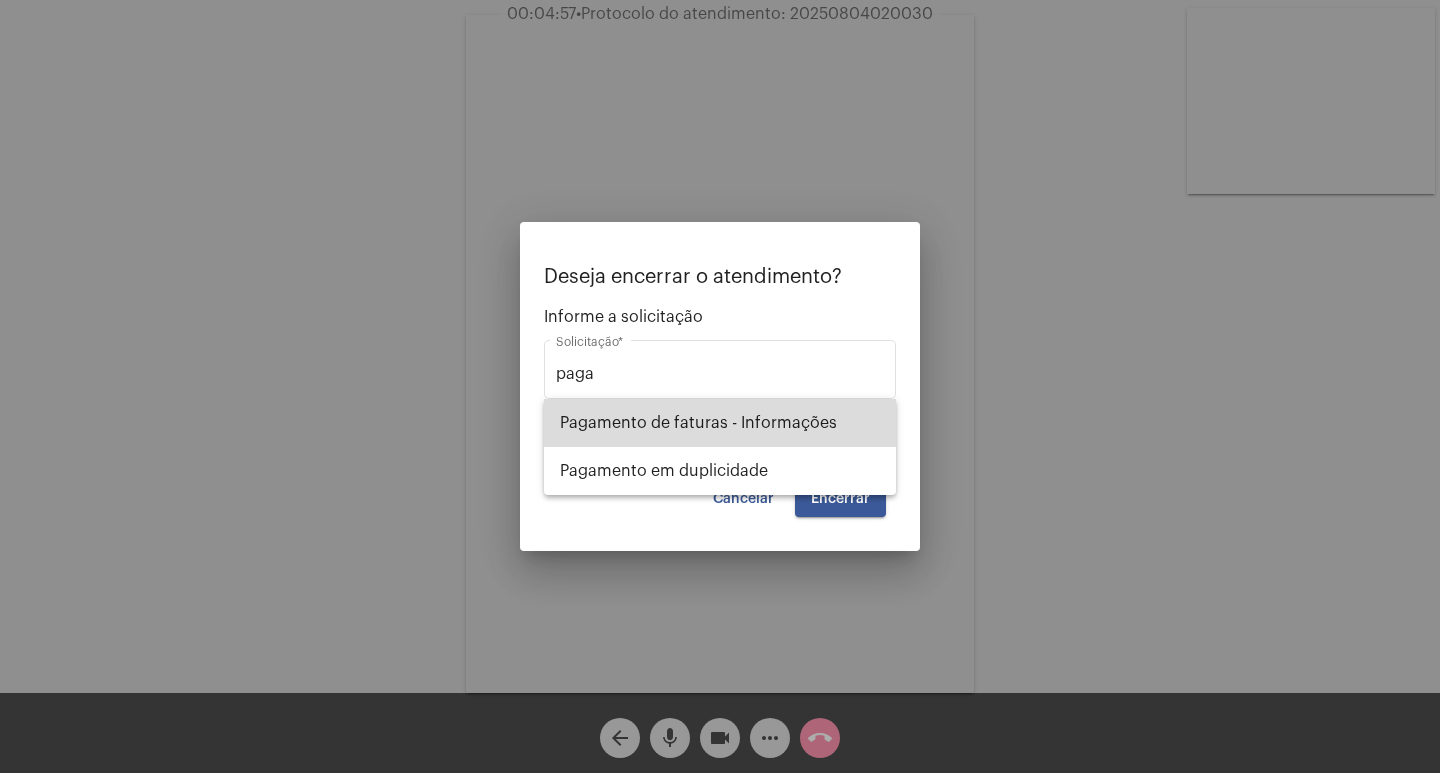 click on "Pagamento de faturas - Informações" at bounding box center (720, 423) 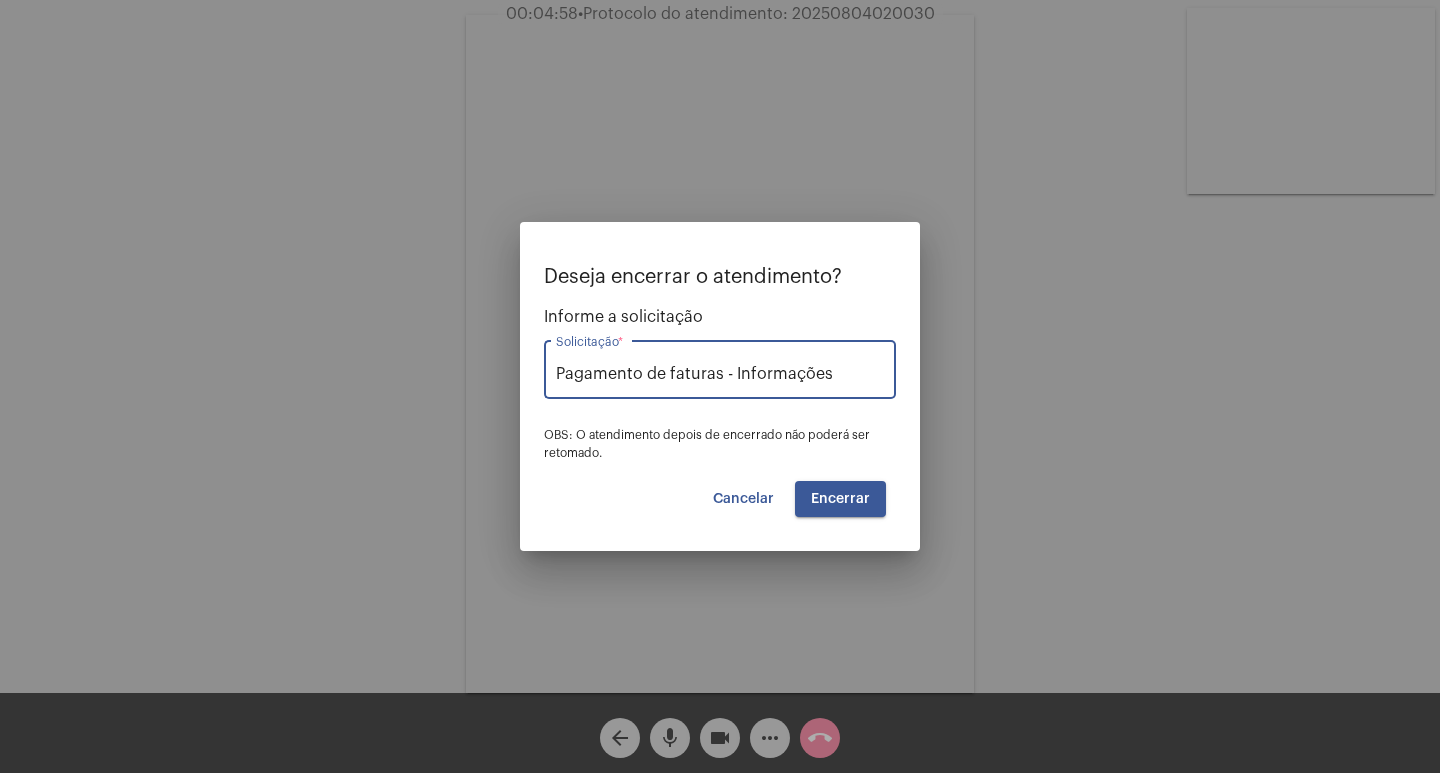 click on "Encerrar" at bounding box center [840, 499] 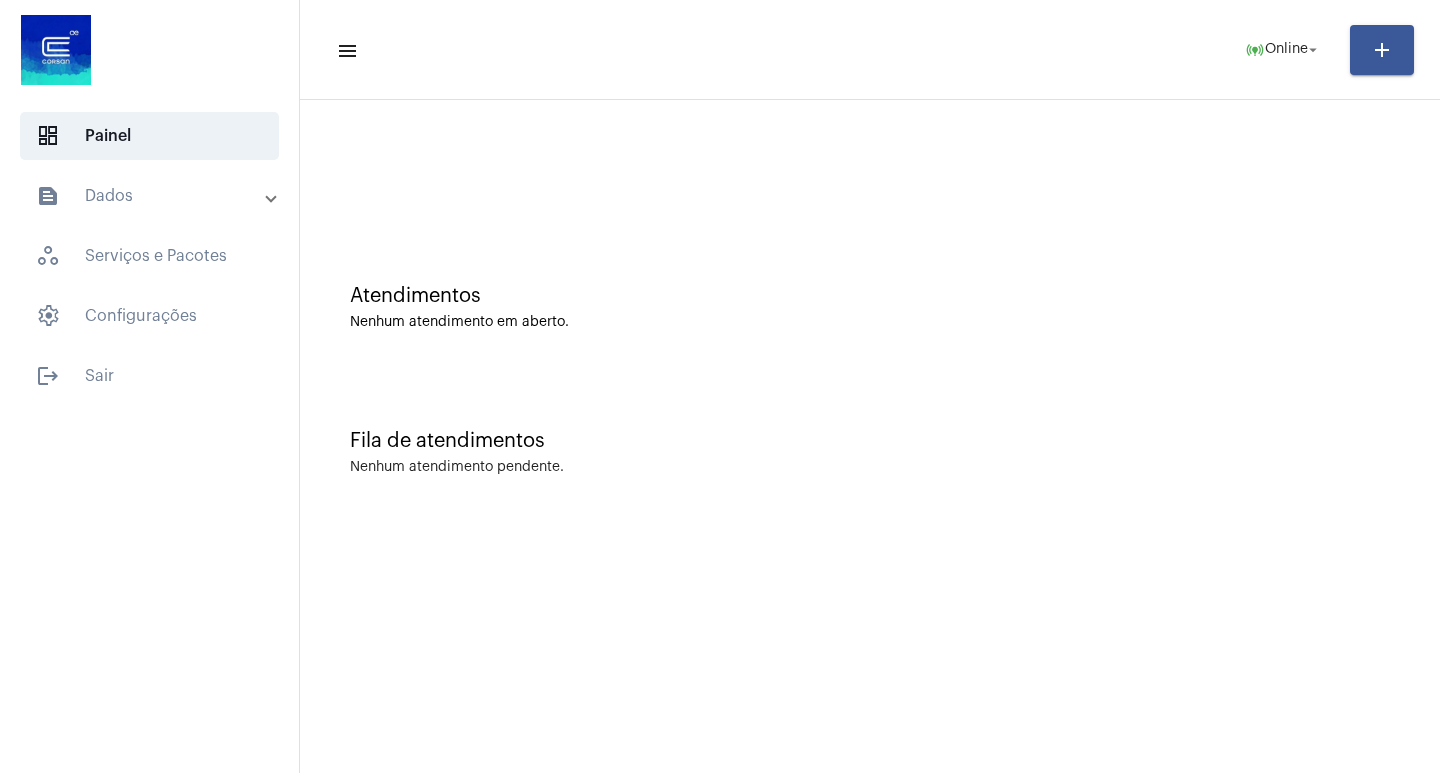click 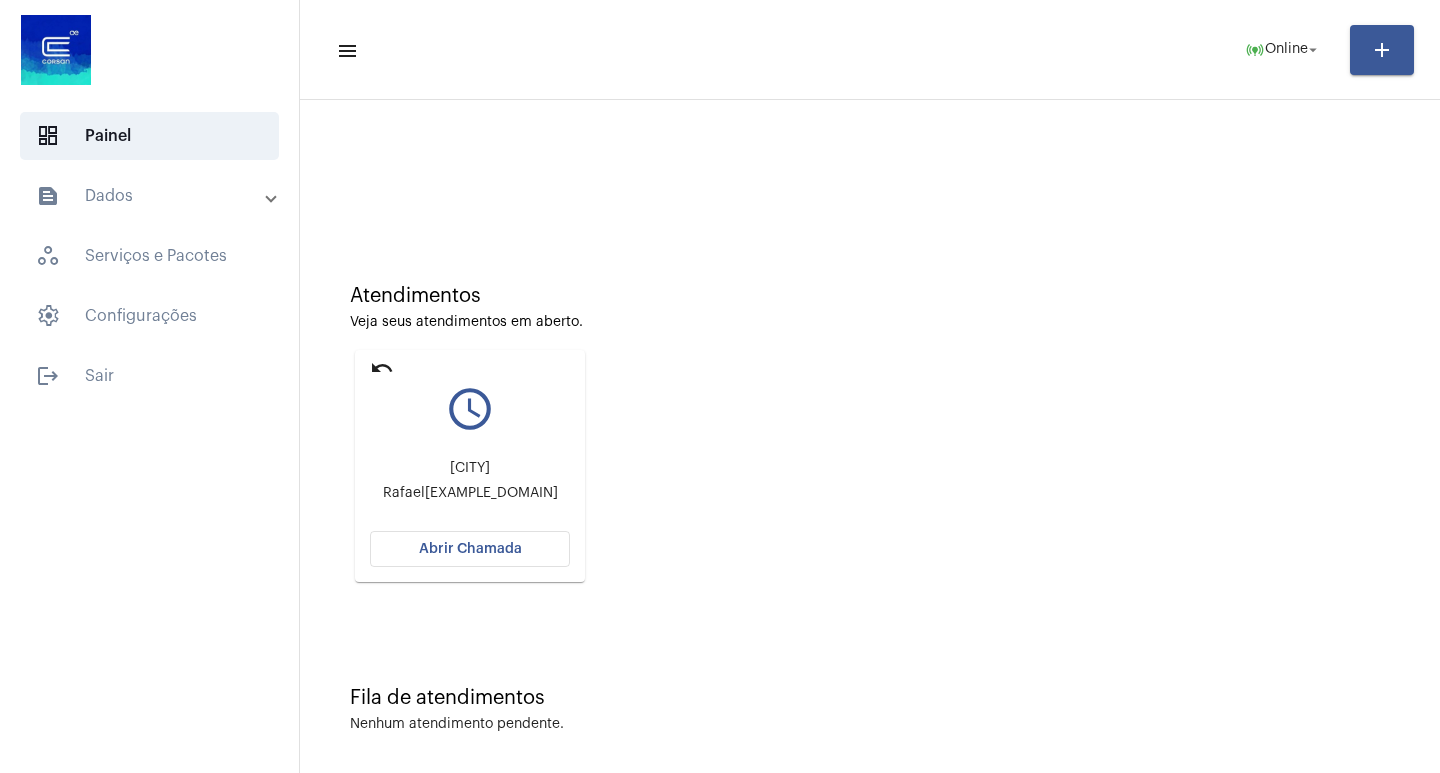 click on "Atendimentos Veja seus atendimentos em aberto. undo query_builder Dierouht Rafael[EXAMPLE_DOMAIN] Abrir Chamada" 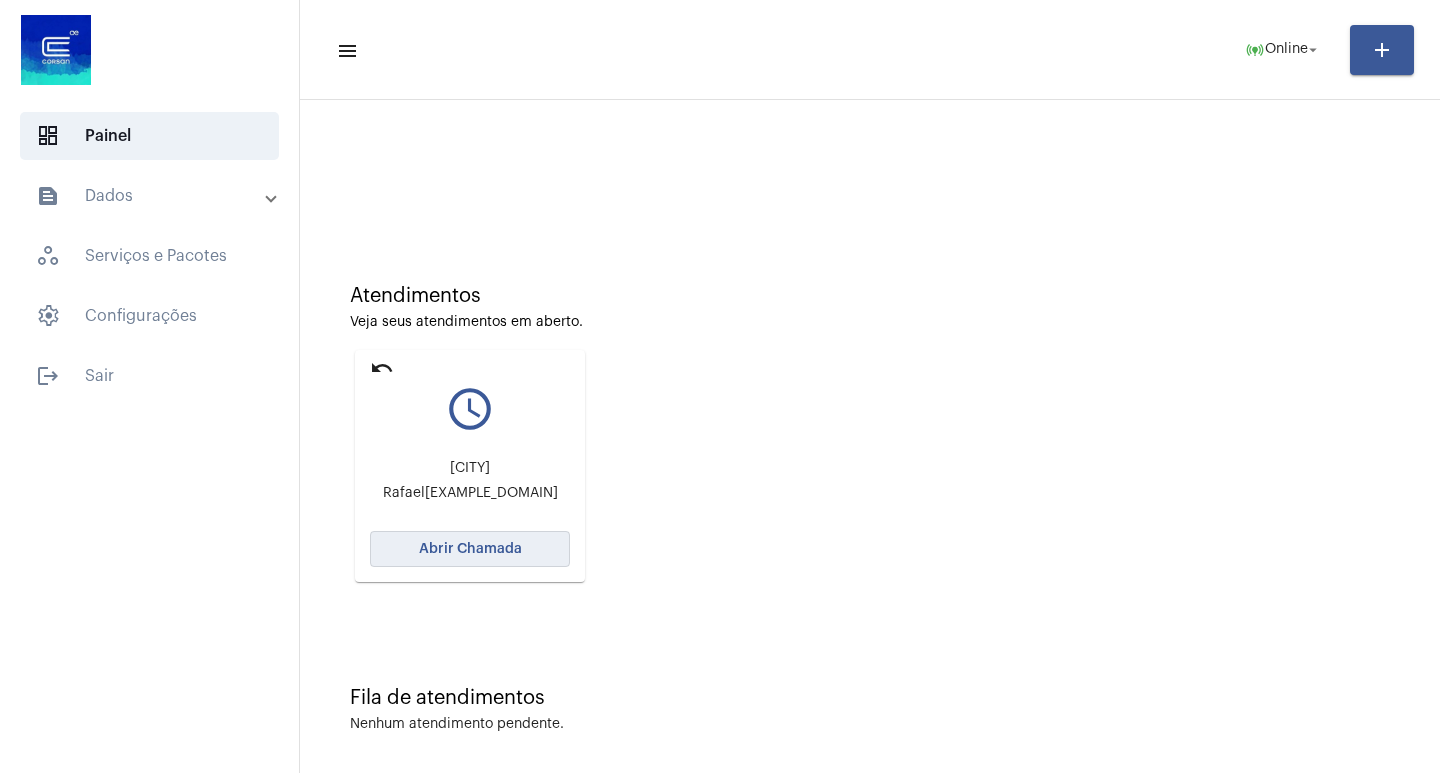 click on "Abrir Chamada" 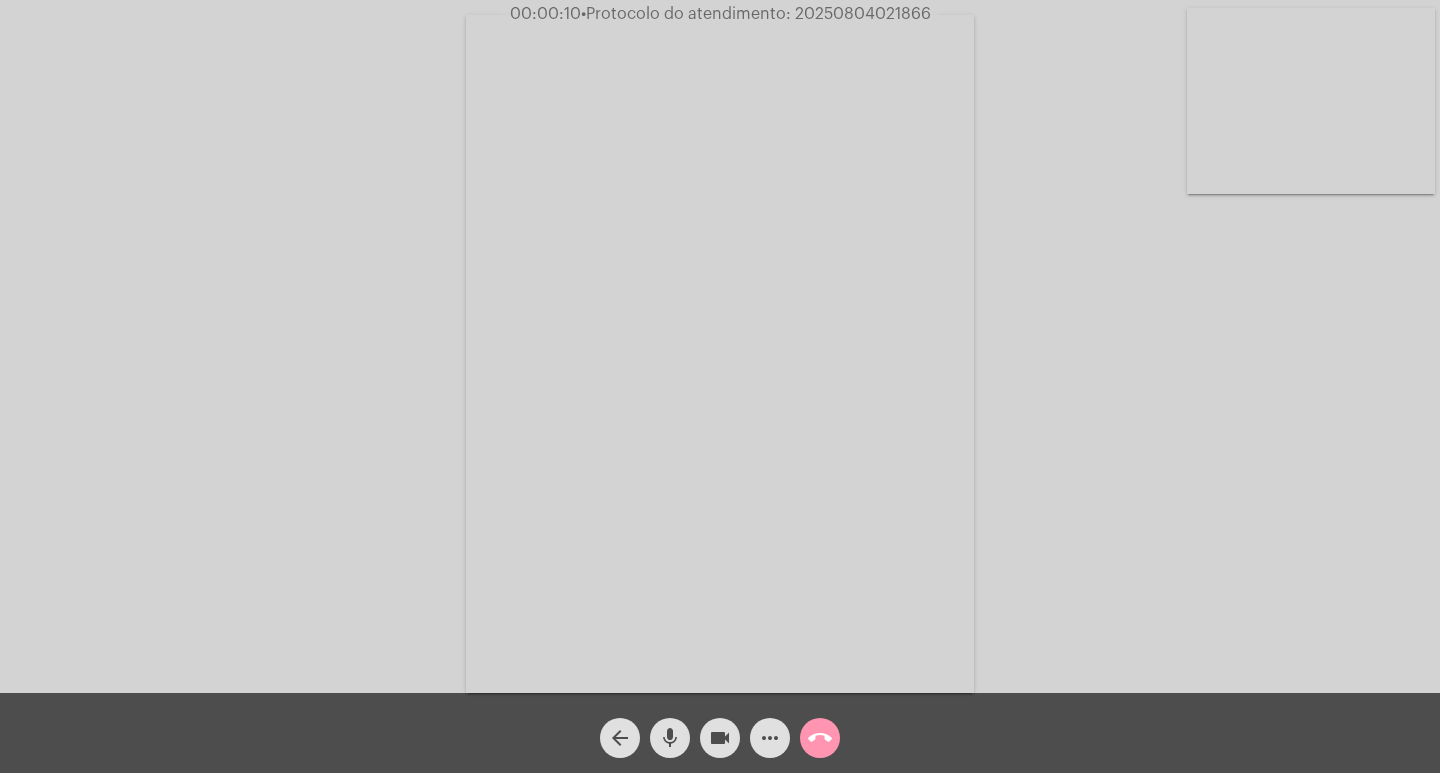 click on "Acessando Câmera e Microfone..." 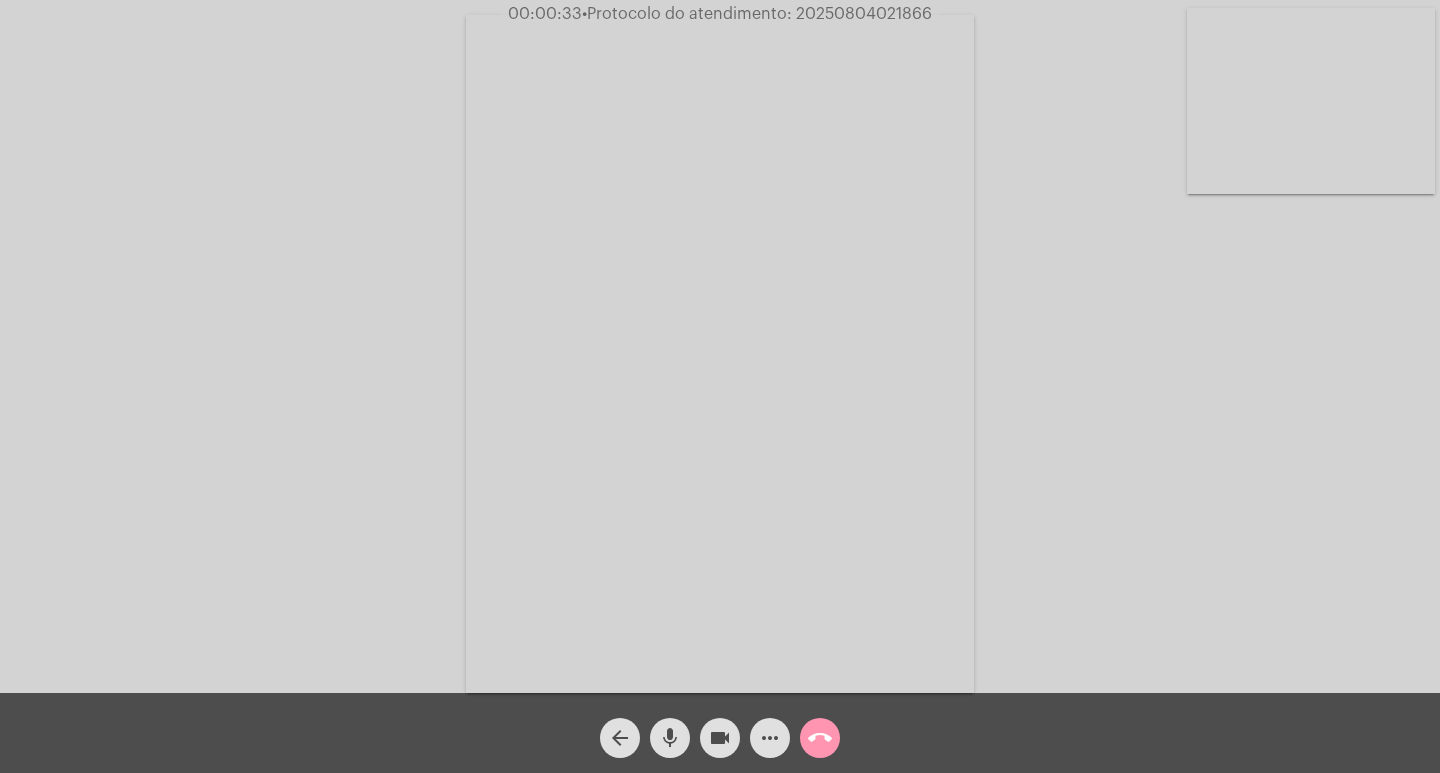 click on "Acessando Câmera e Microfone..." 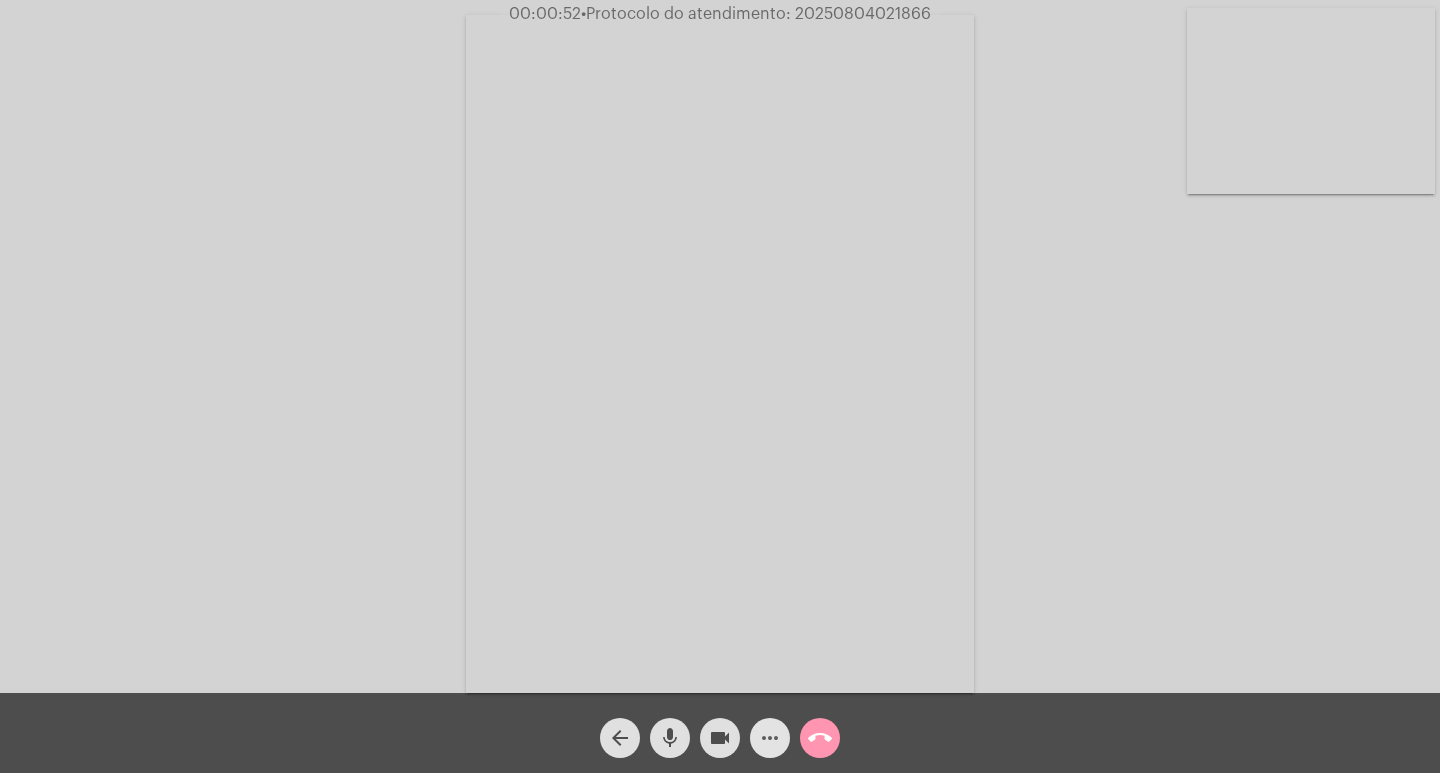 click on "more_horiz" 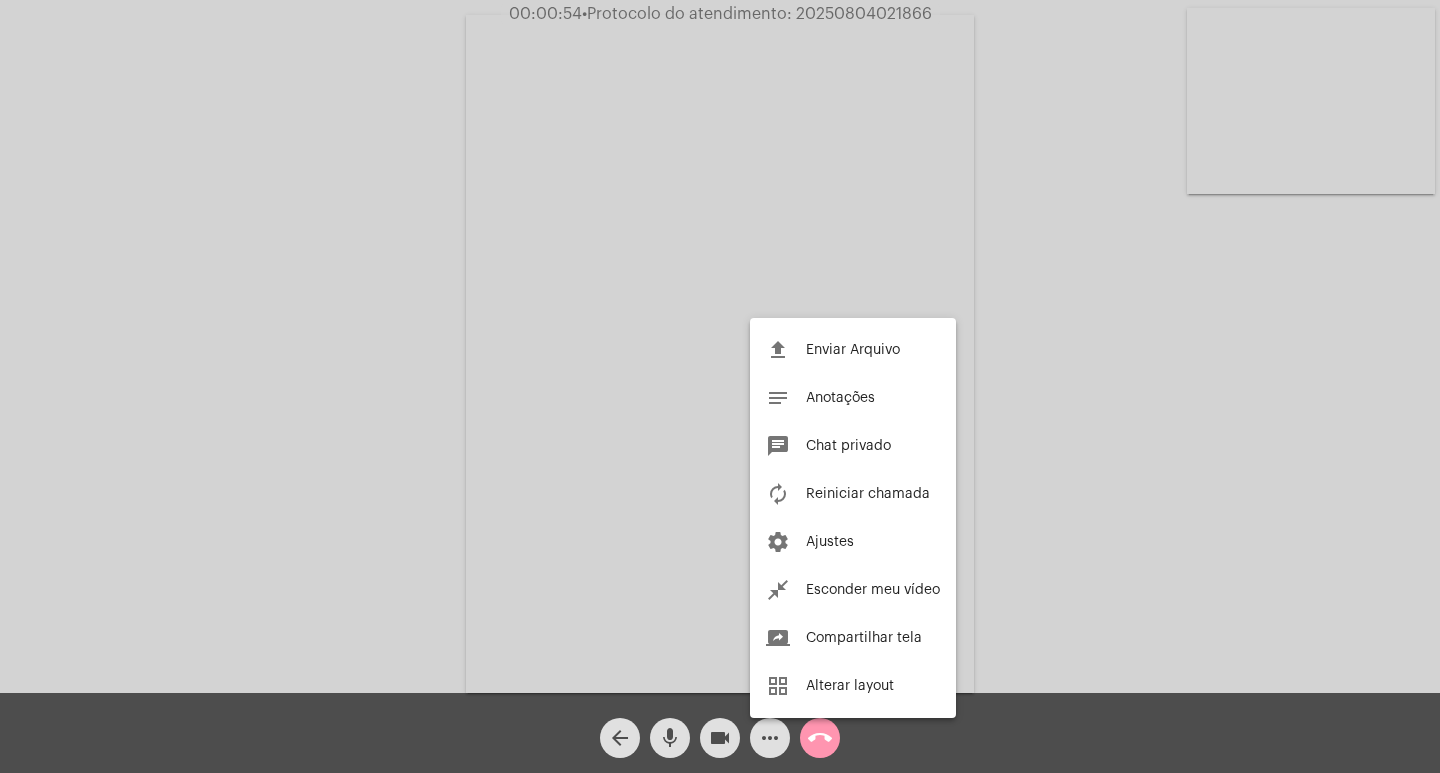 click at bounding box center (720, 386) 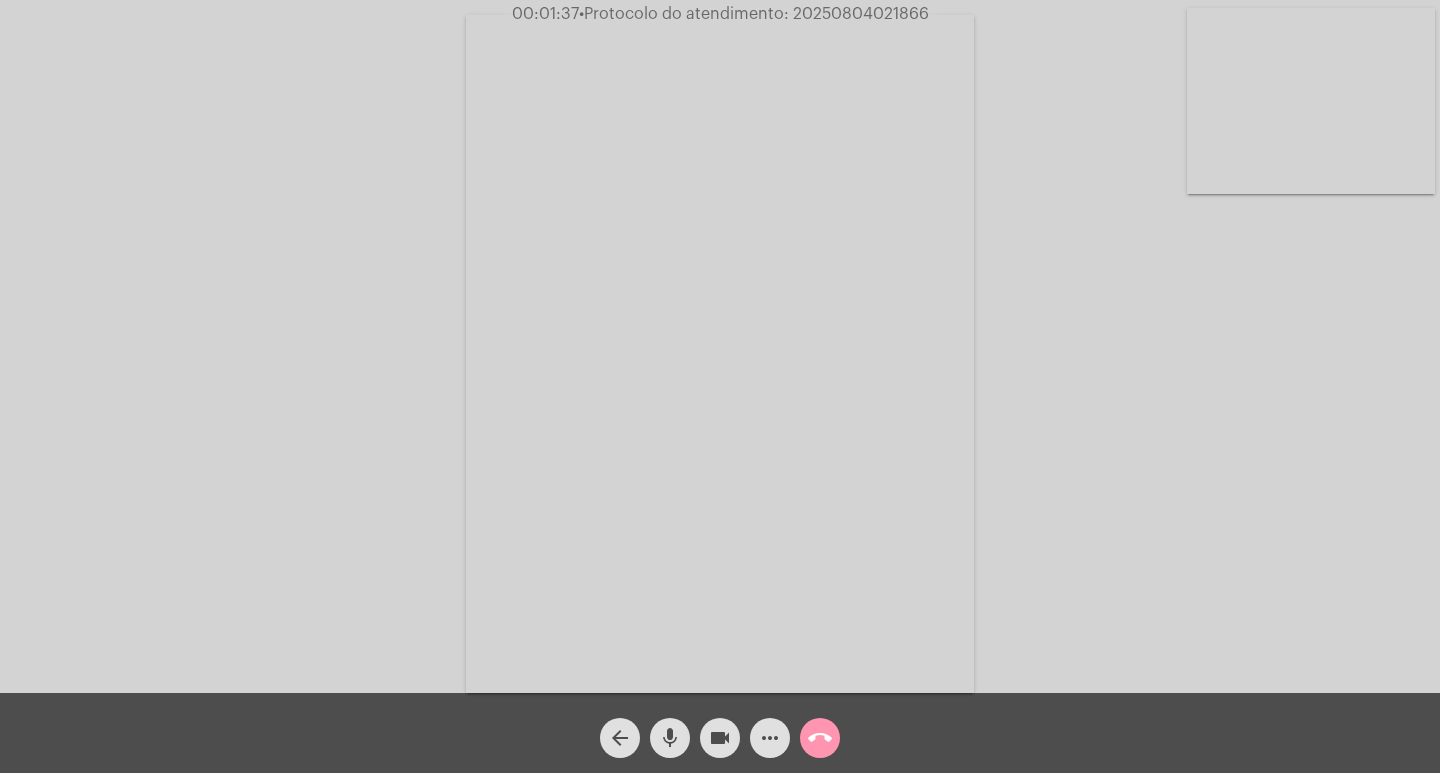 click on "•  Protocolo do atendimento: 20250804021866" 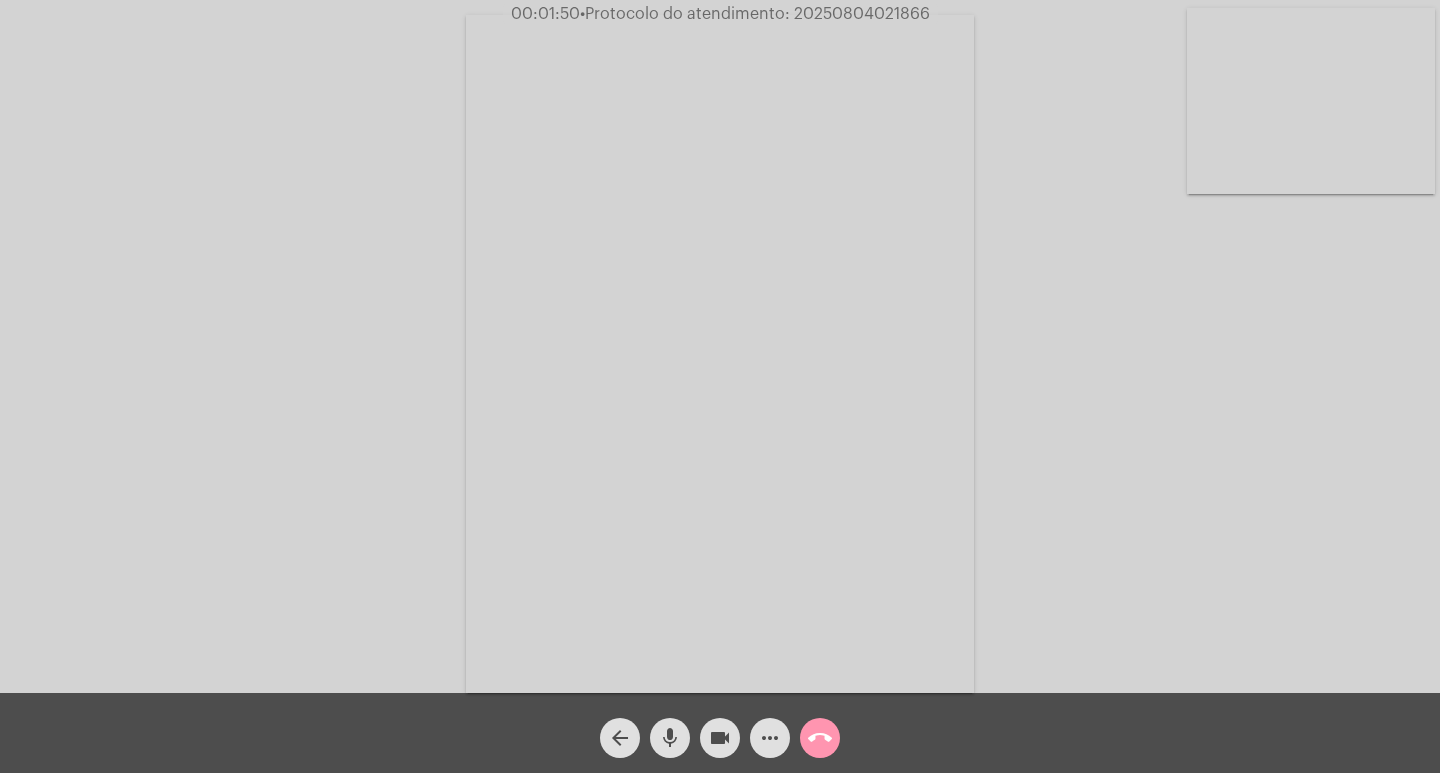 click on "call_end" 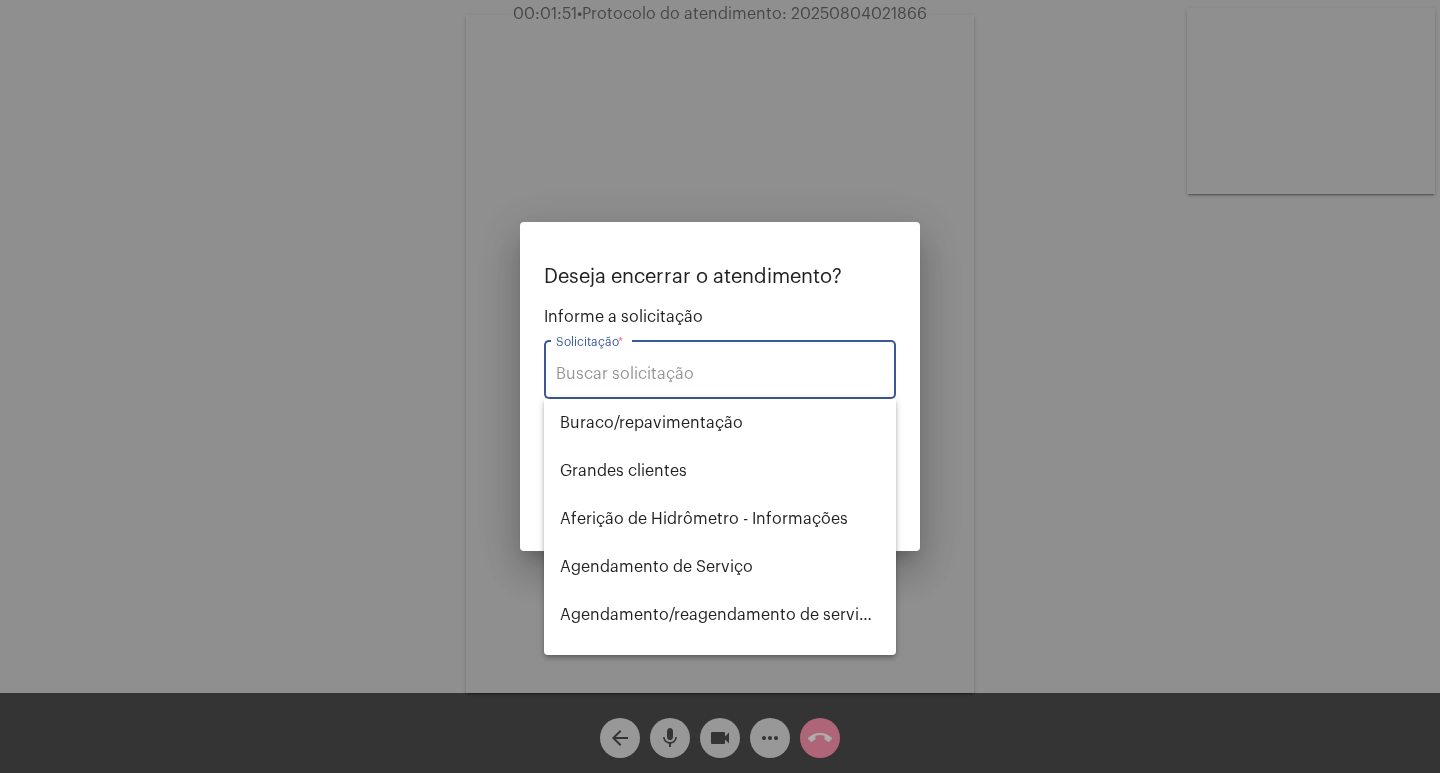 click on "Solicitação  *" at bounding box center (720, 374) 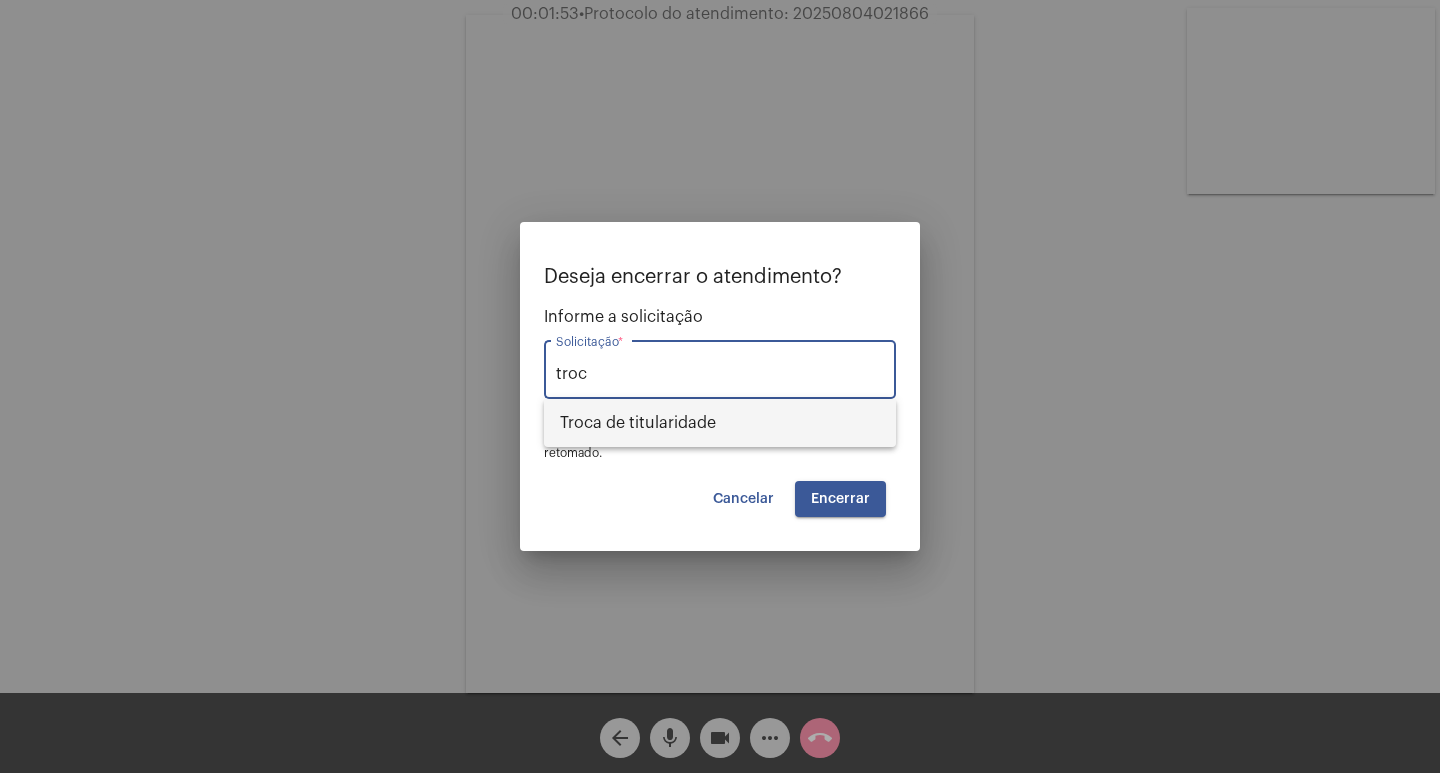 click on "Troca de titularidade" at bounding box center (720, 423) 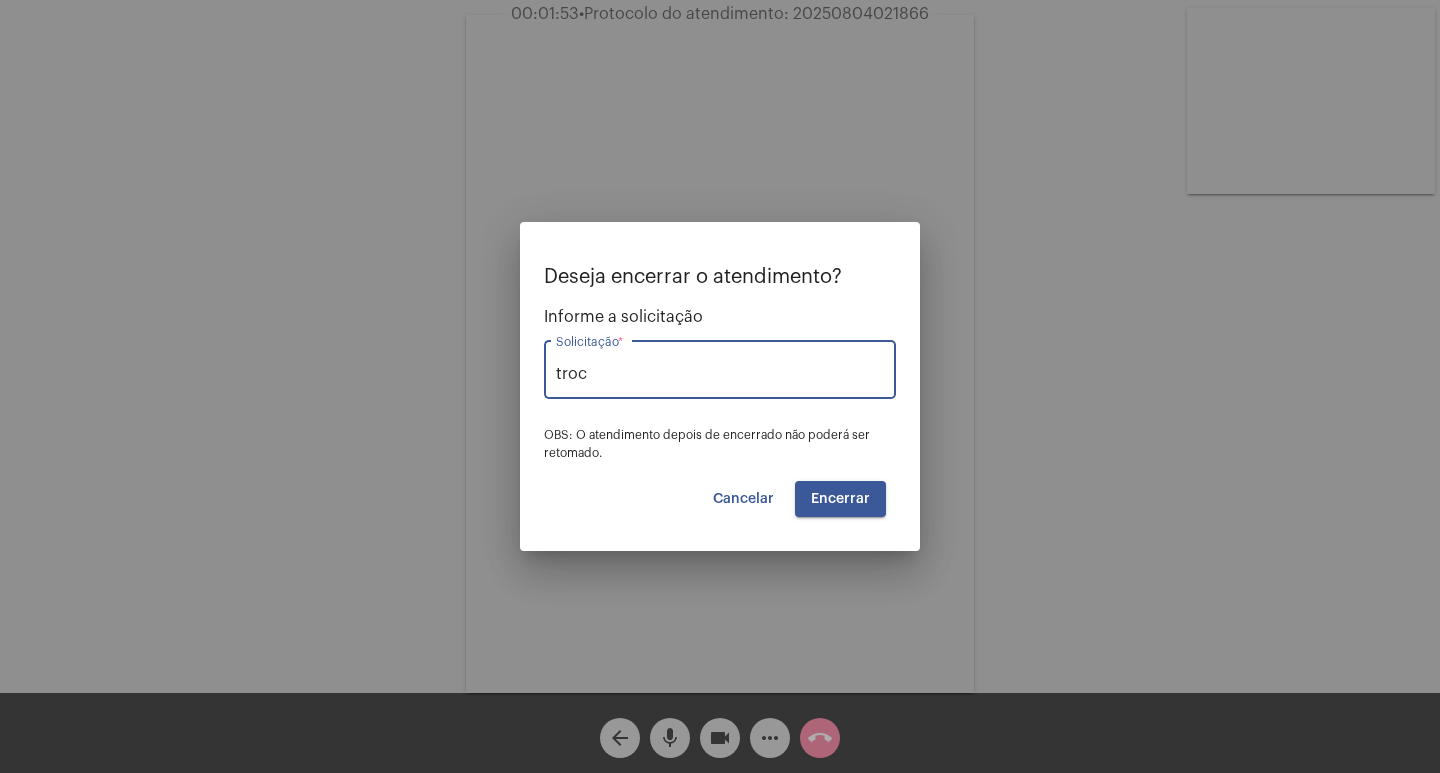 type on "Troca de titularidade" 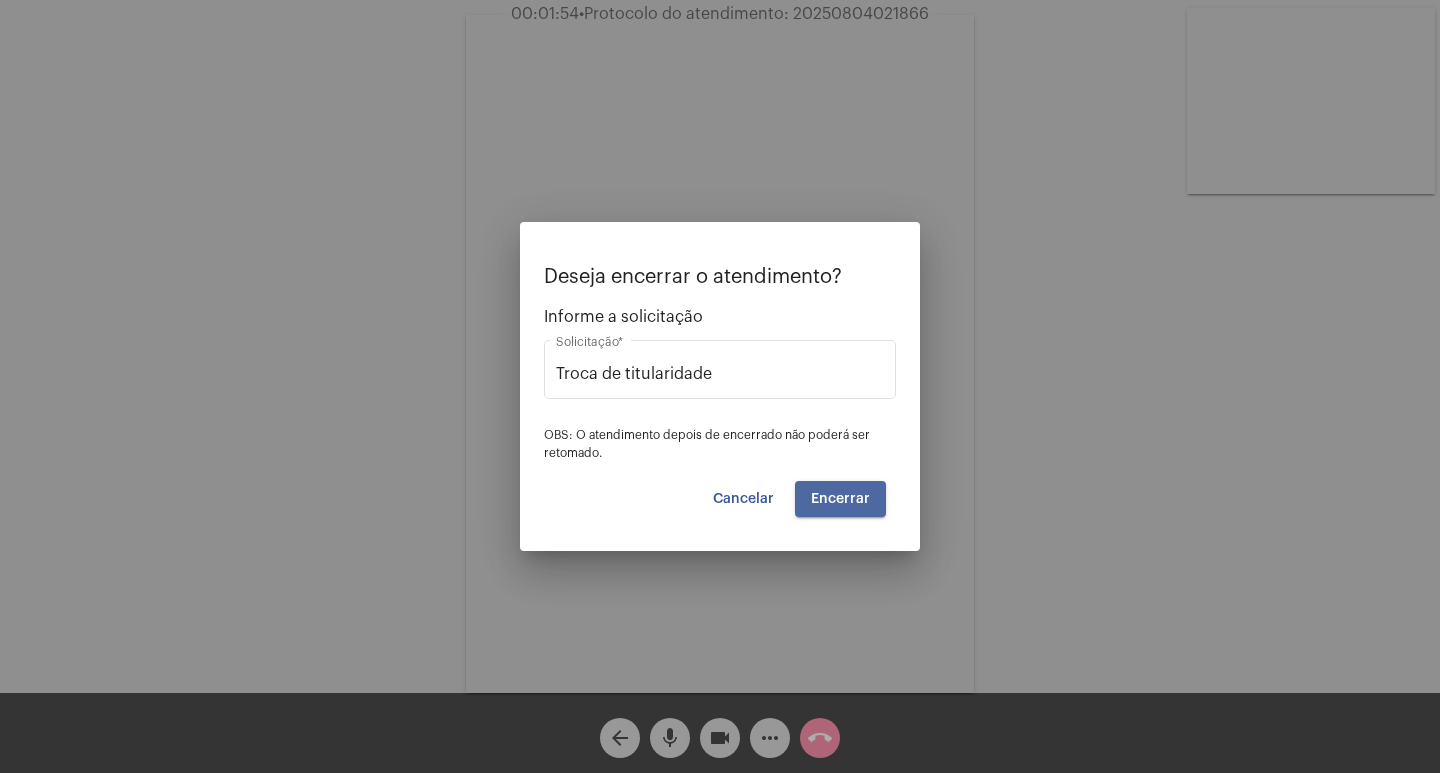 click on "Encerrar" at bounding box center (840, 499) 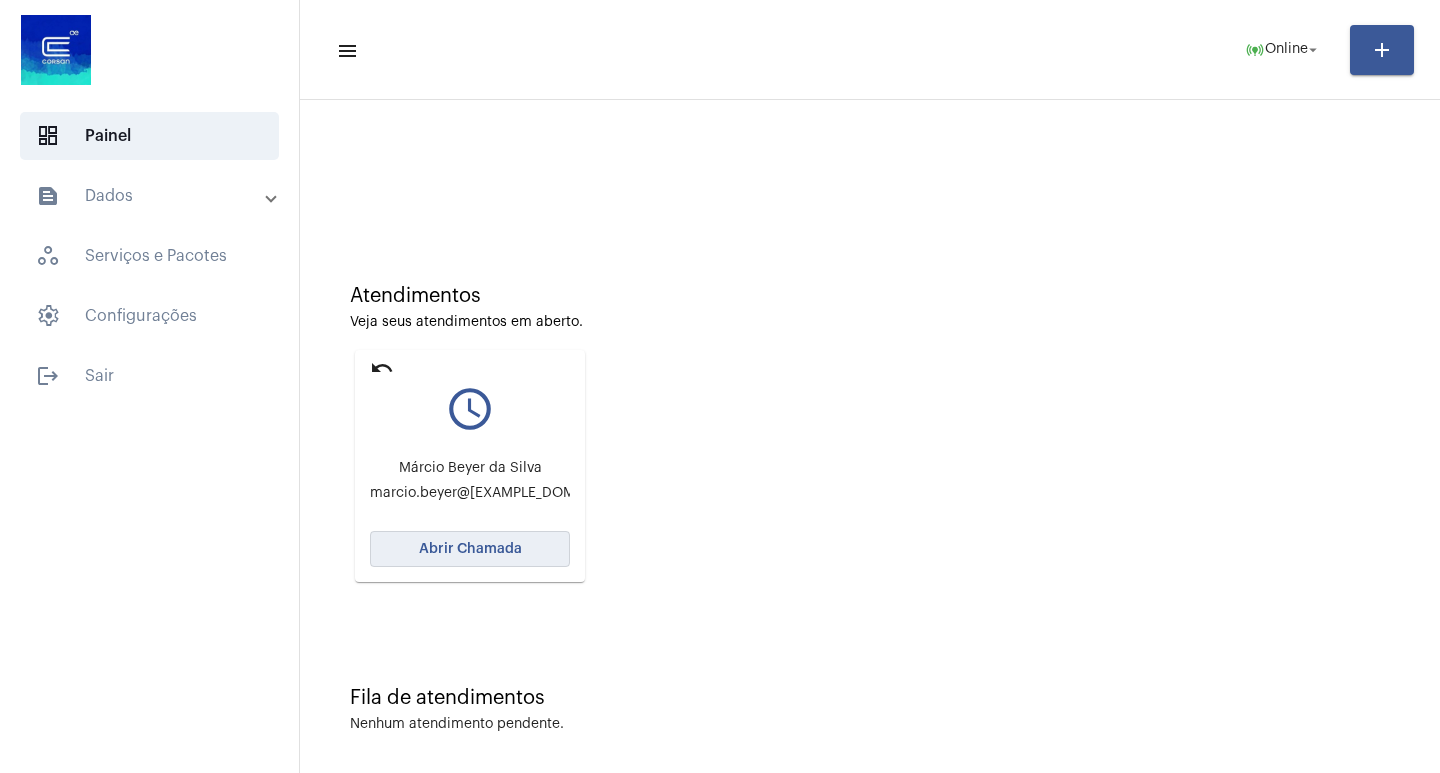 click on "Abrir Chamada" 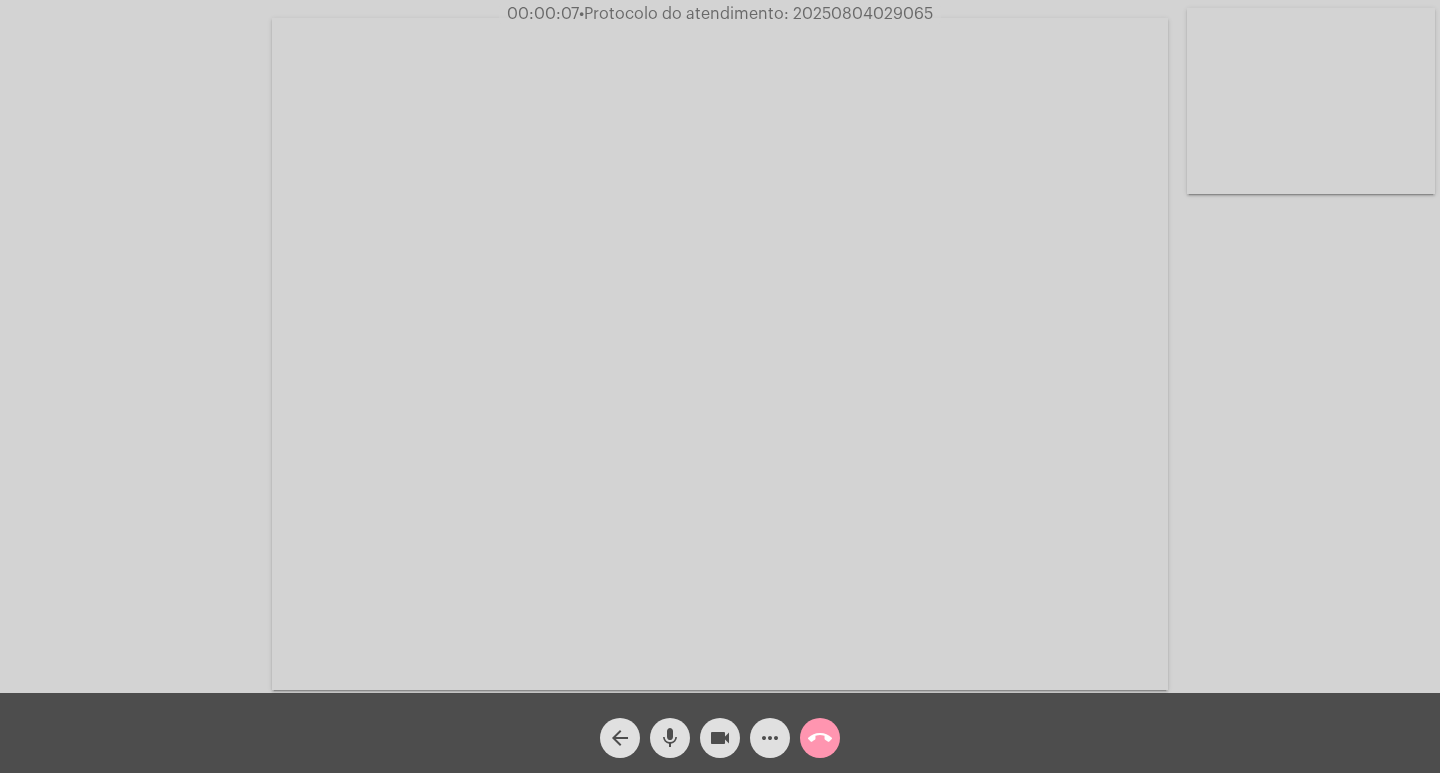 click on "arrow_back mic videocam more_horiz call_end" 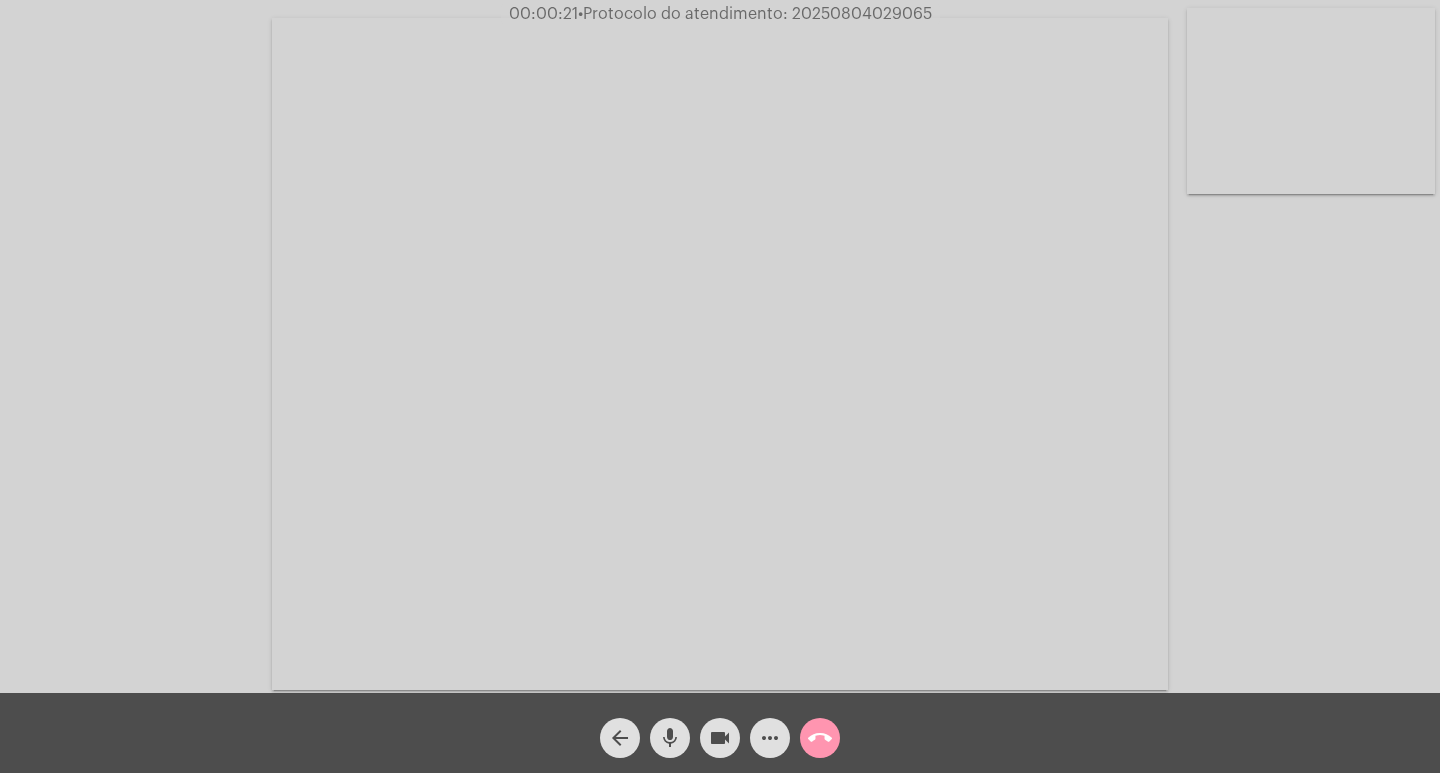 click on "Acessando Câmera e Microfone..." 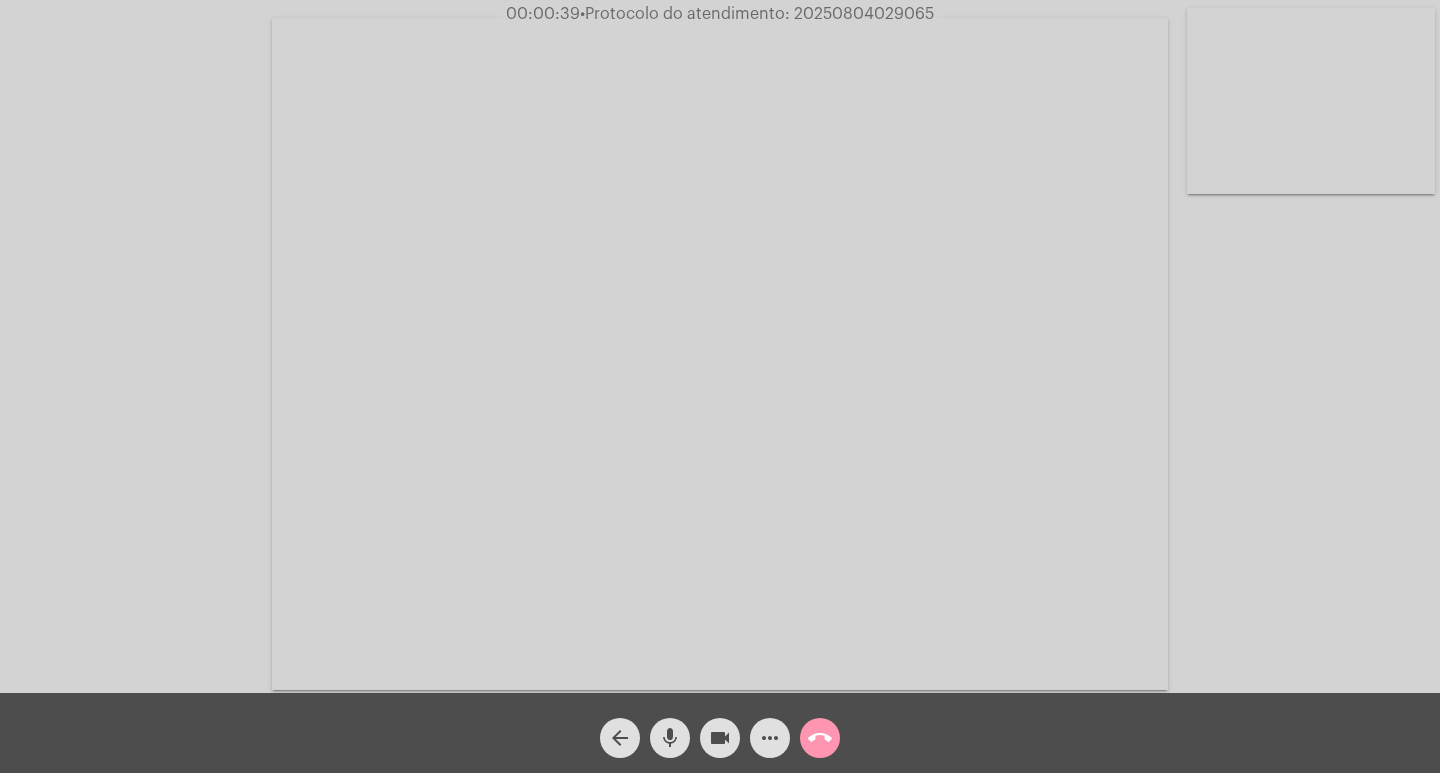 click on "mic" 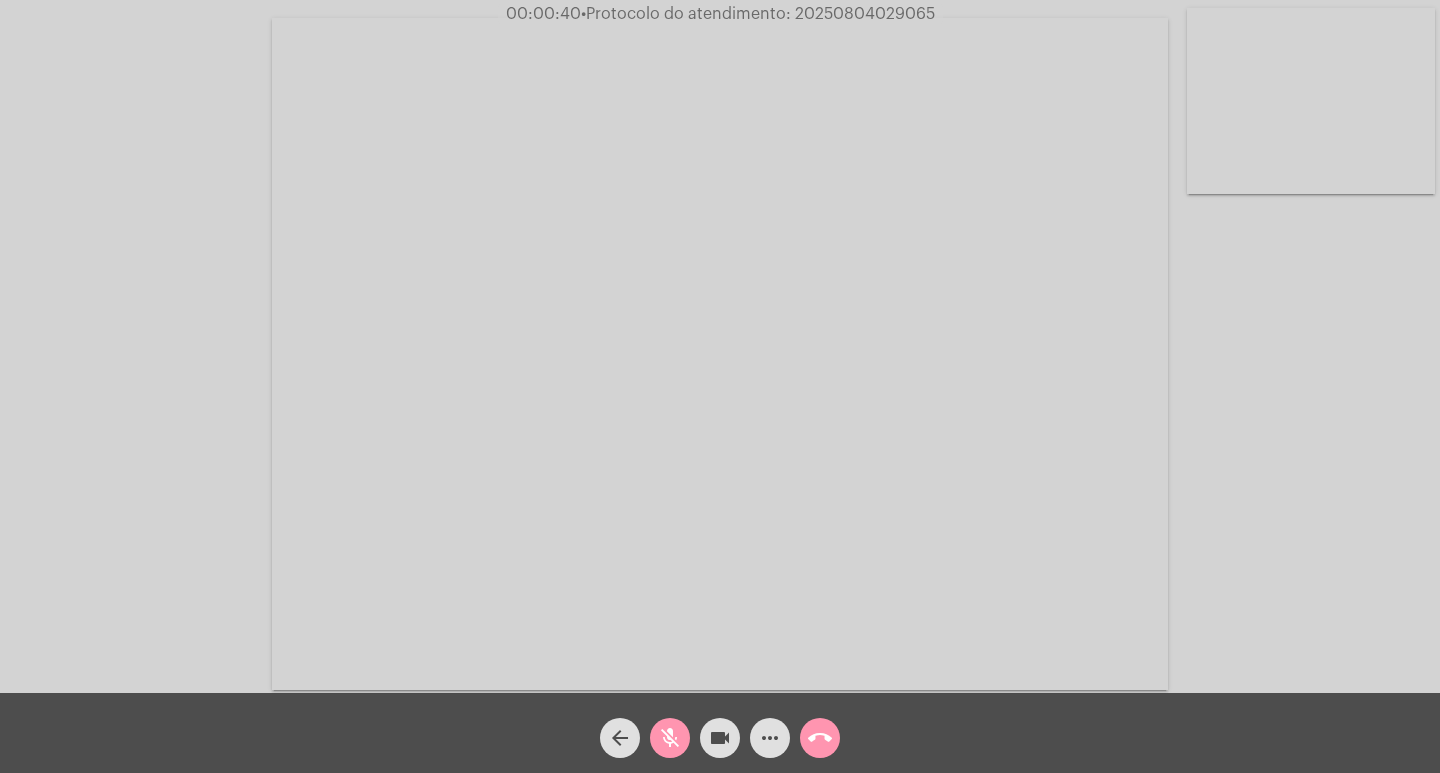 click on "videocam" 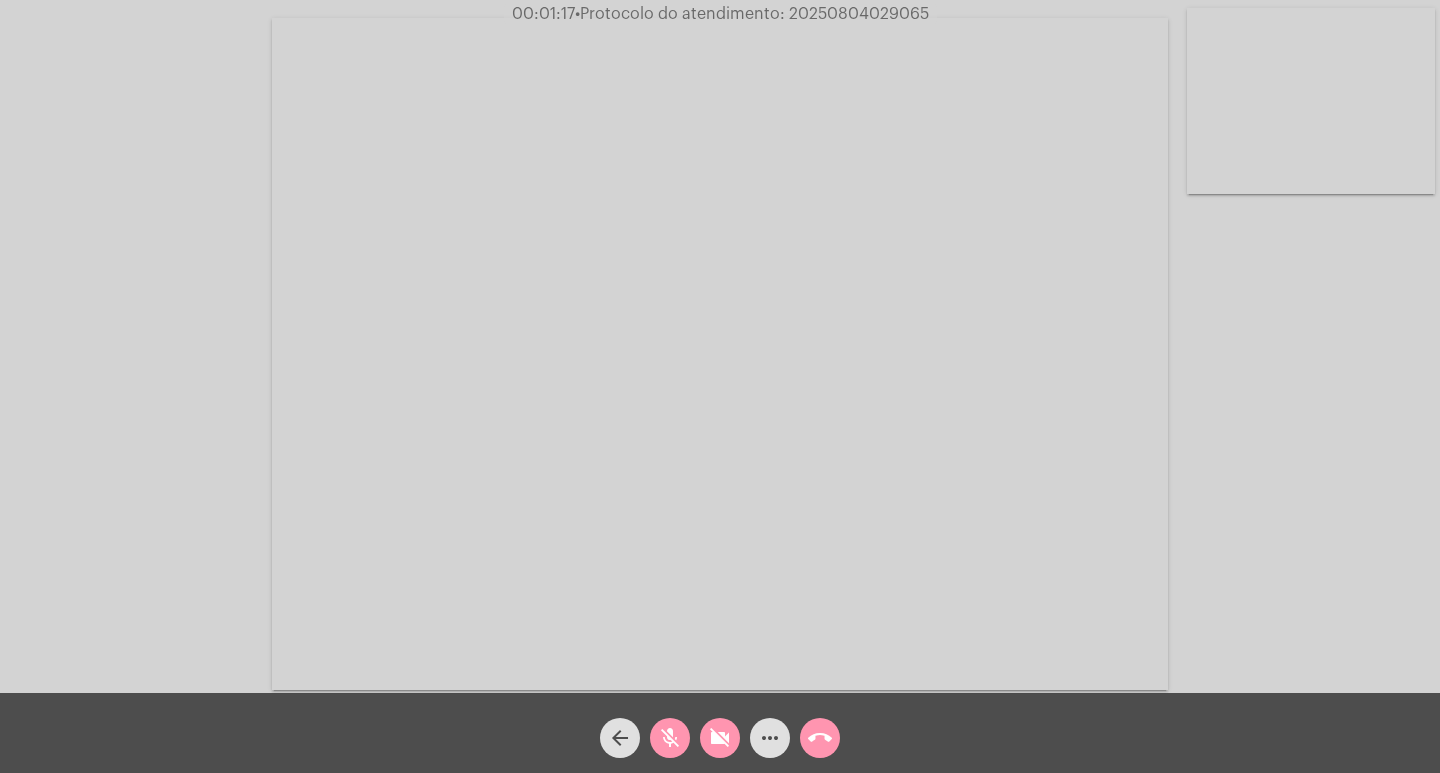 click on "mic_off" 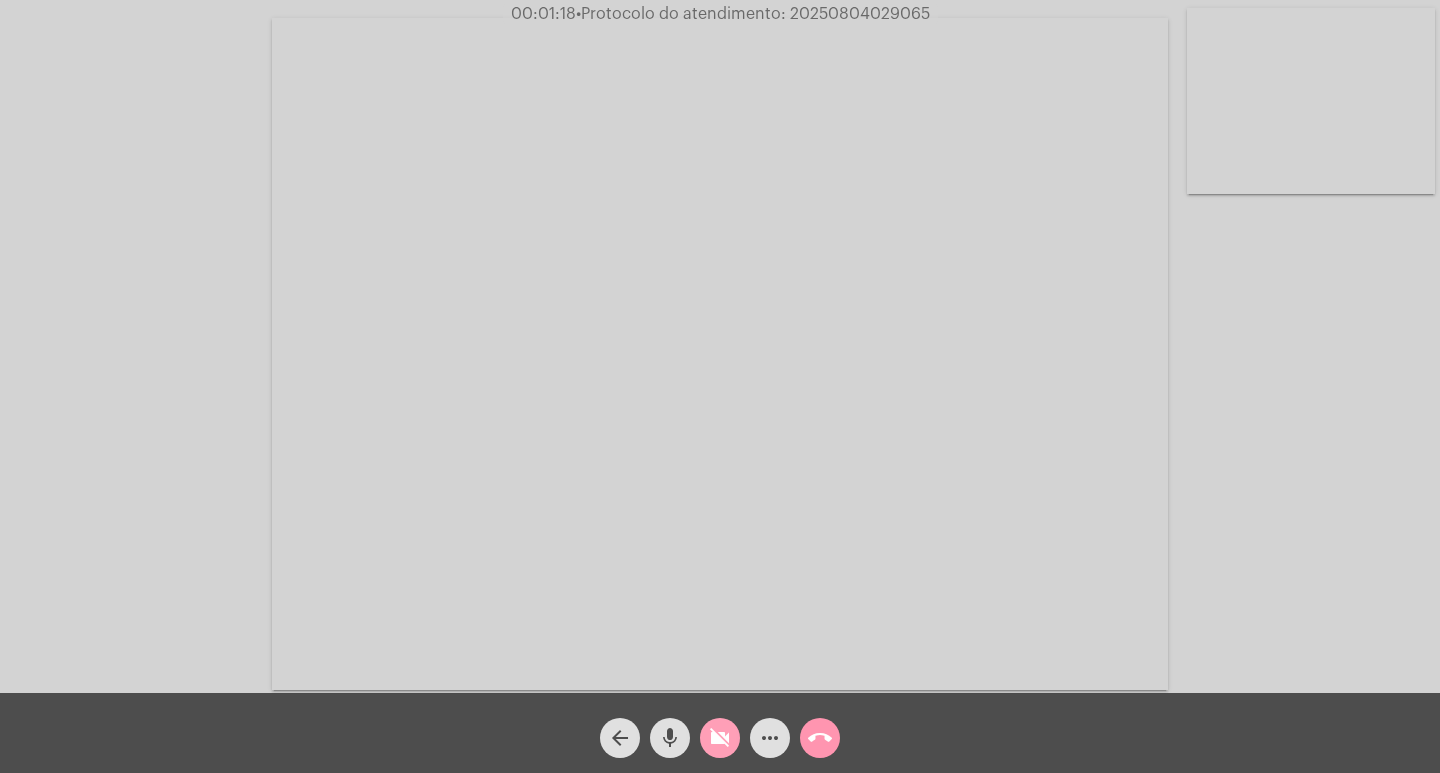 click on "videocam_off" 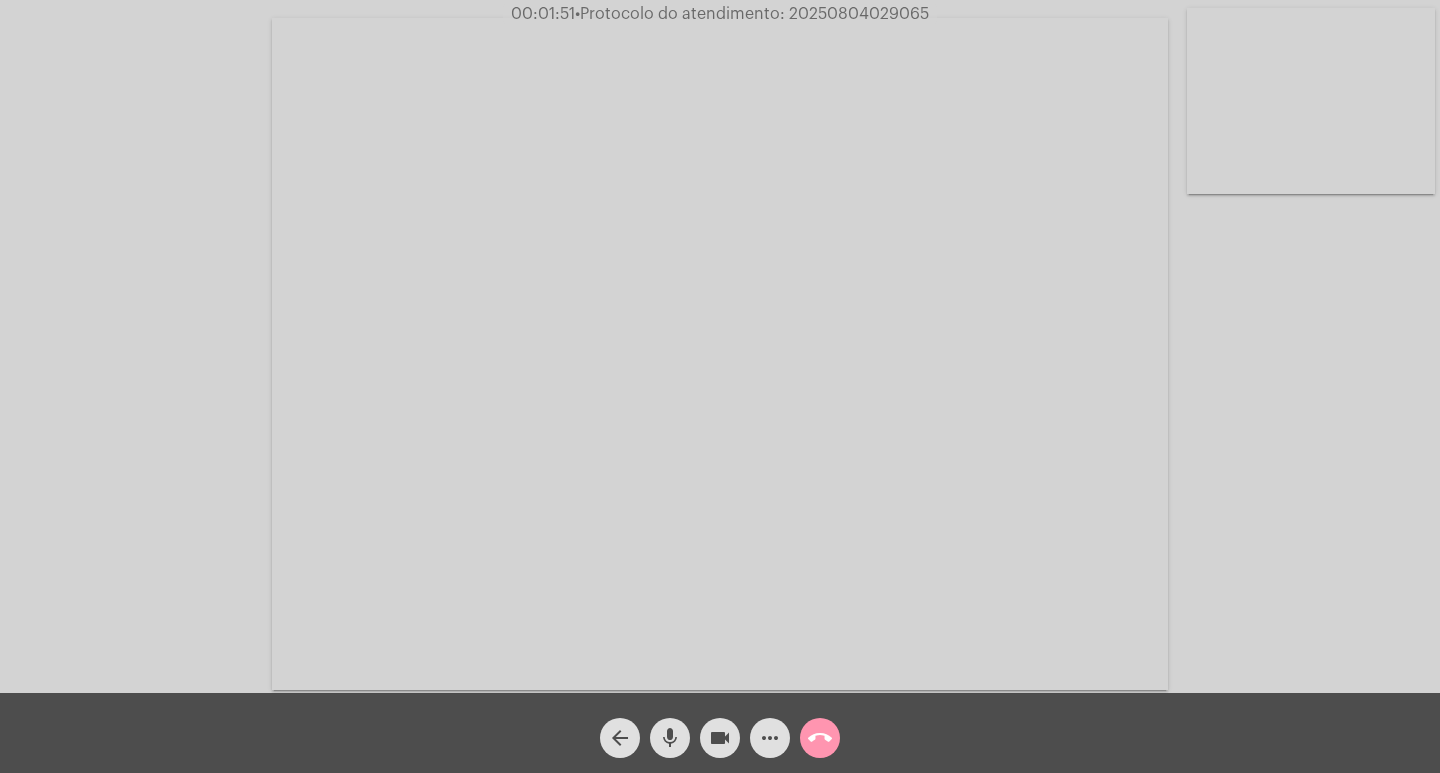 click on "•  Protocolo do atendimento: 20250804029065" 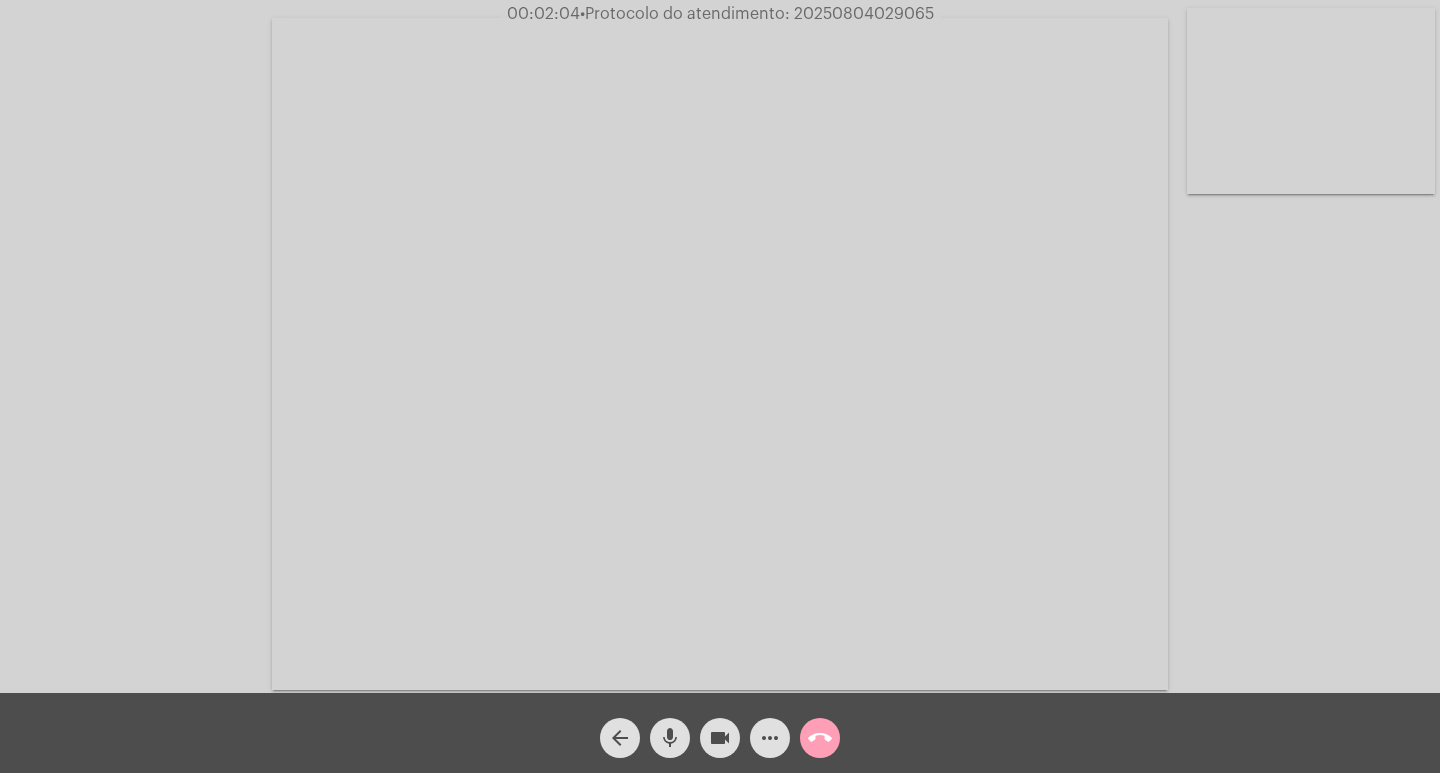 click on "call_end" 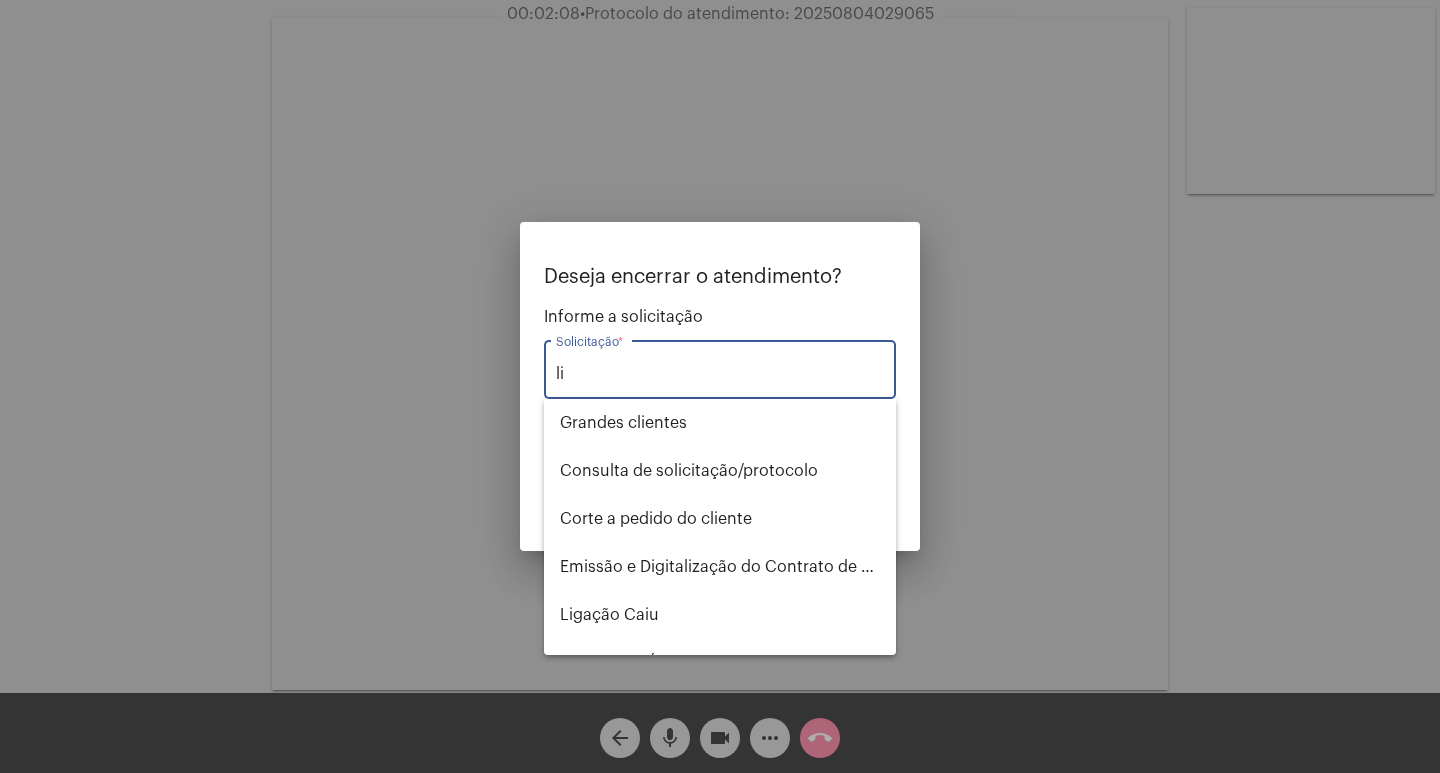 type on "l" 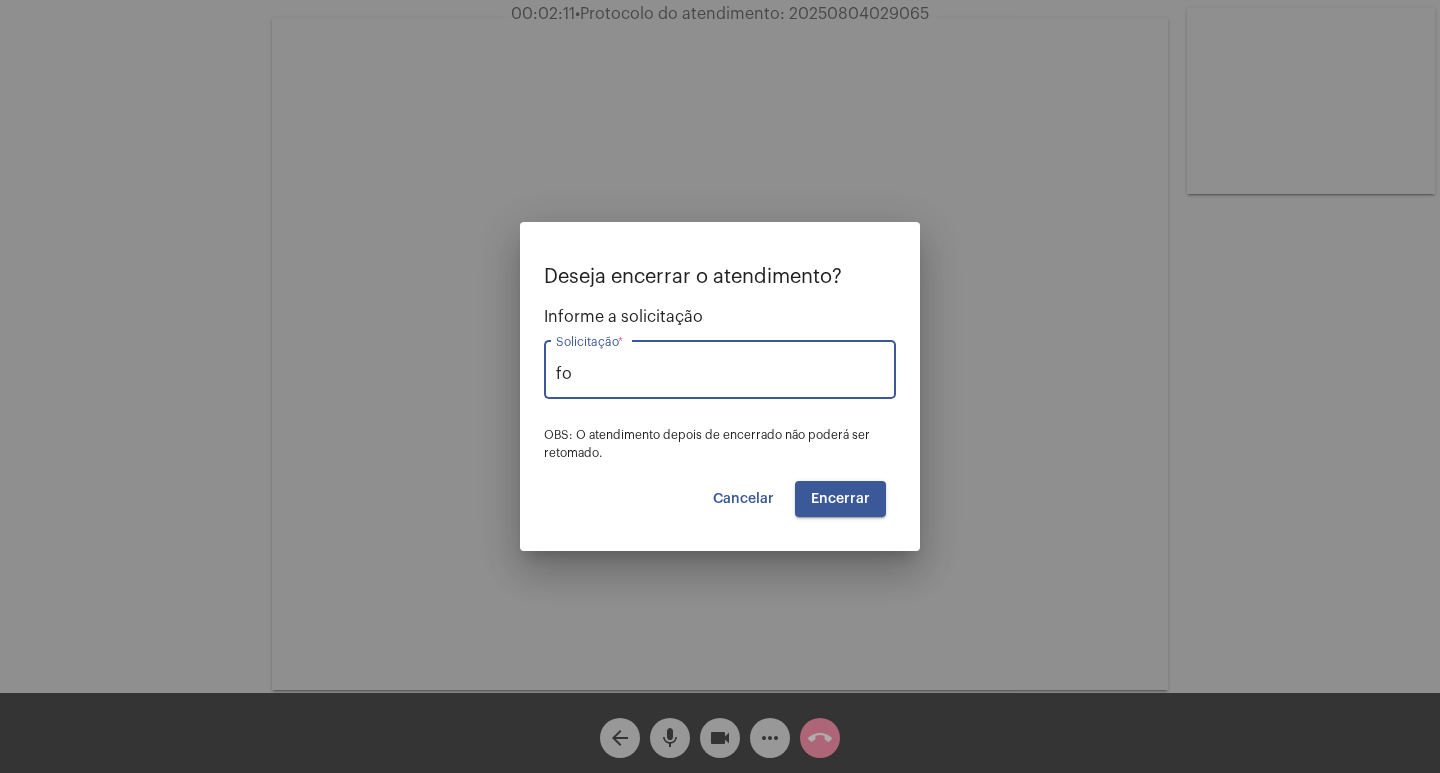 type on "f" 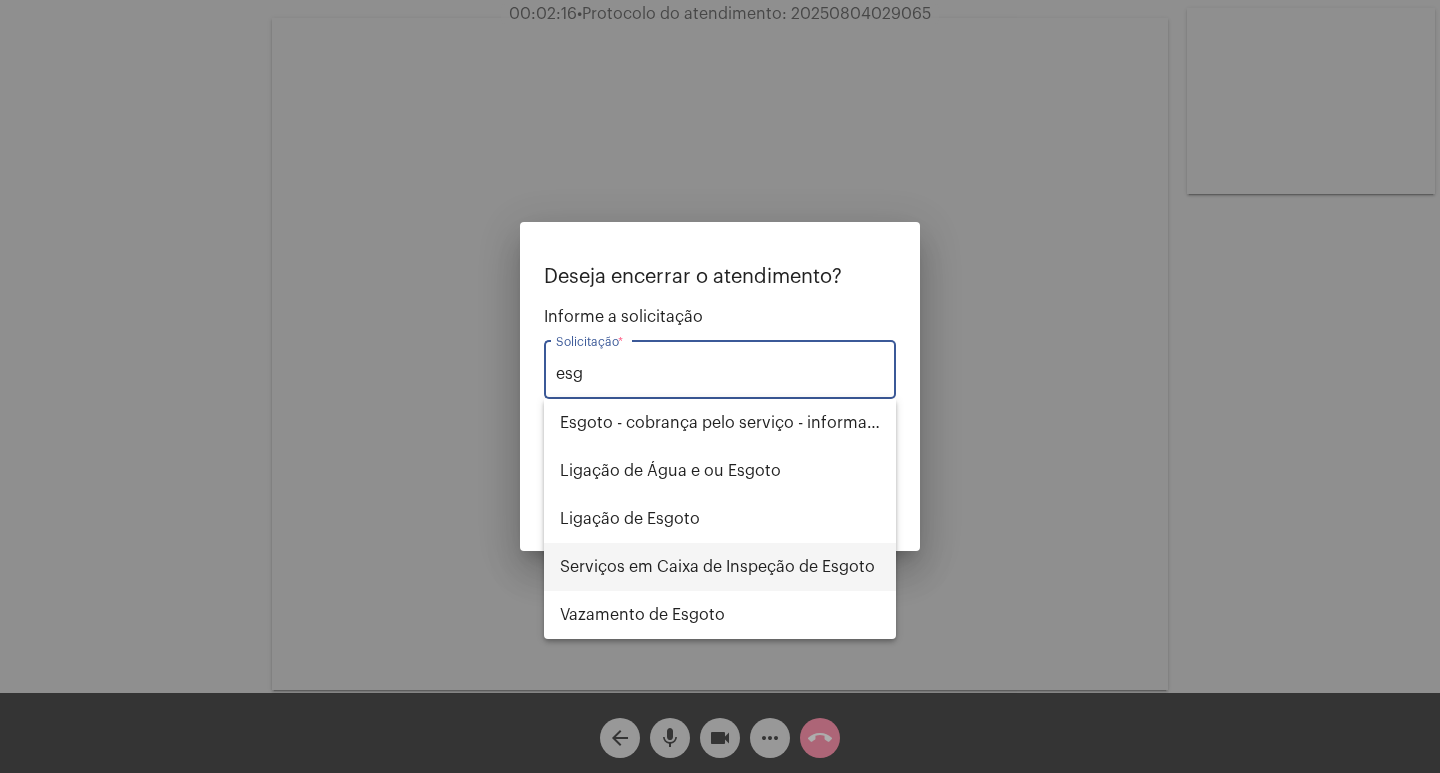 click on "Serviços em Caixa de Inspeção de Esgoto" at bounding box center (720, 567) 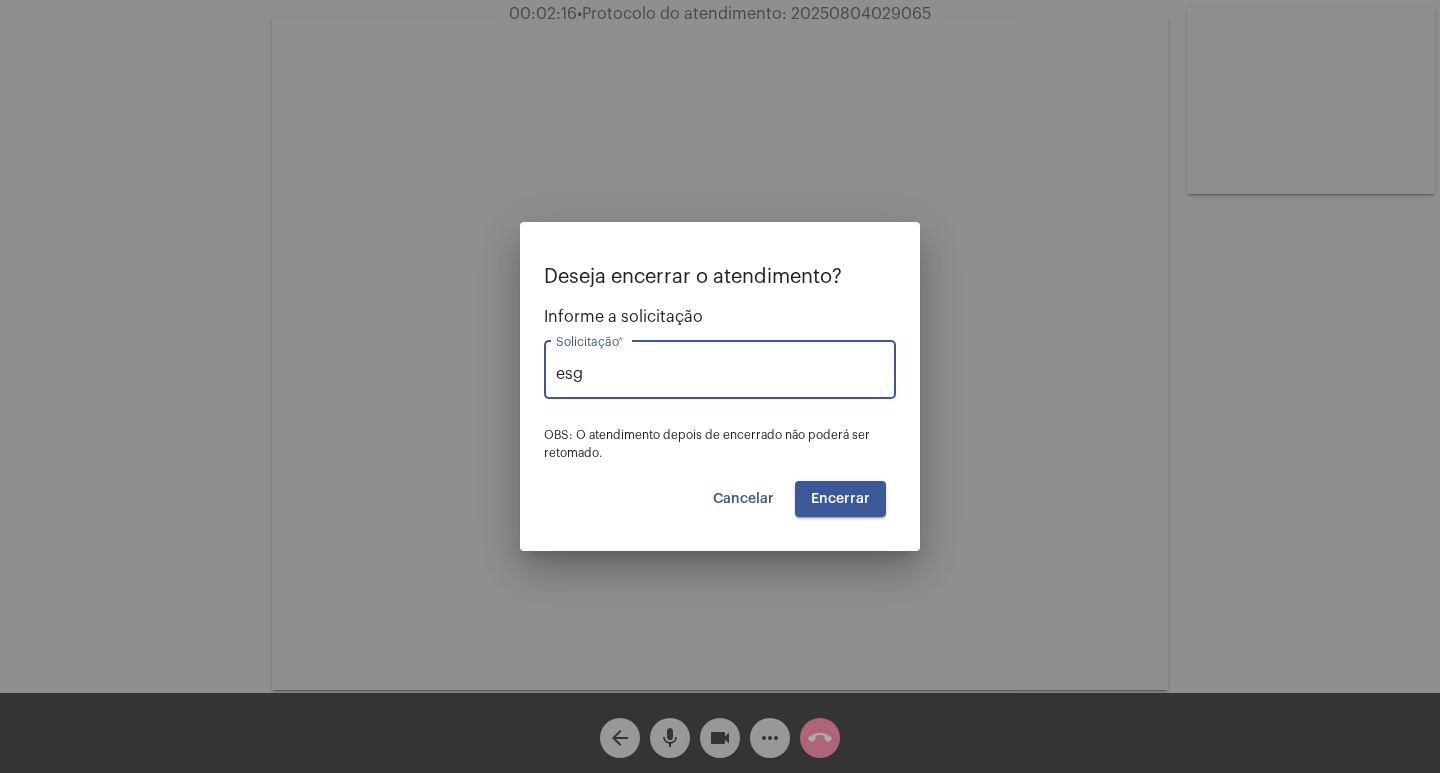 type on "Serviços em Caixa de Inspeção de Esgoto" 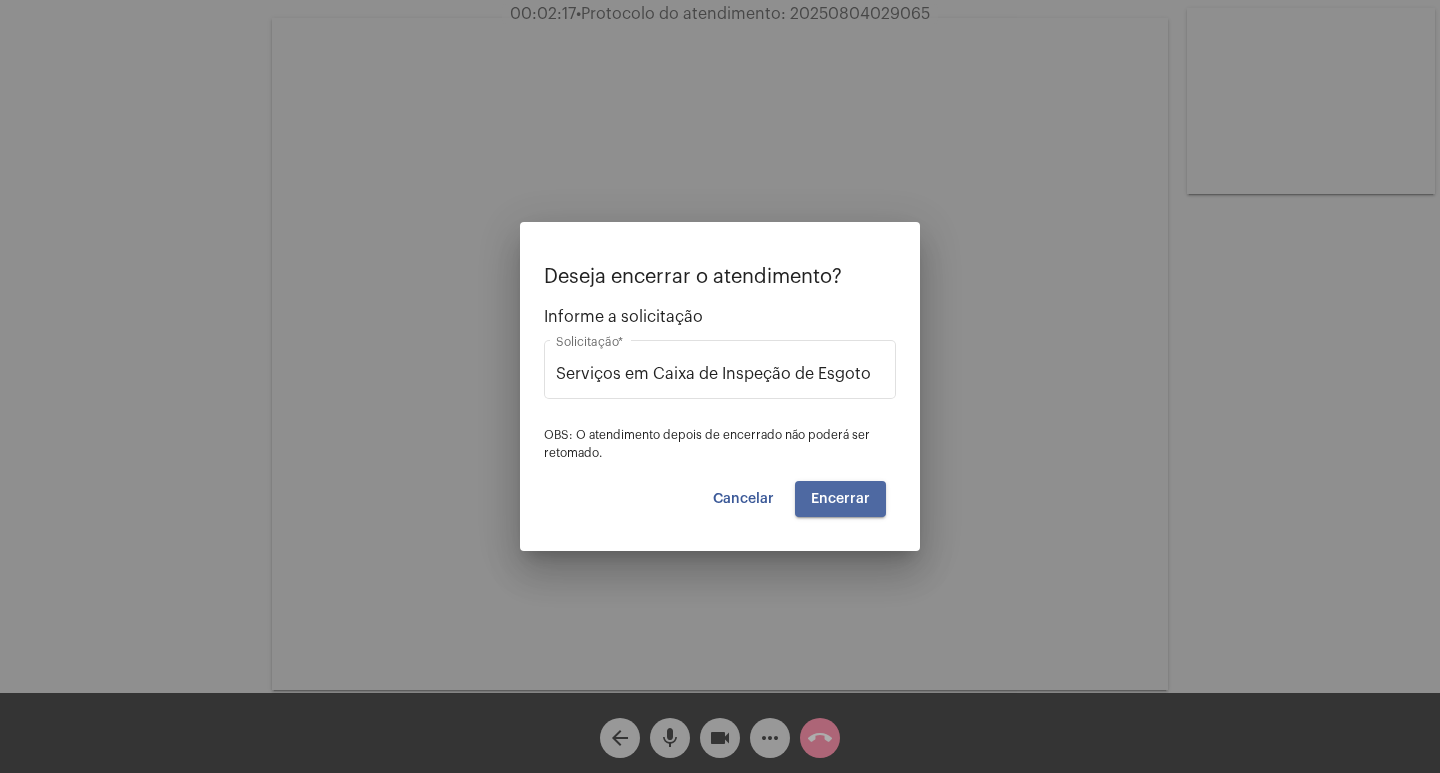 click on "Encerrar" at bounding box center (840, 499) 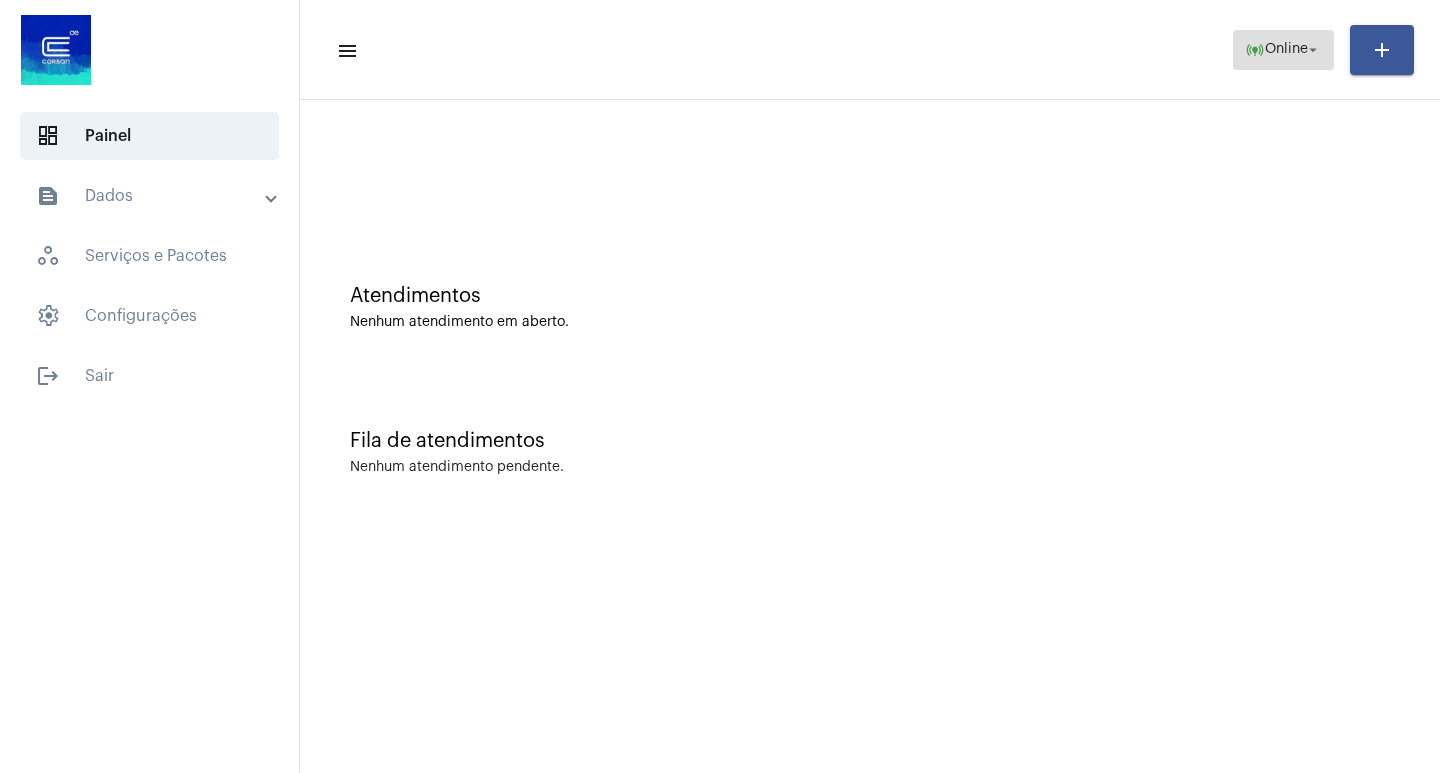 click on "Online" 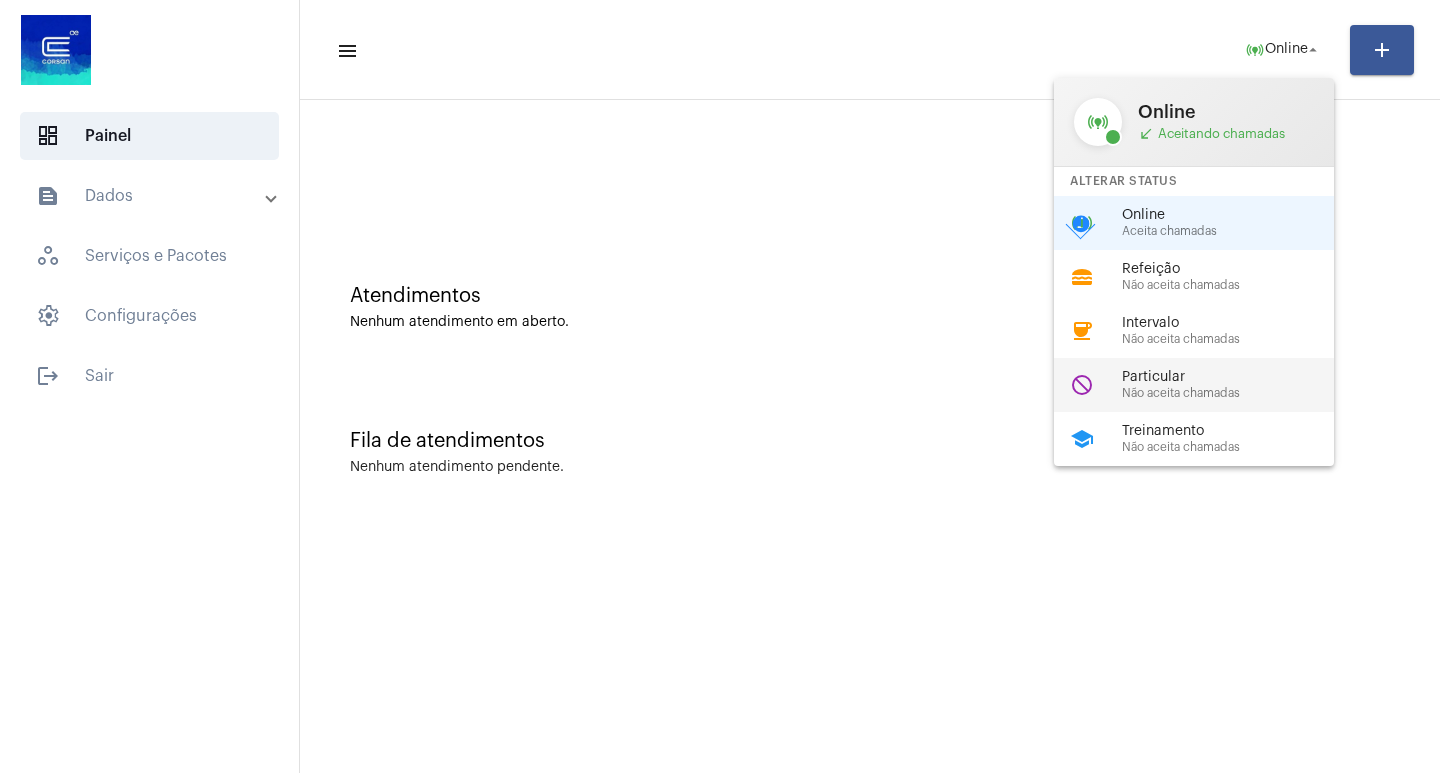click on "Particular" at bounding box center [1236, 377] 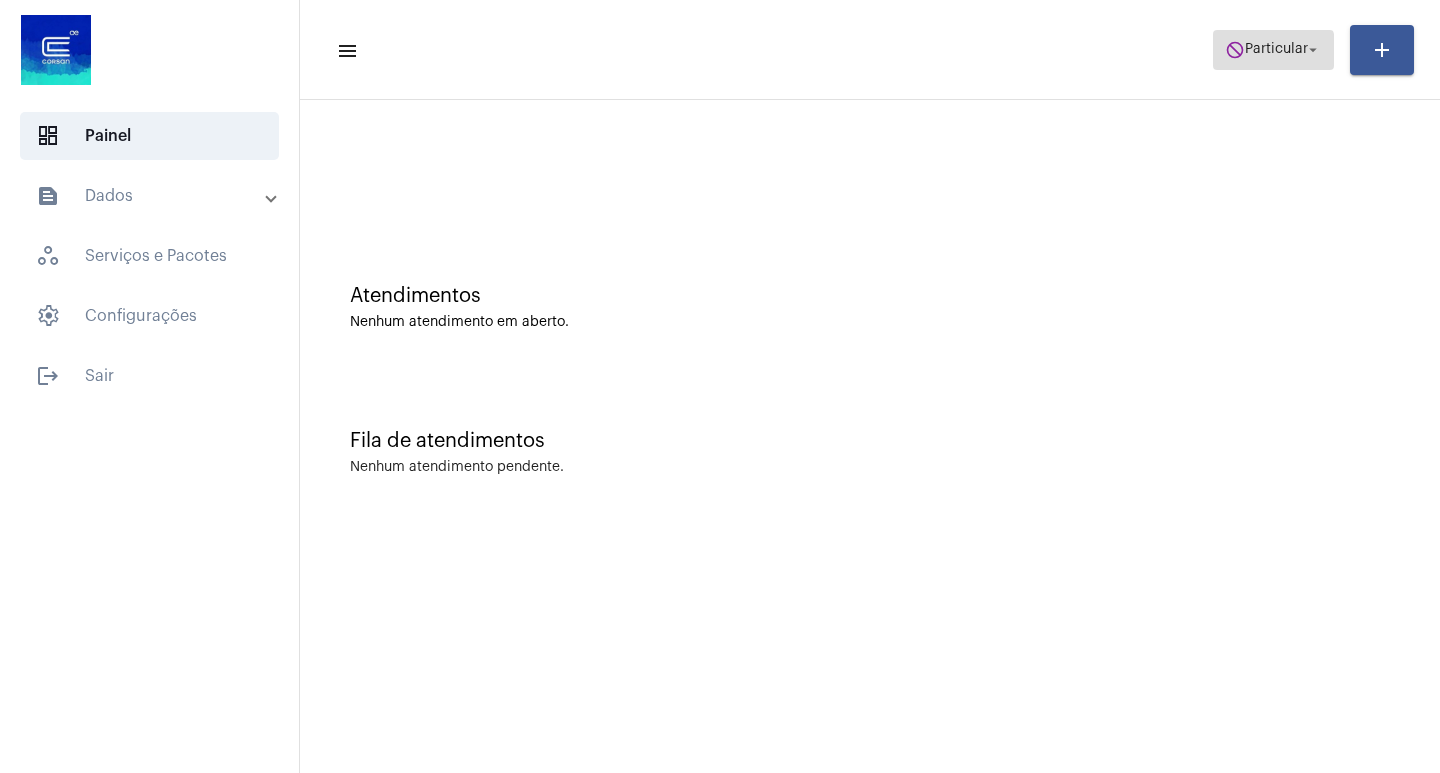 click on "Particular" 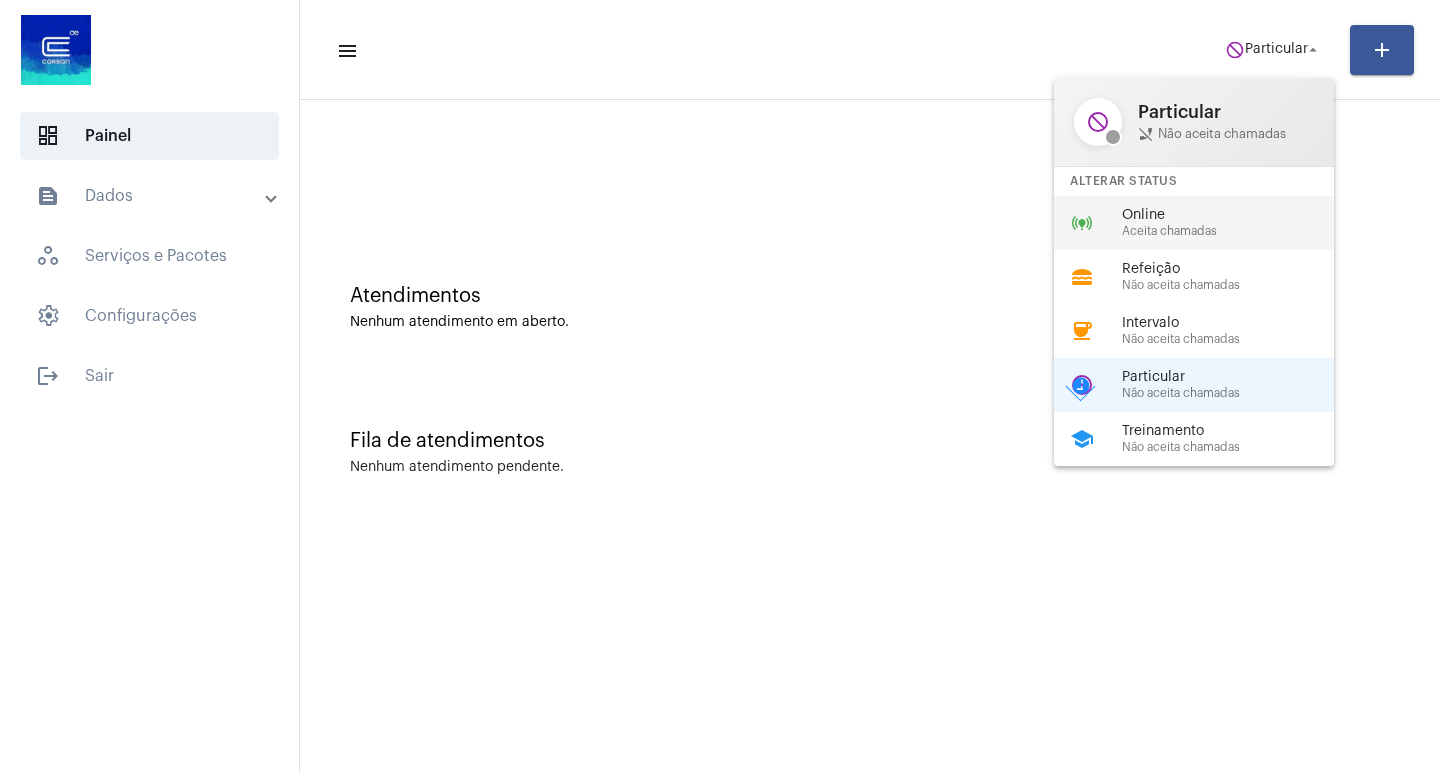 click on "Online" at bounding box center [1236, 215] 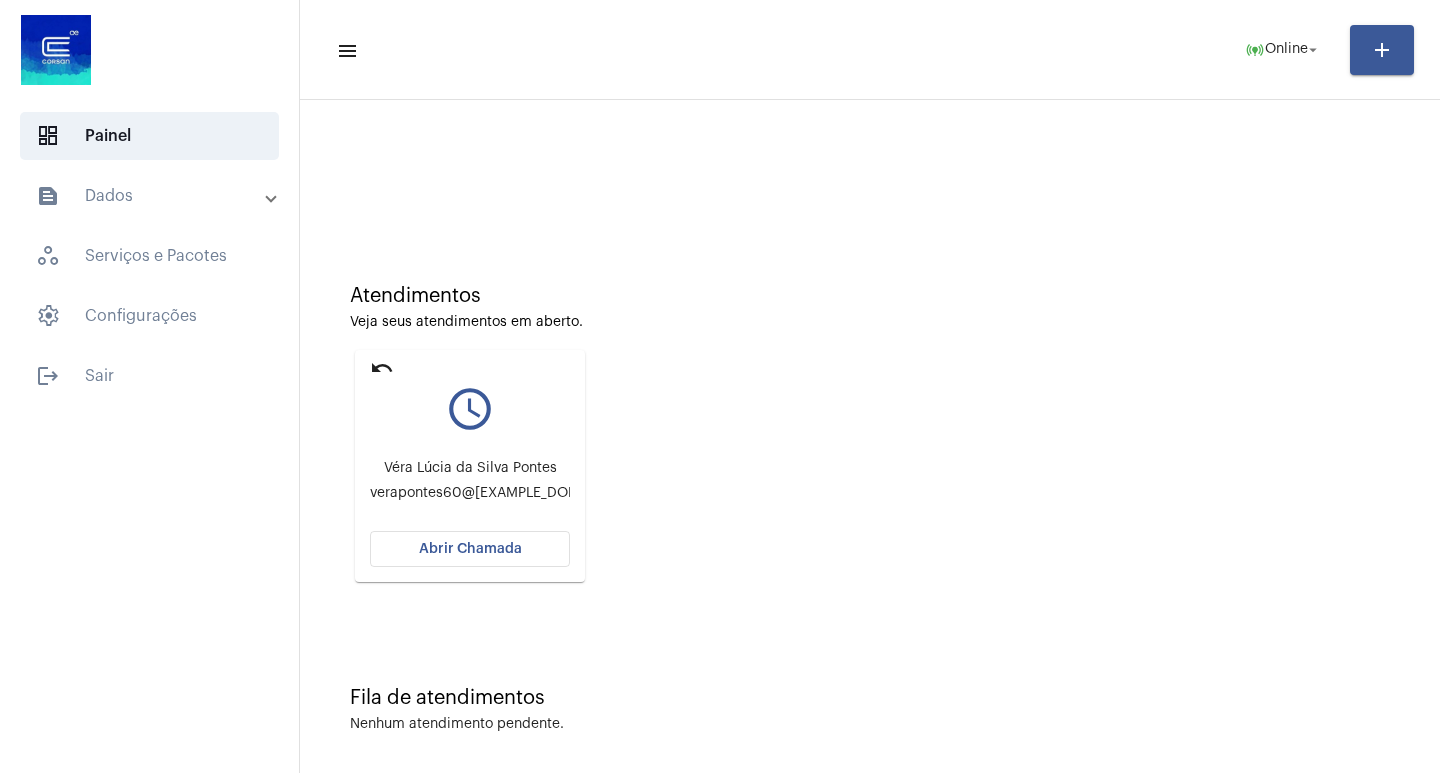 click on "Abrir Chamada" 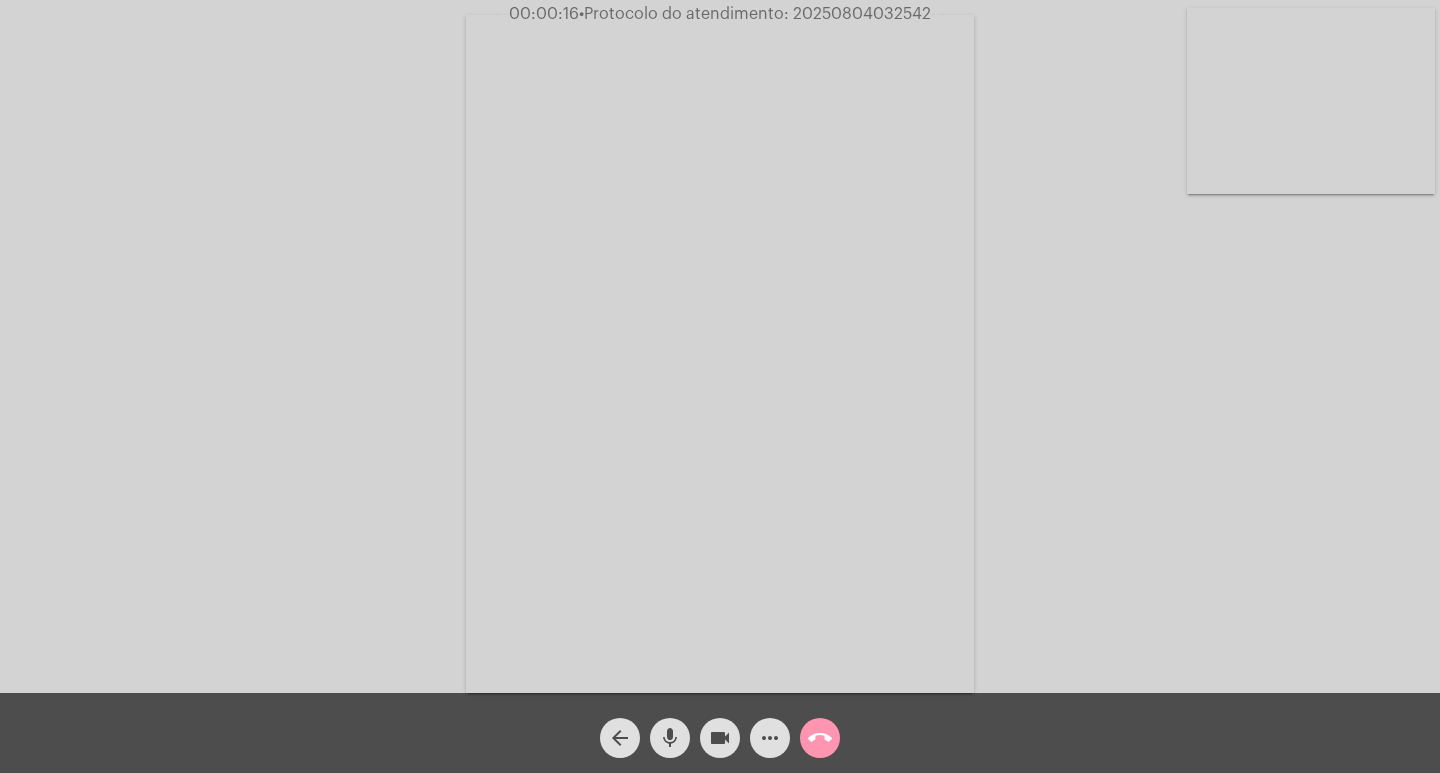 click on "mic" 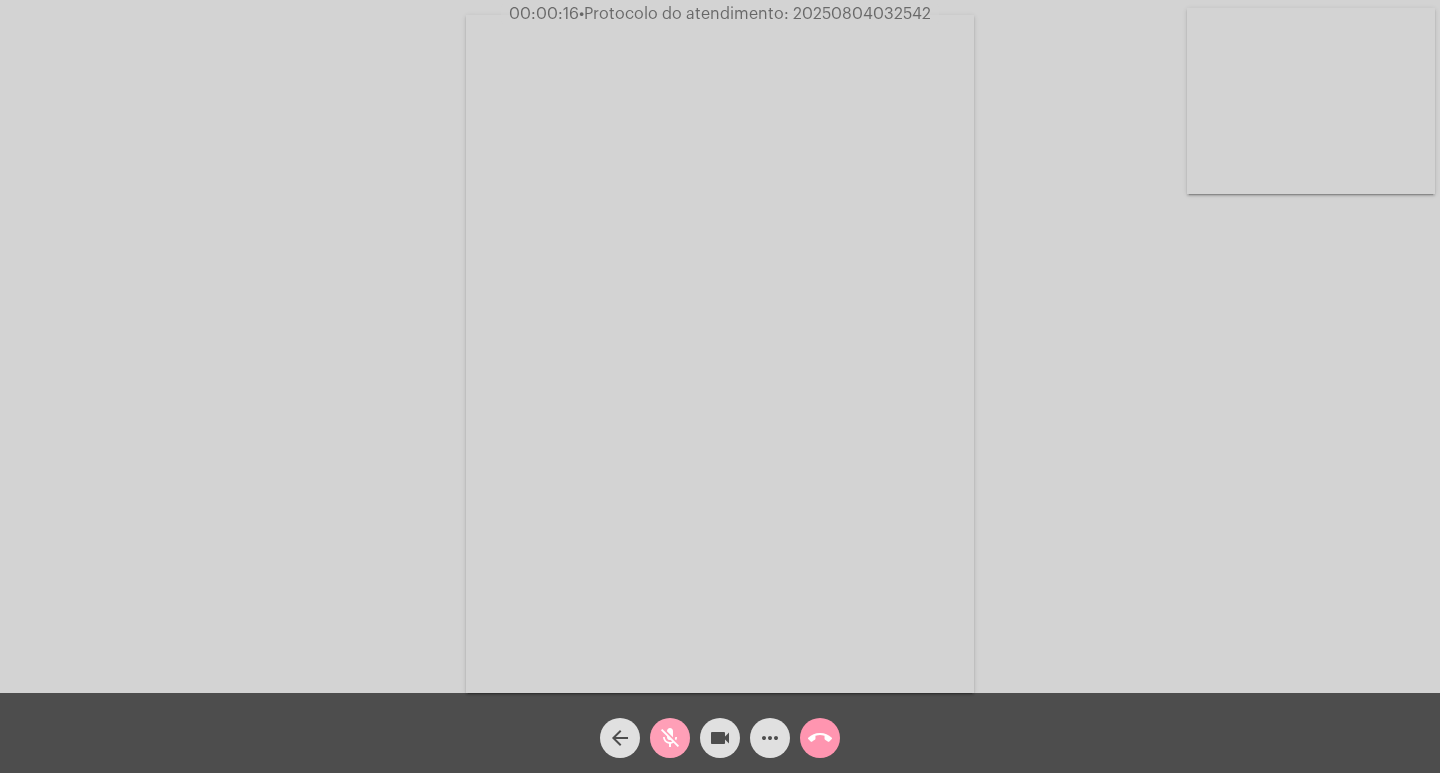 click on "videocam" 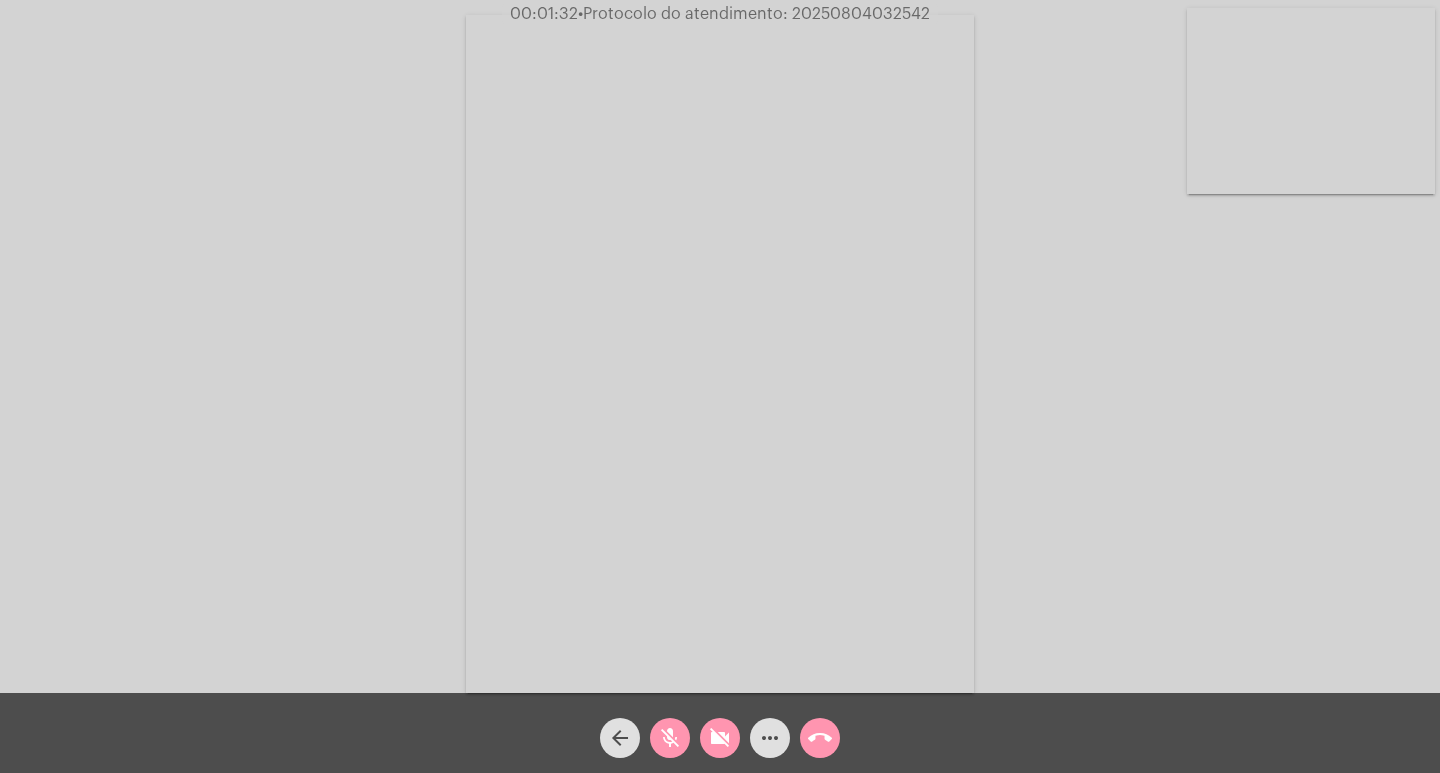 click on "mic_off" 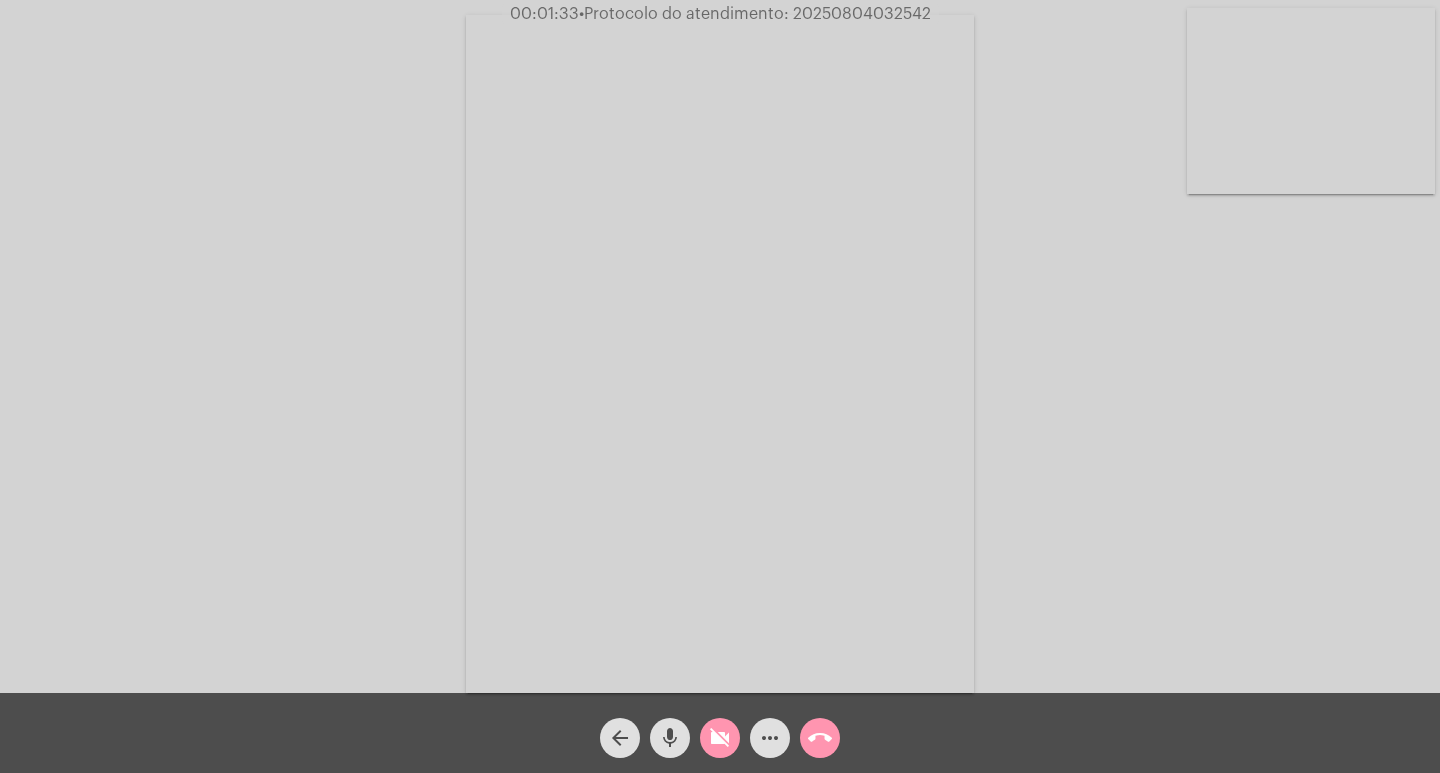 click on "videocam_off" 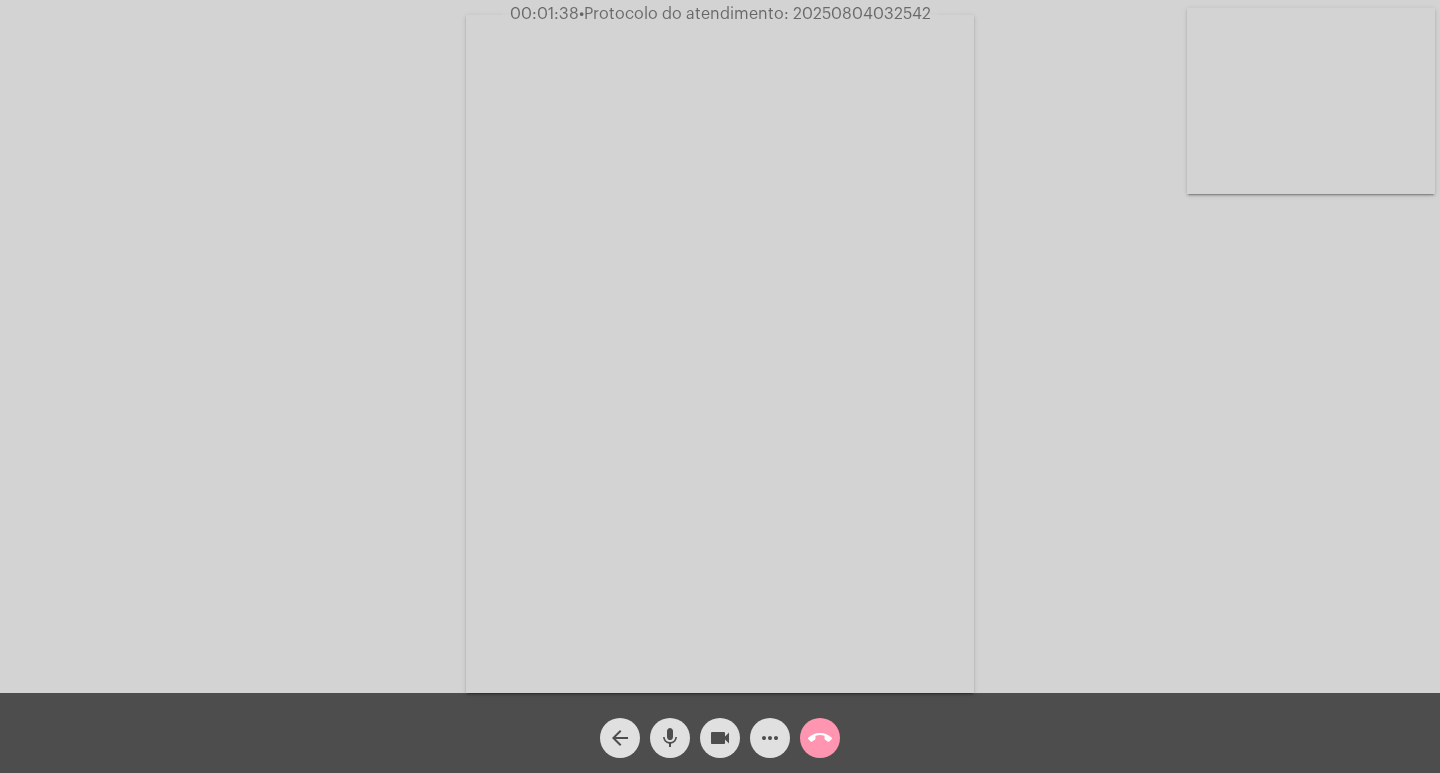 click on "mic" 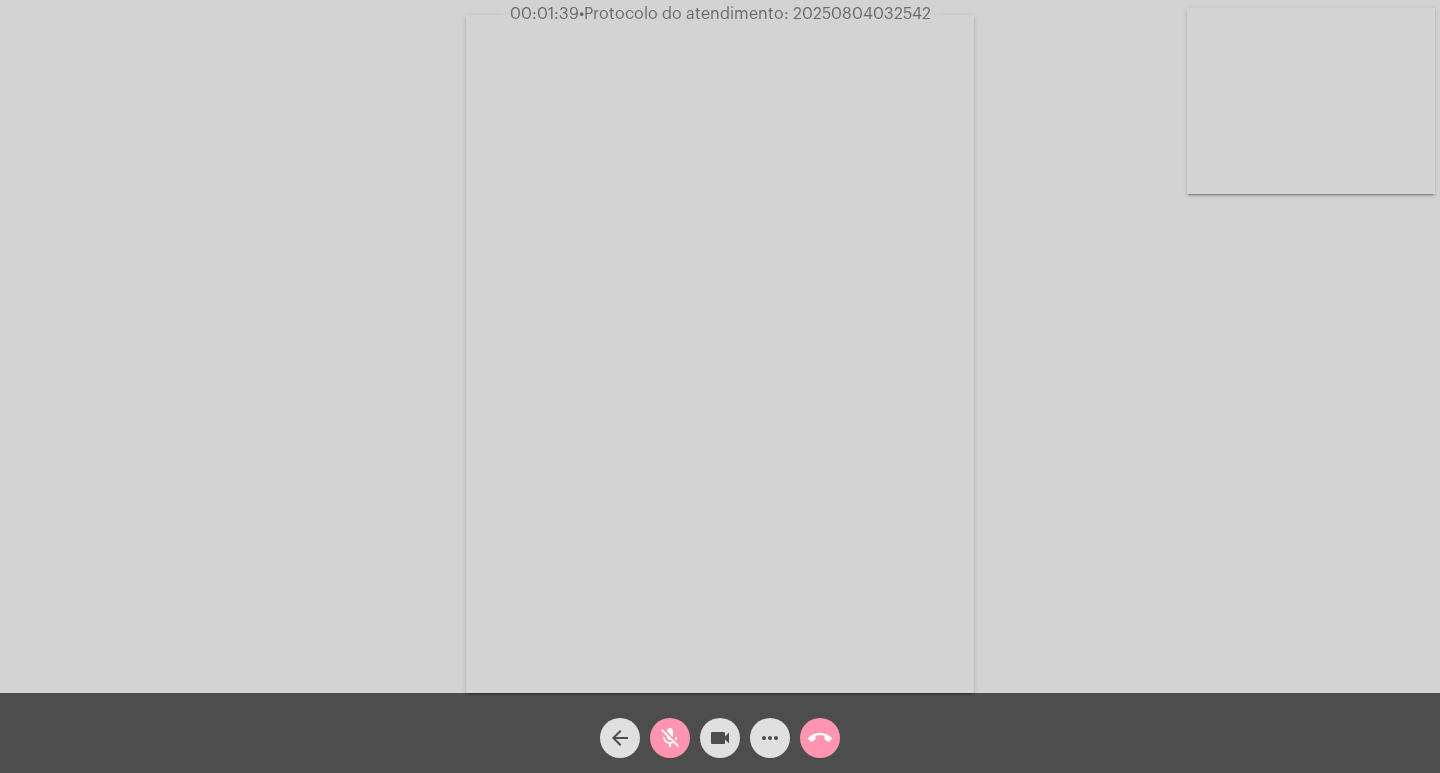 click on "videocam" 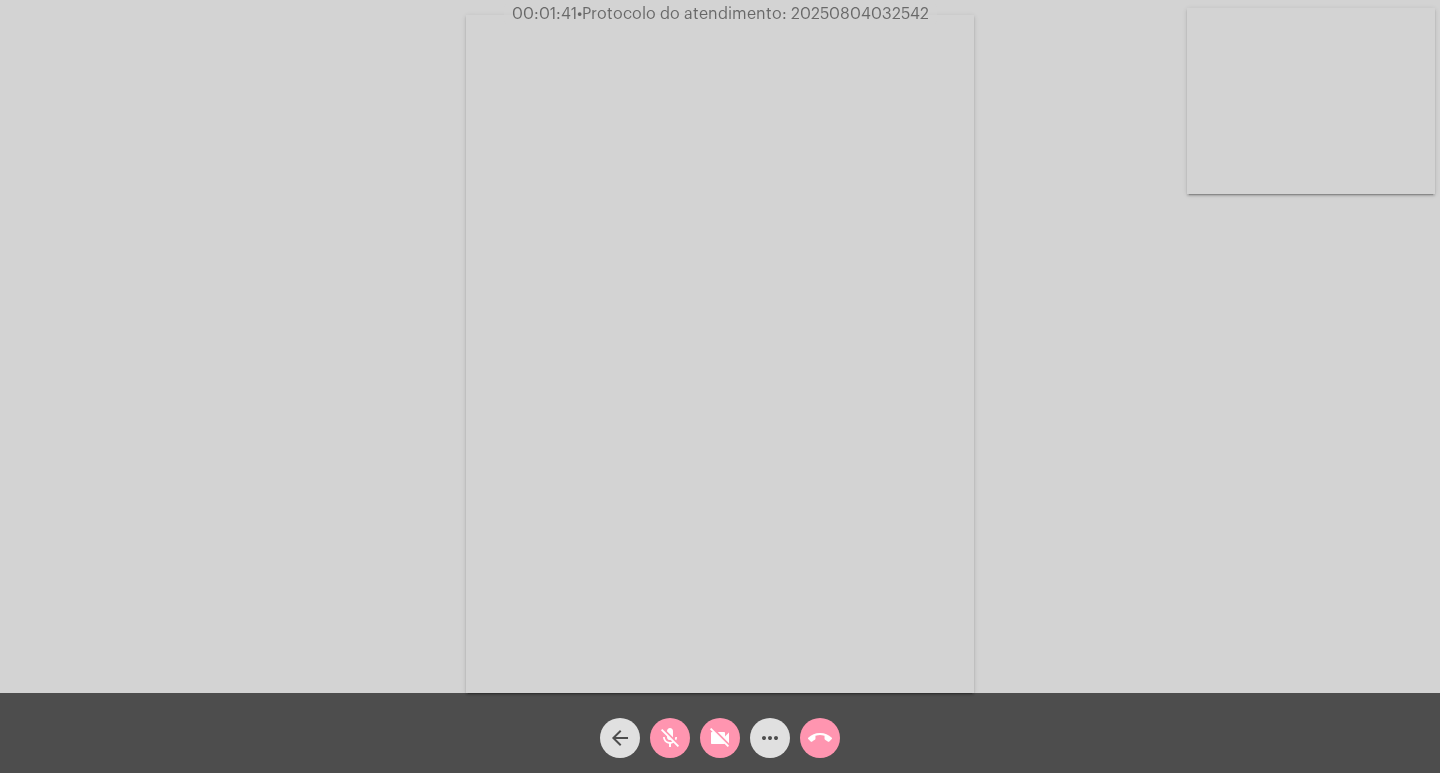 click on "arrow_back" 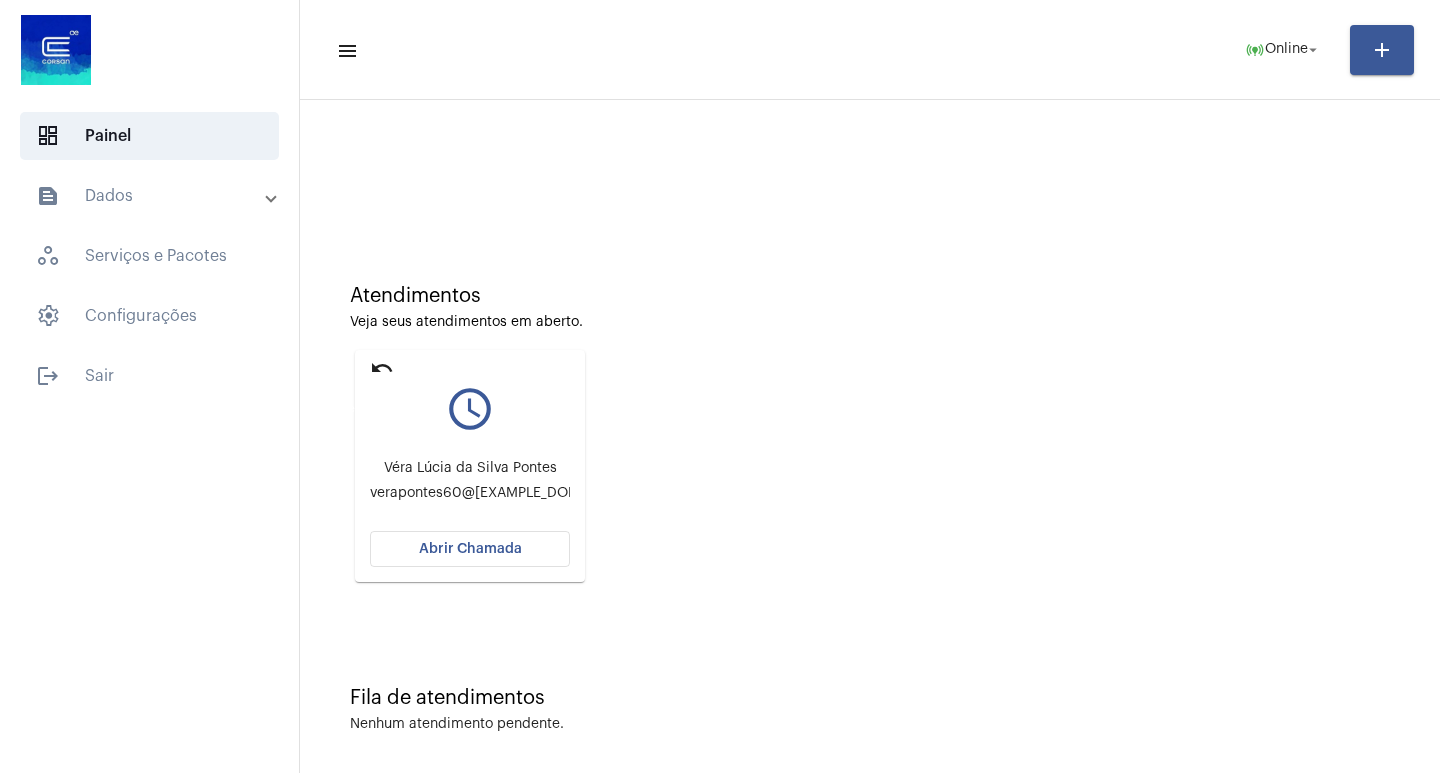 click on "undo" 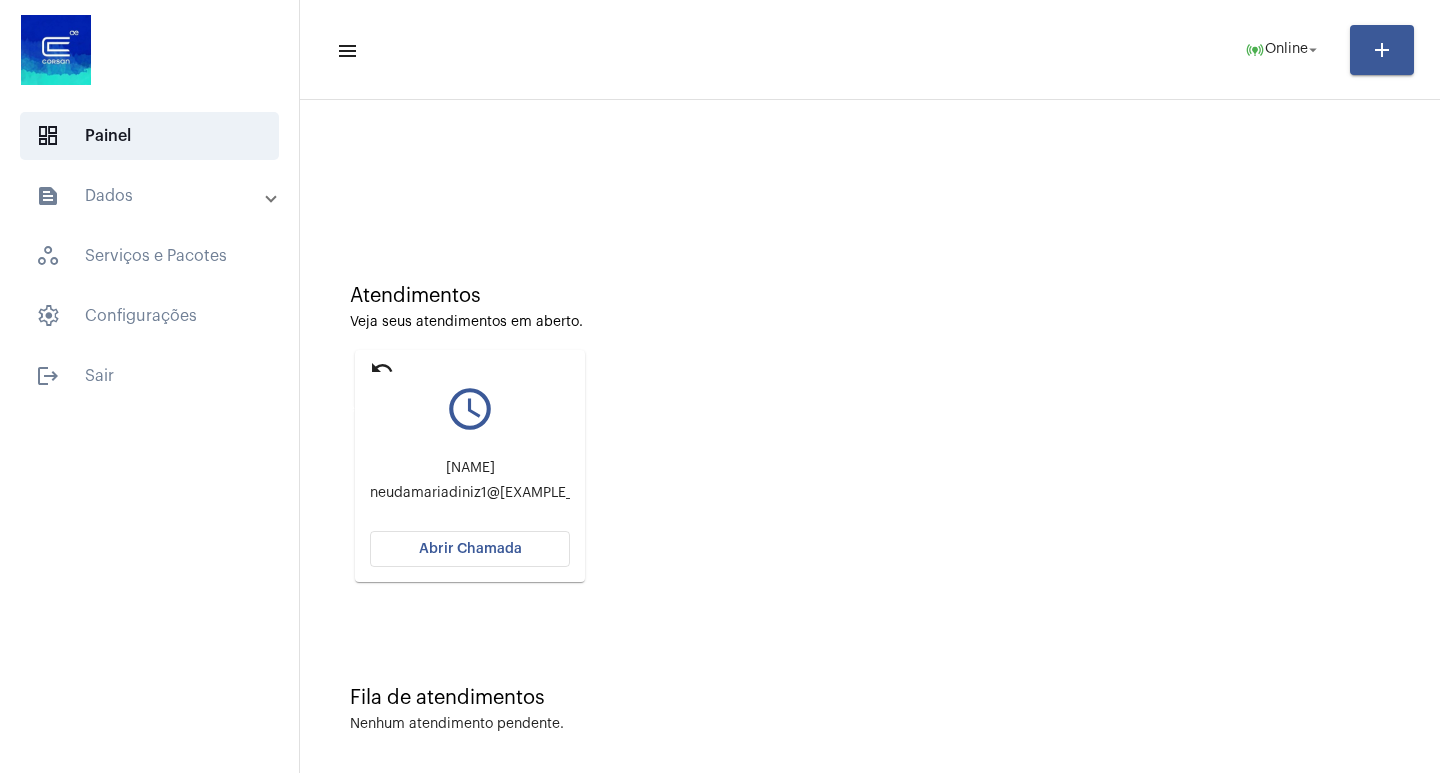 click on "undo" 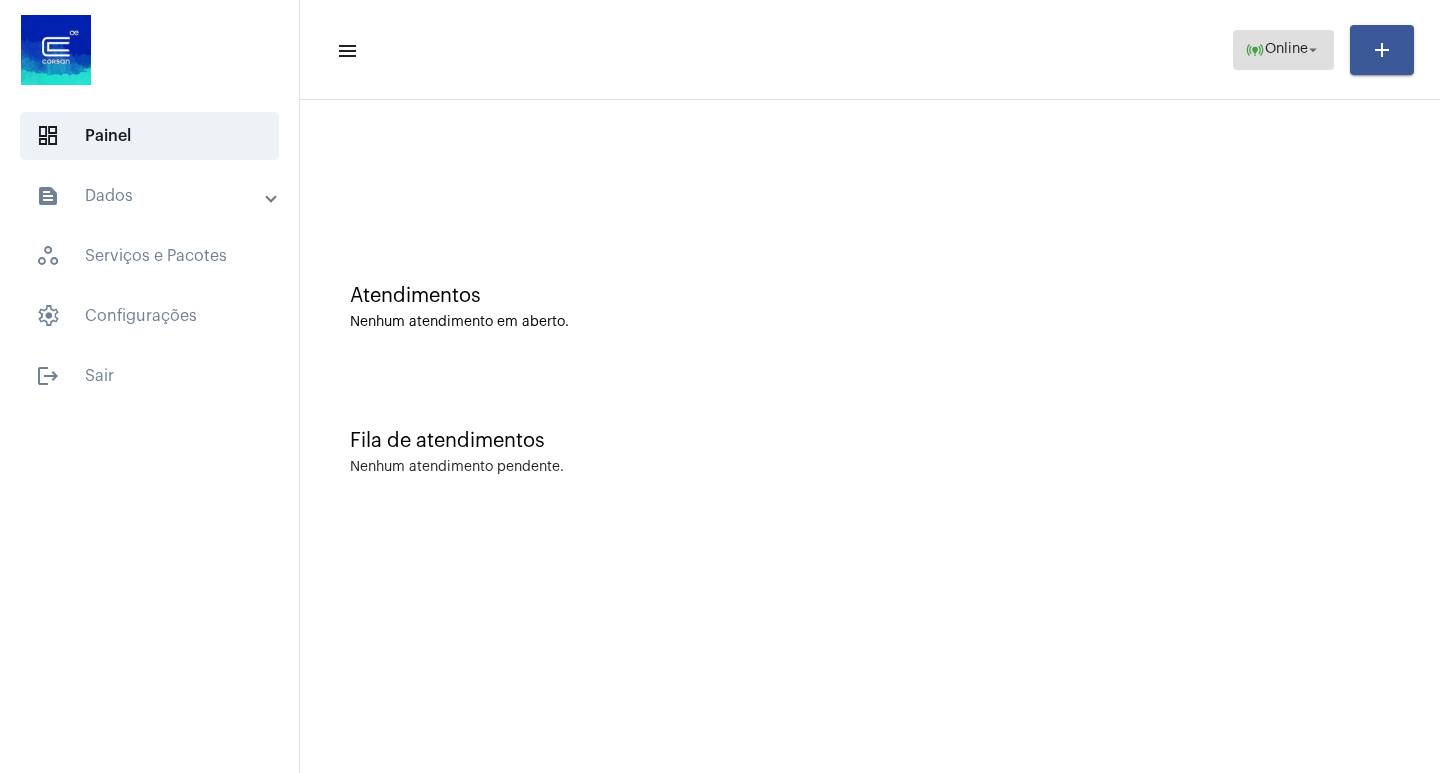 click on "online_prediction  Online arrow_drop_down" 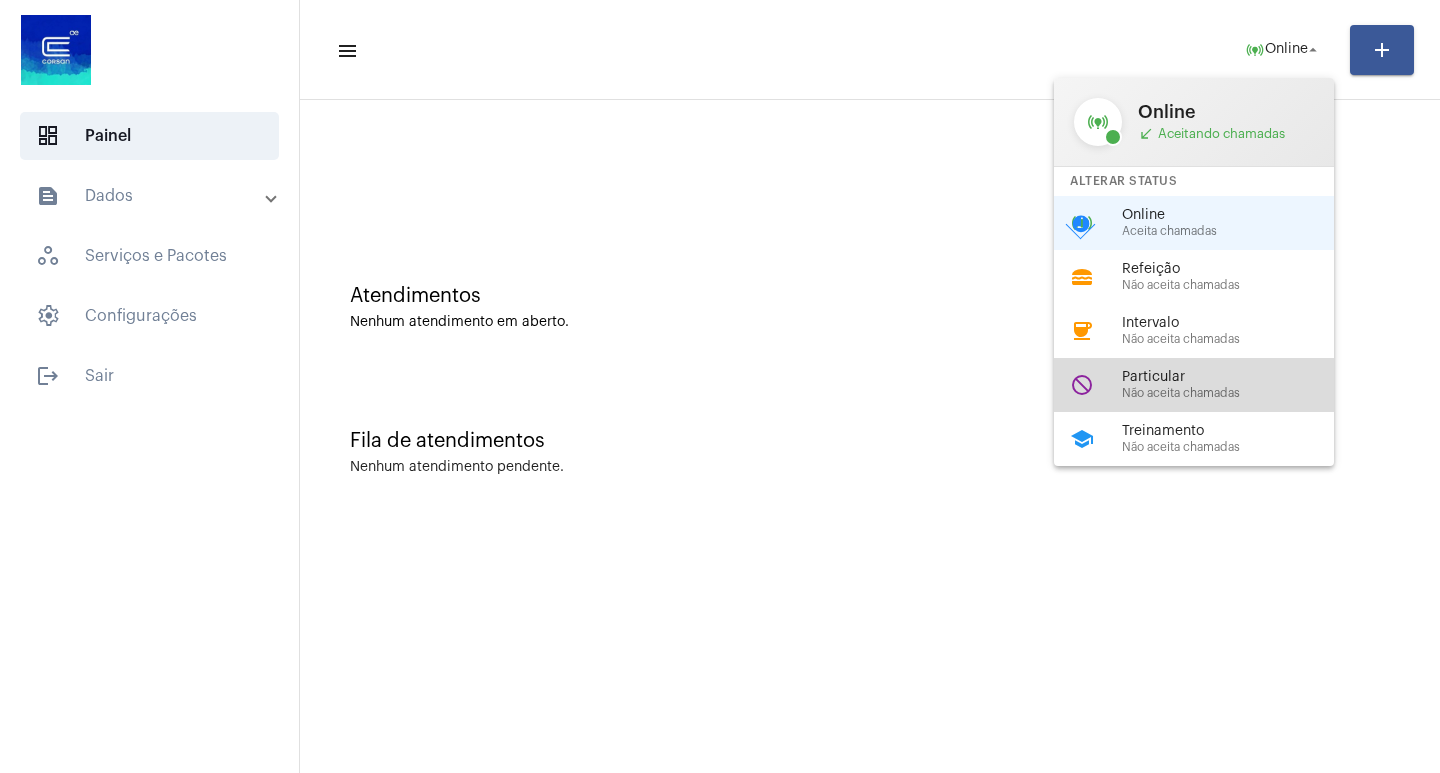 click on "do_not_disturb  Particular Não aceita chamadas" at bounding box center (1210, 385) 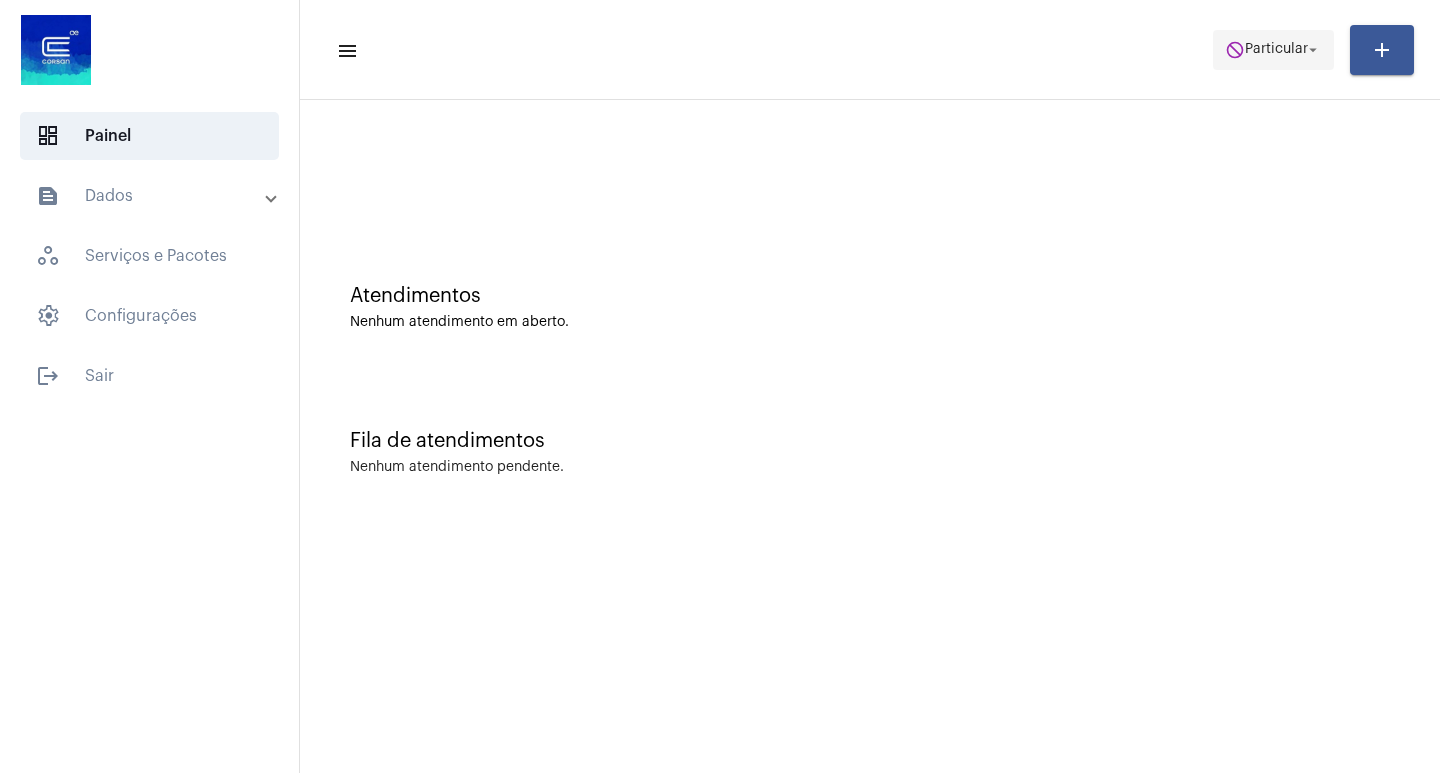 click on "Particular" 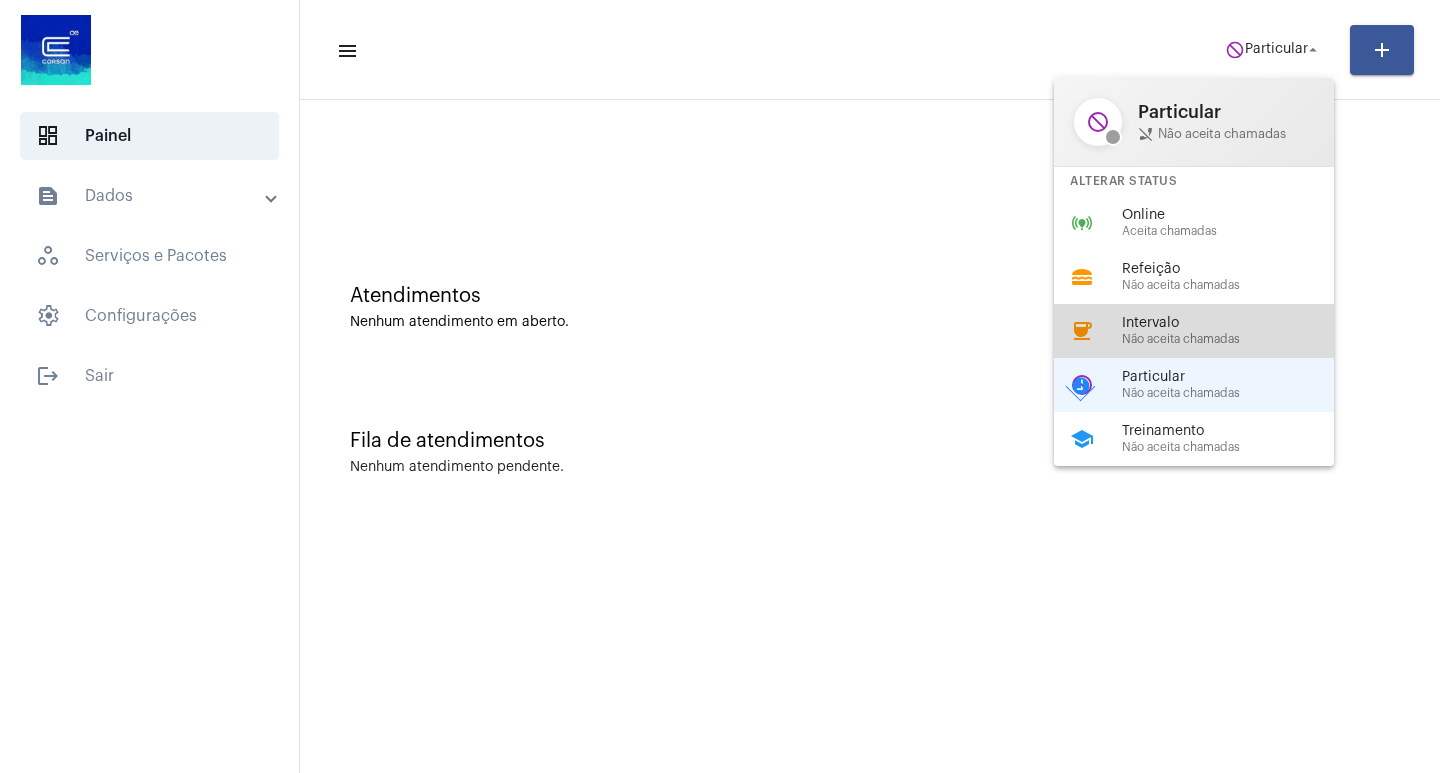 click on "Intervalo" at bounding box center (1236, 323) 